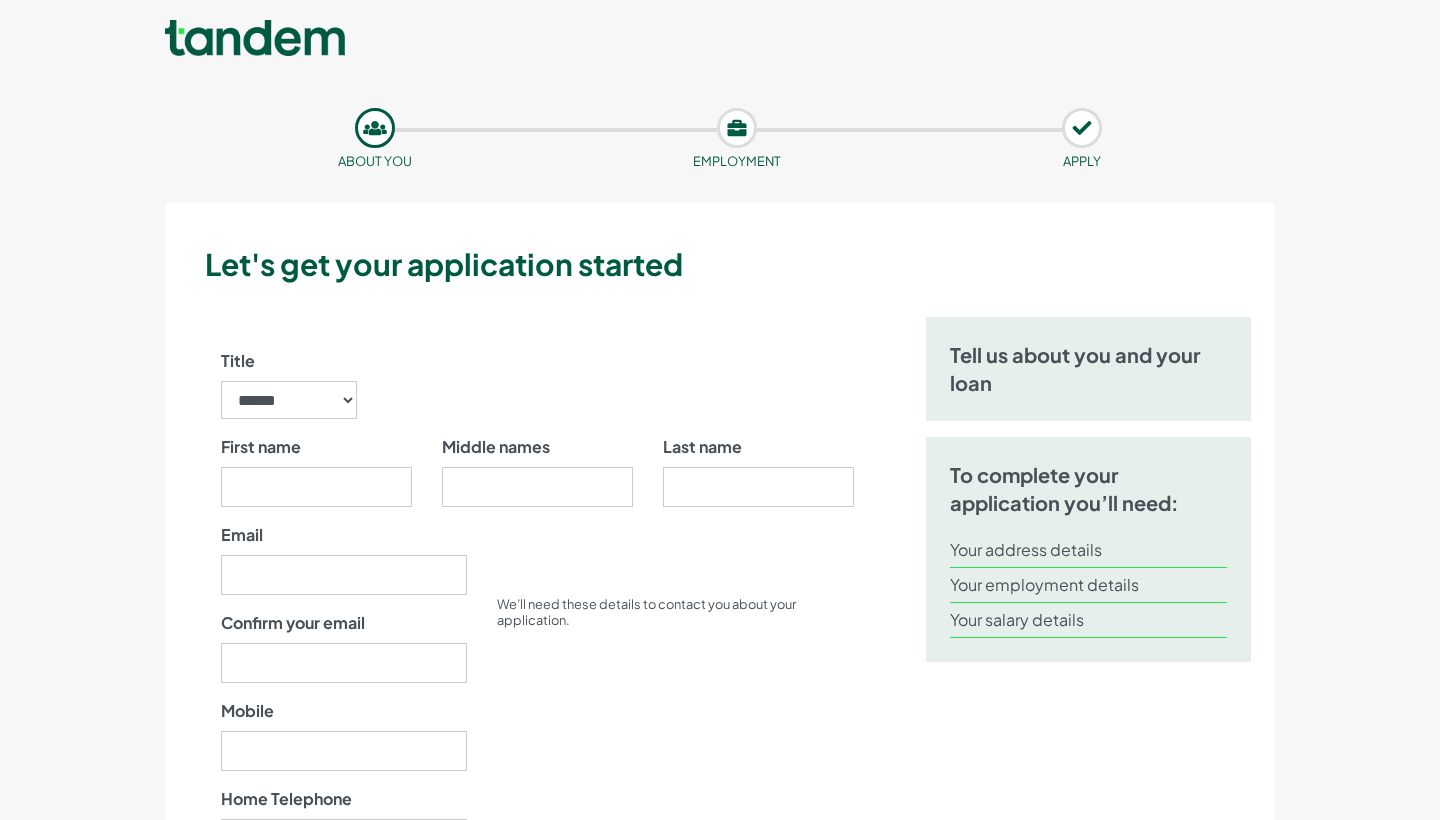 scroll, scrollTop: 6, scrollLeft: 0, axis: vertical 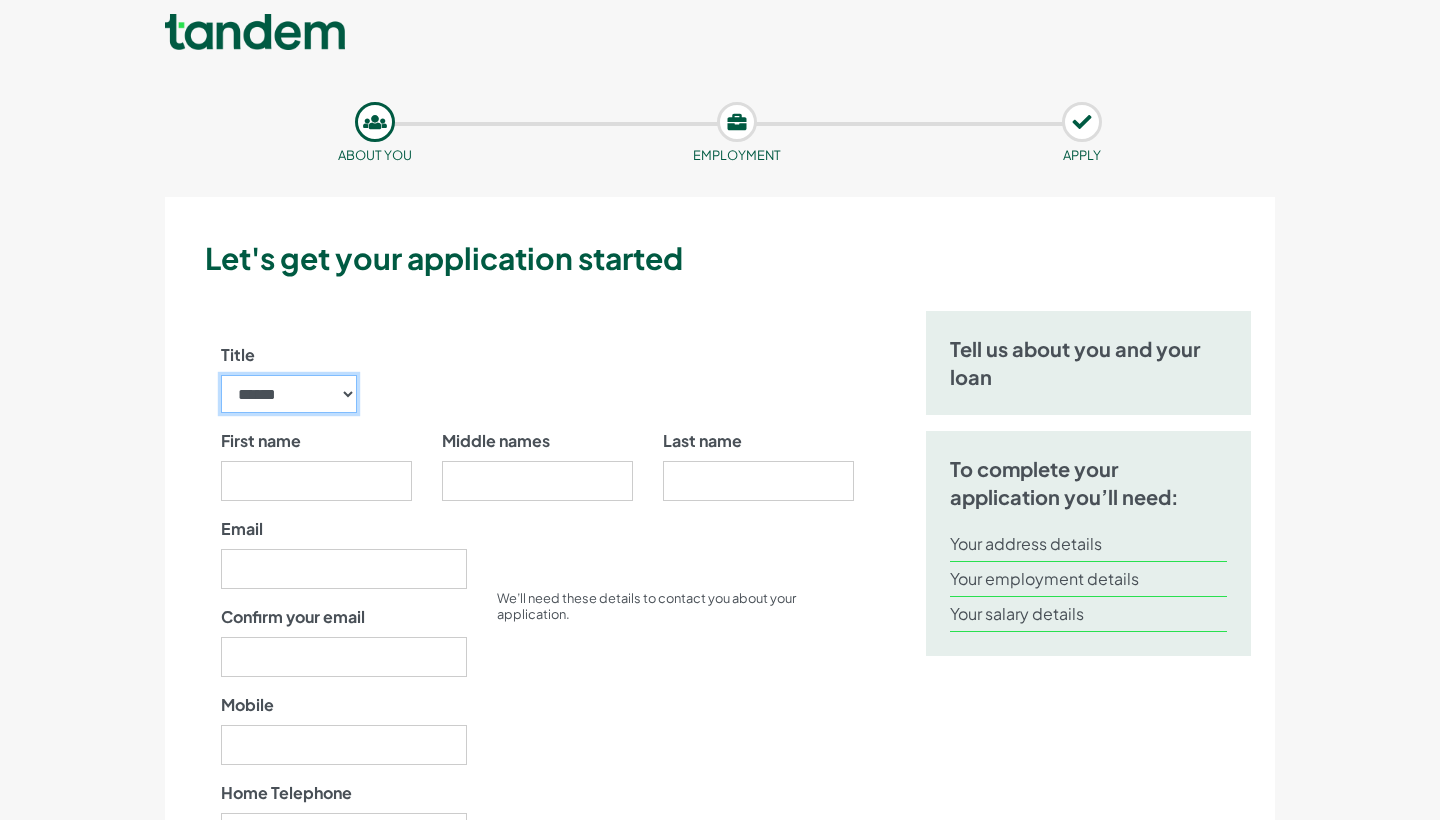 select on "****" 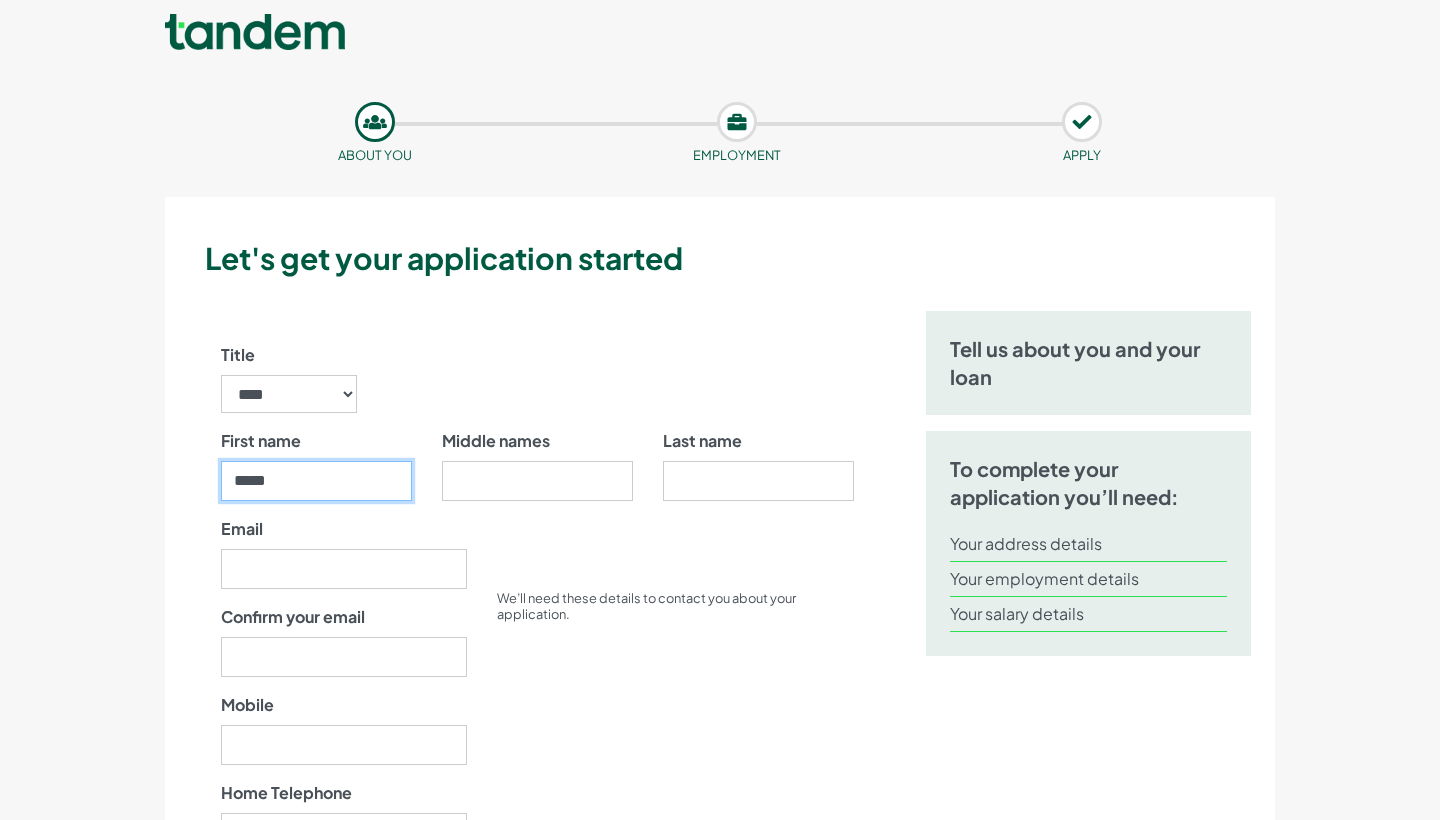 type on "*****" 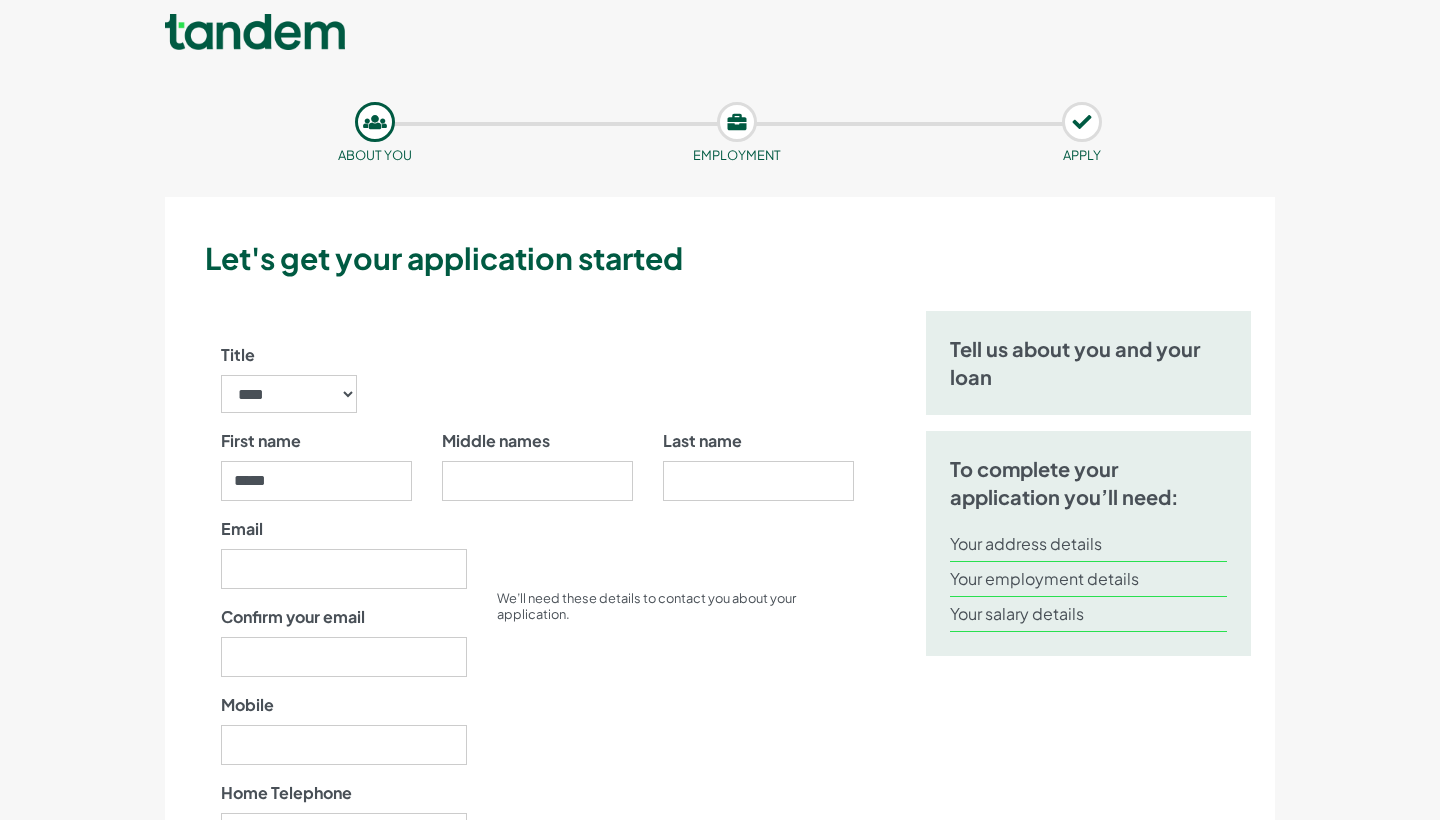 click on "Middle names" at bounding box center (537, 465) 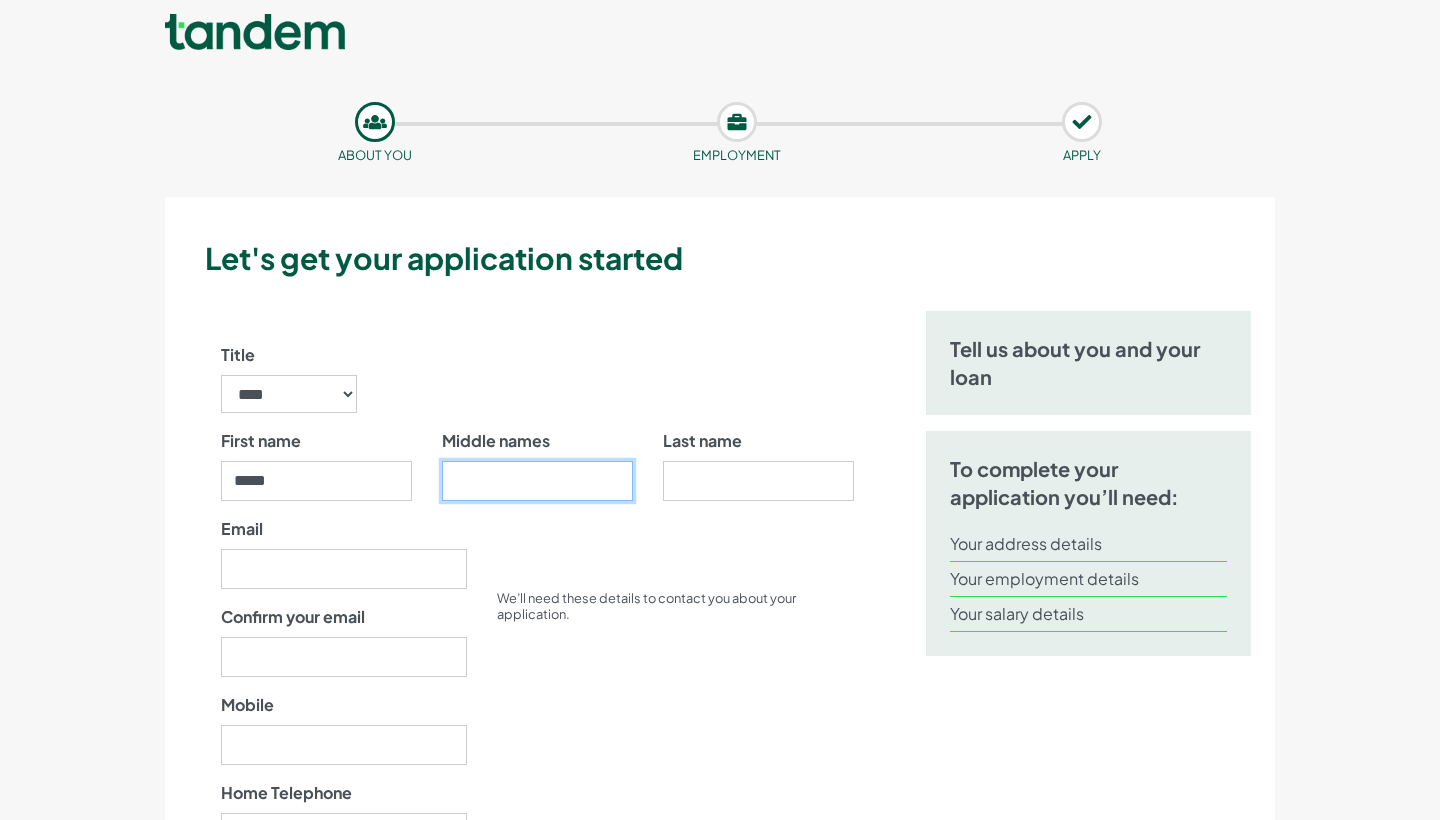 click on "Middle names" at bounding box center [537, 481] 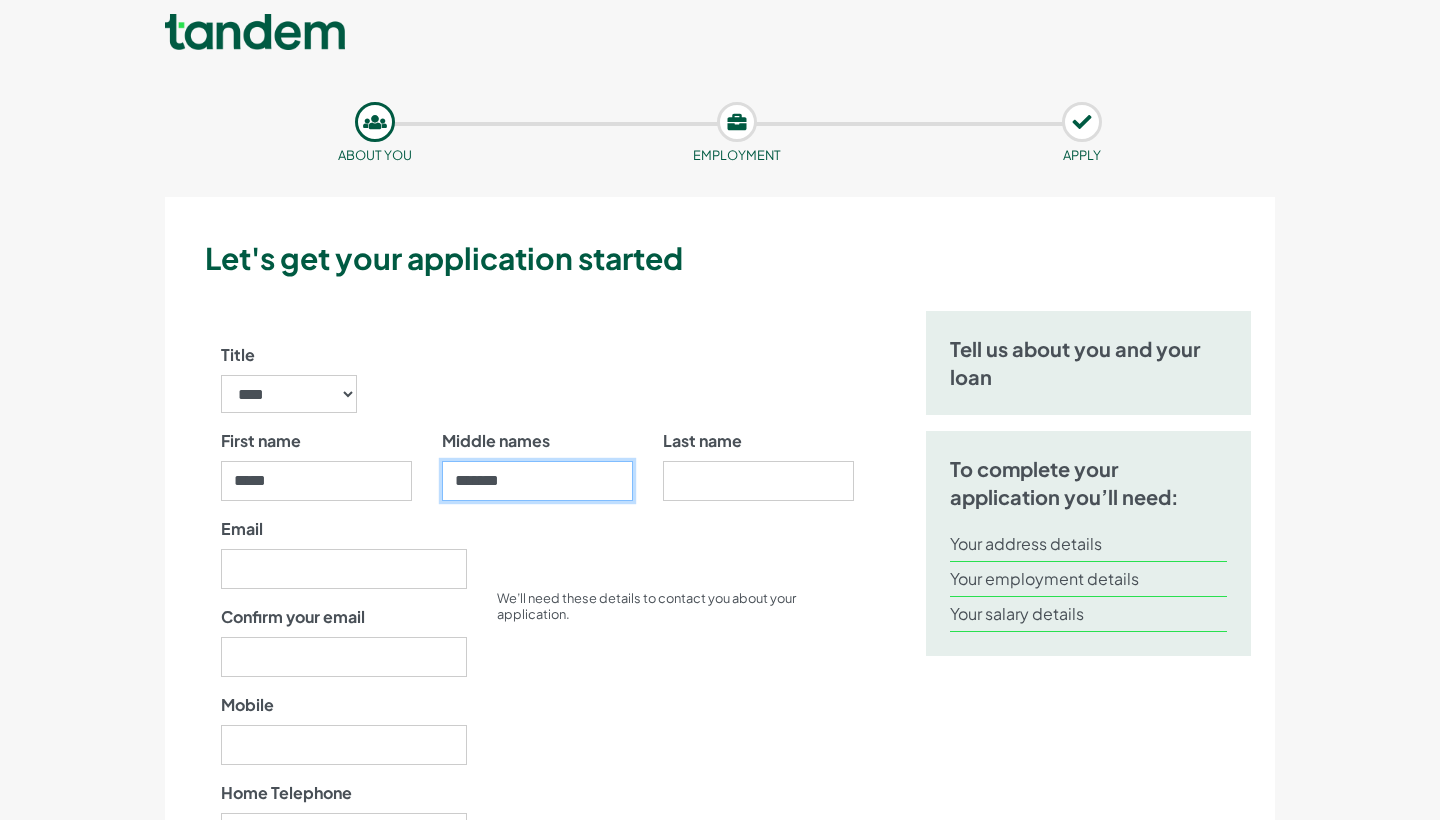 type on "*******" 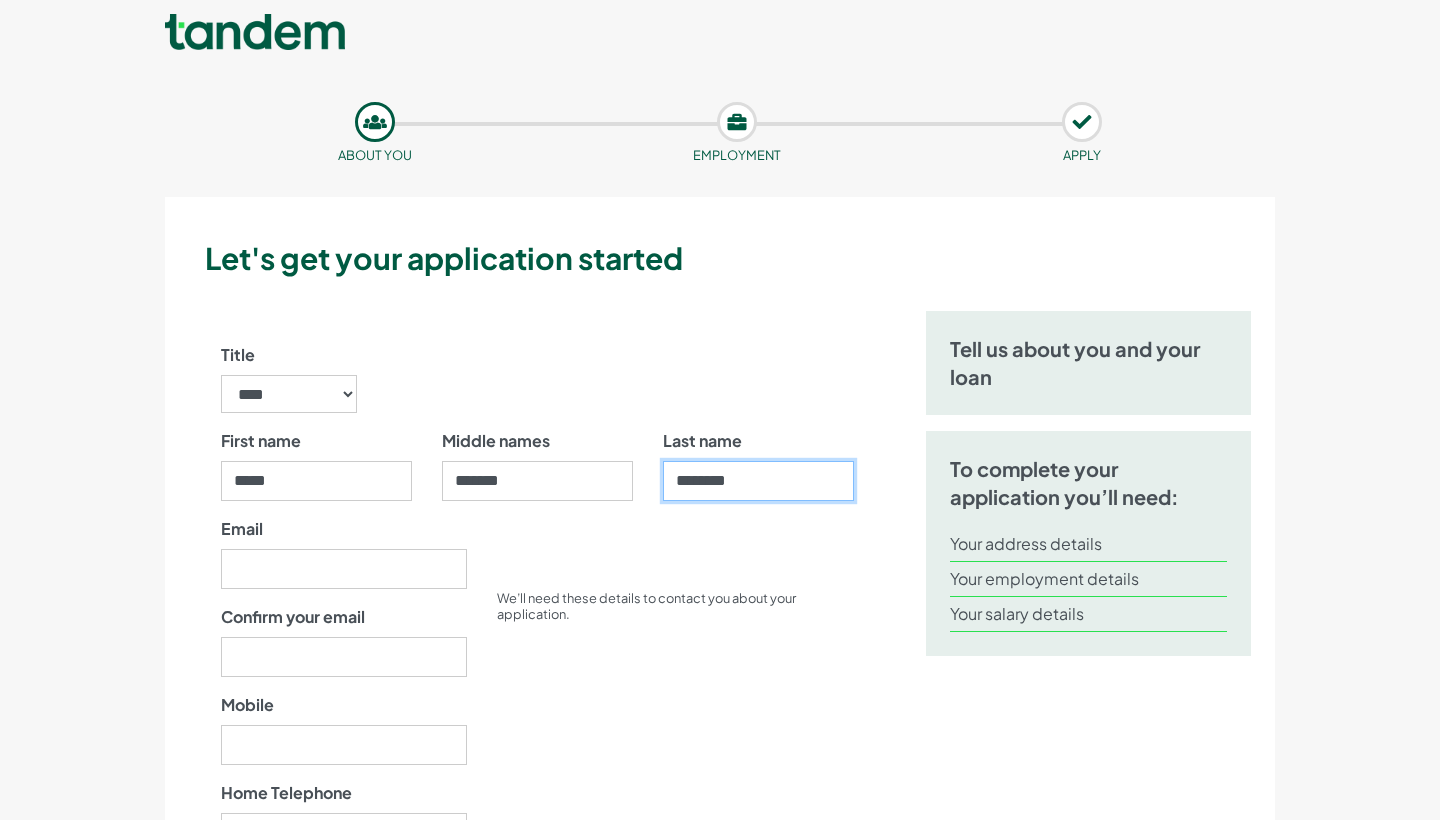 type on "********" 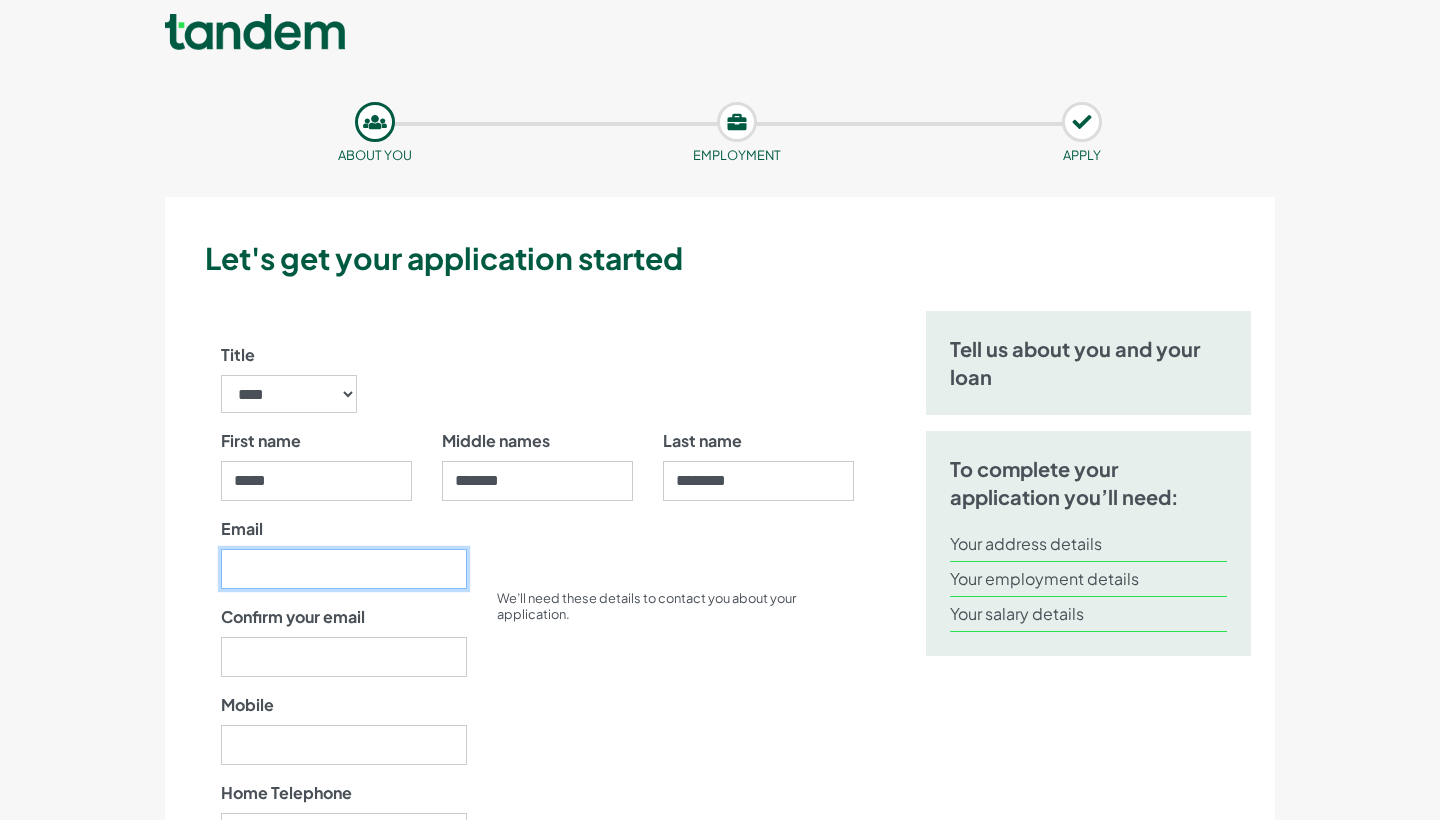 type on "**********" 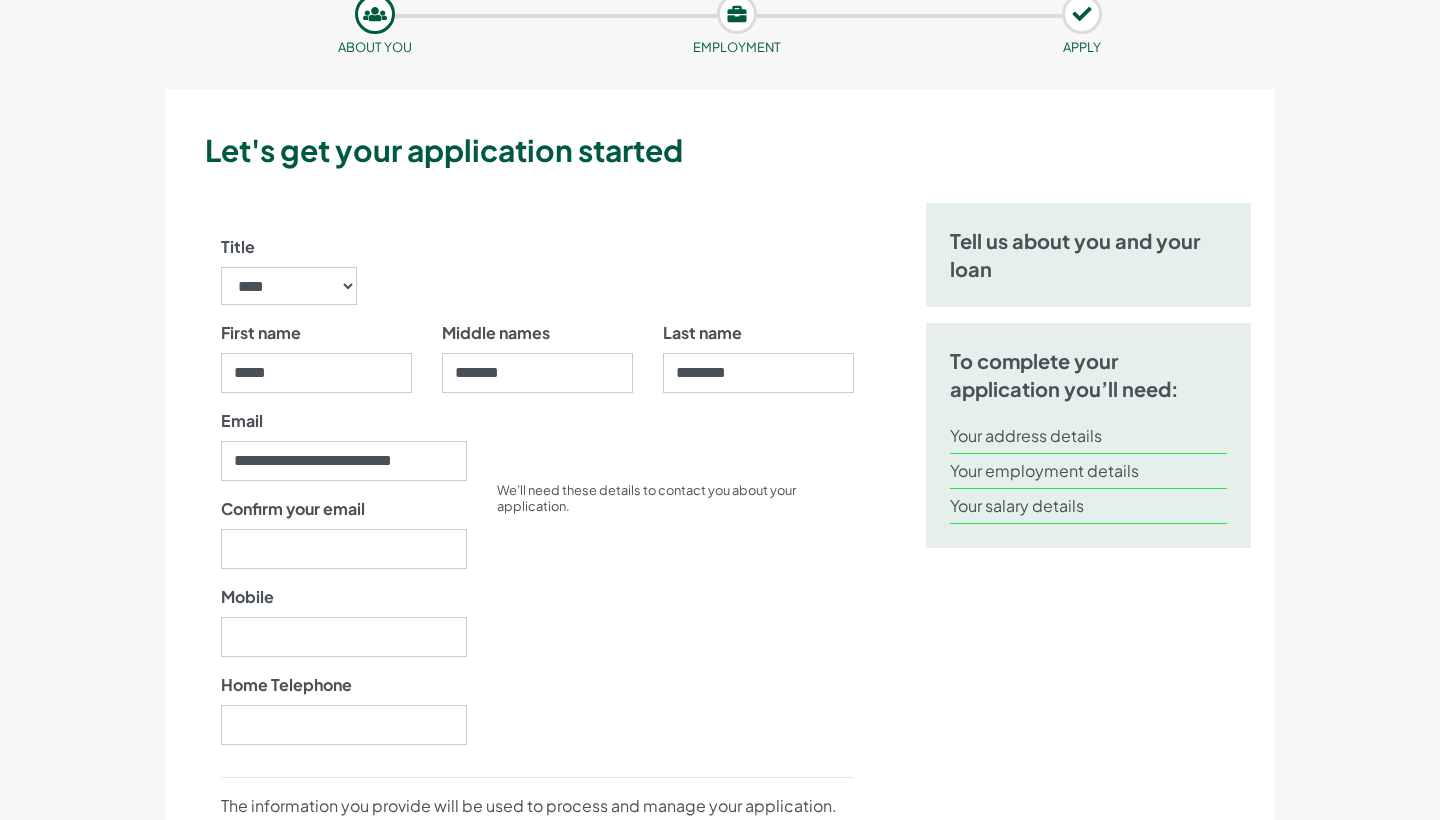 scroll, scrollTop: 143, scrollLeft: 0, axis: vertical 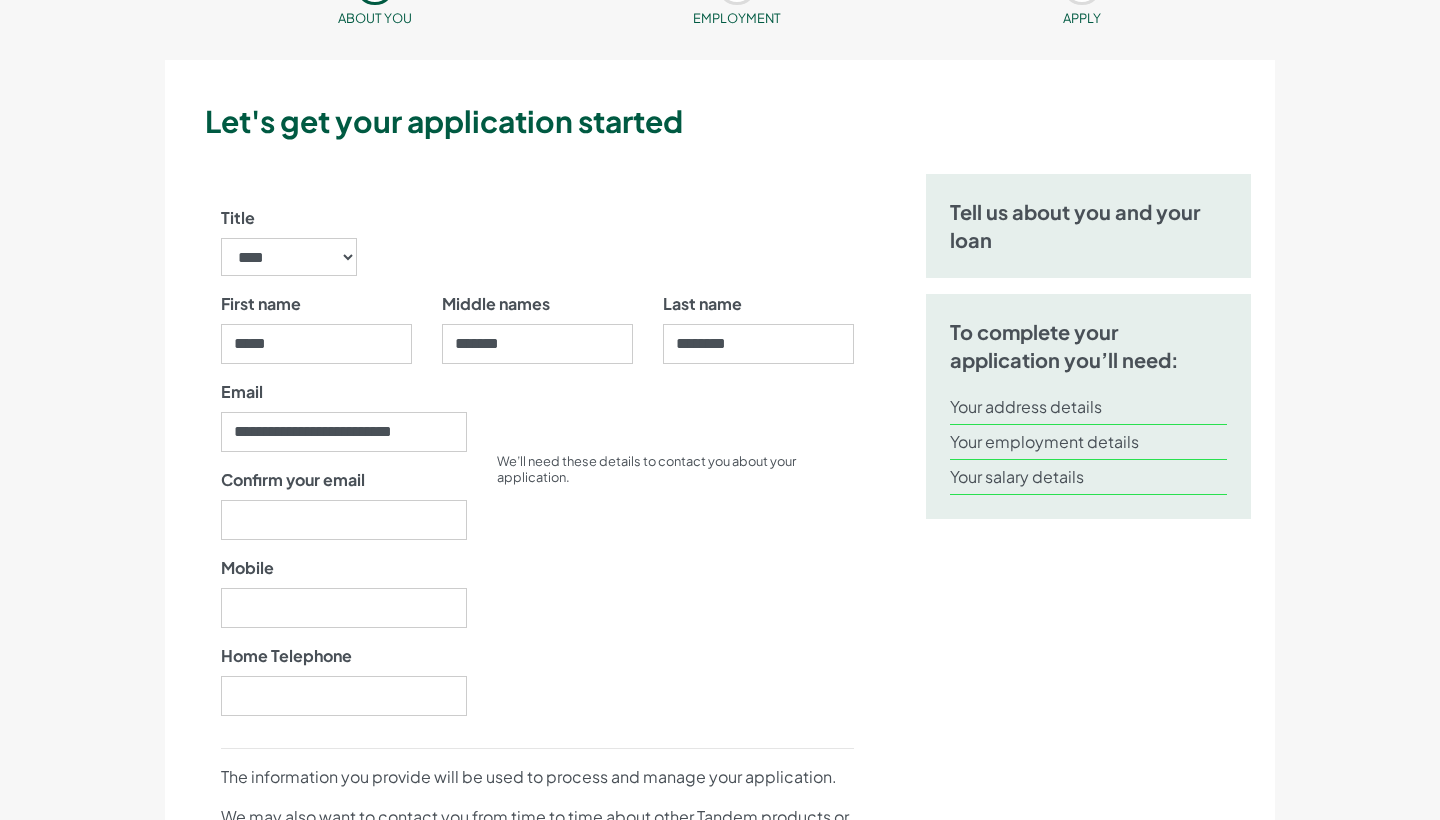 click on "Confirm your email" at bounding box center (344, 504) 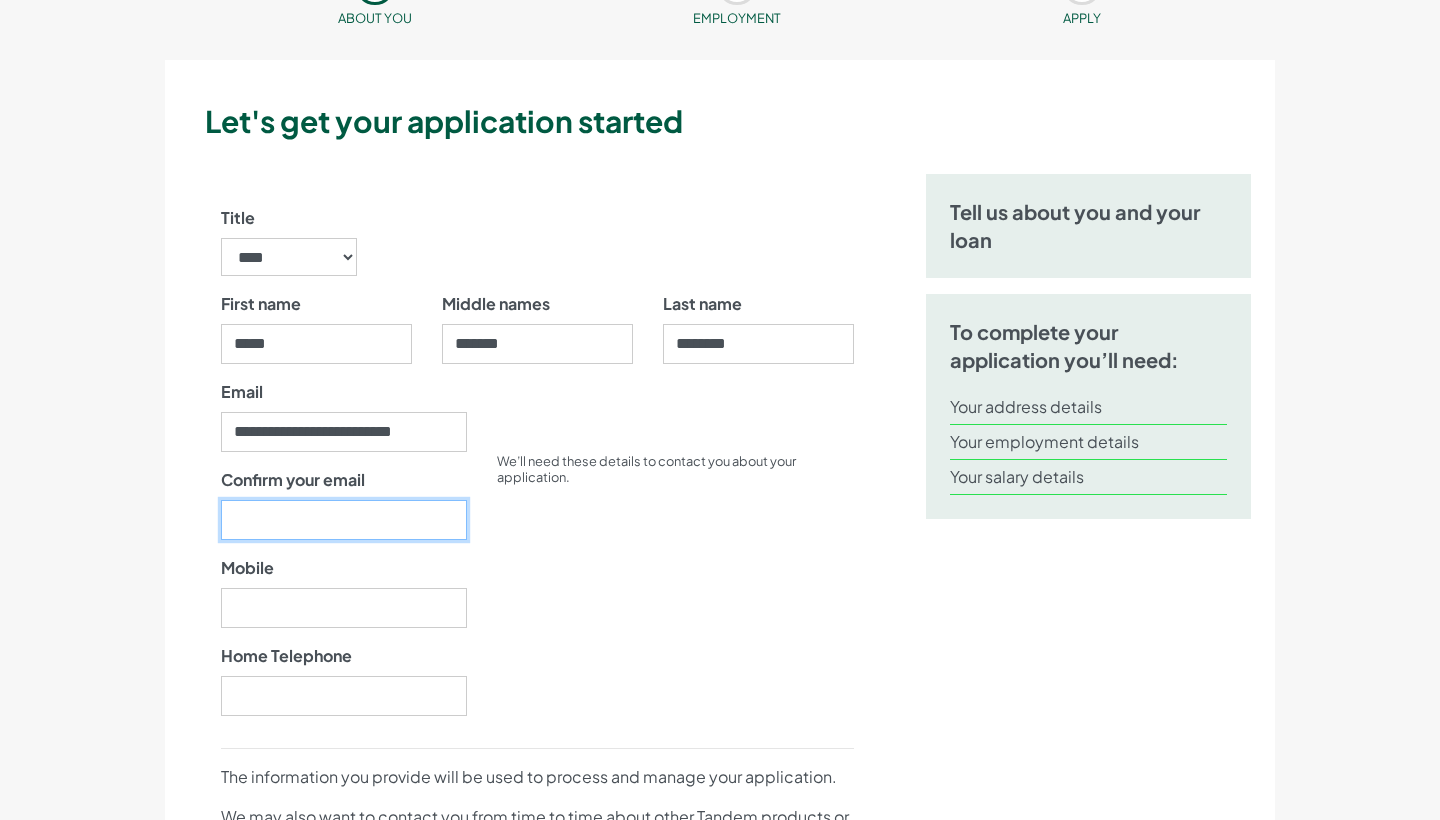 type on "**********" 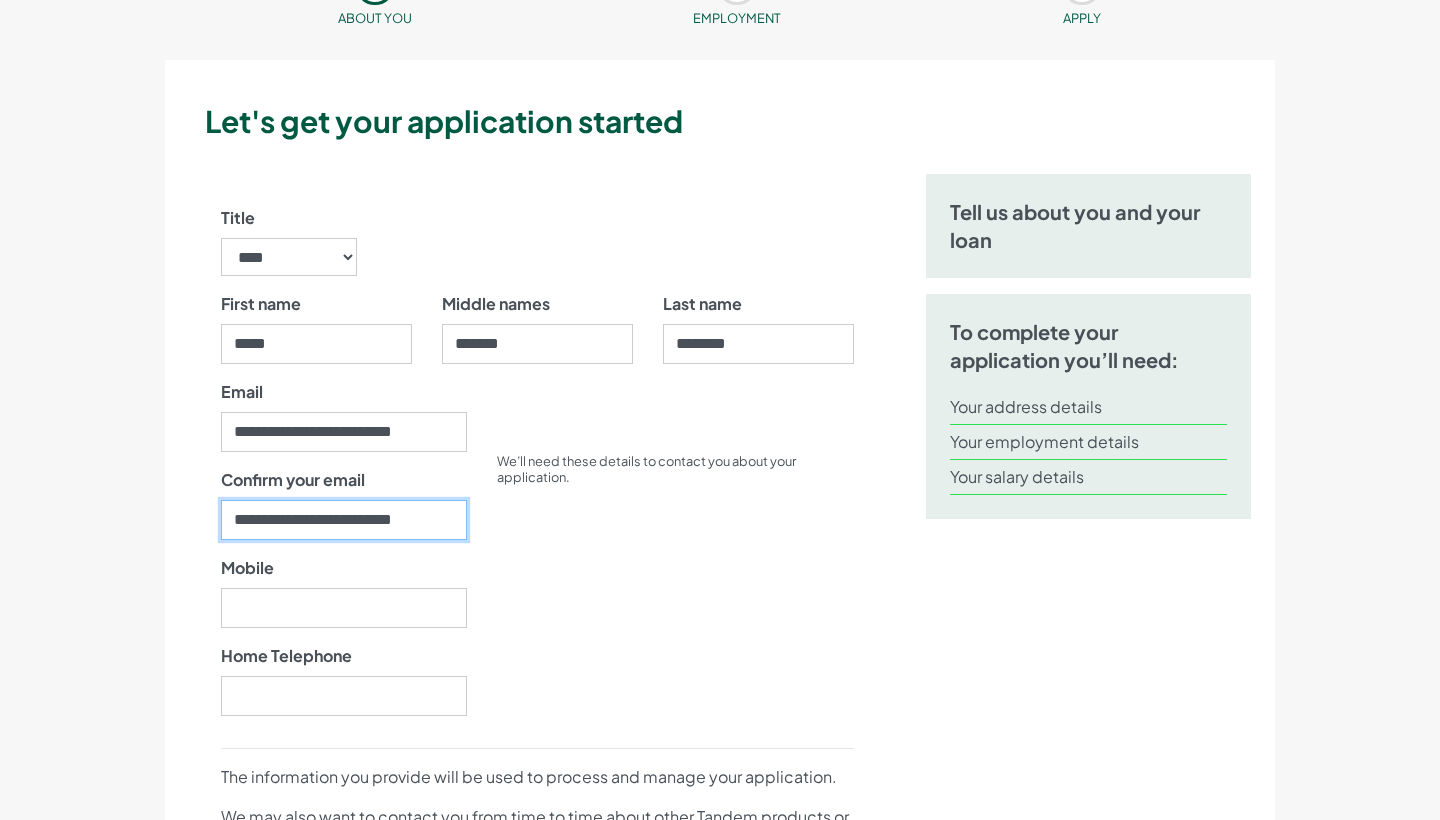 click on "Mobile" at bounding box center (344, 608) 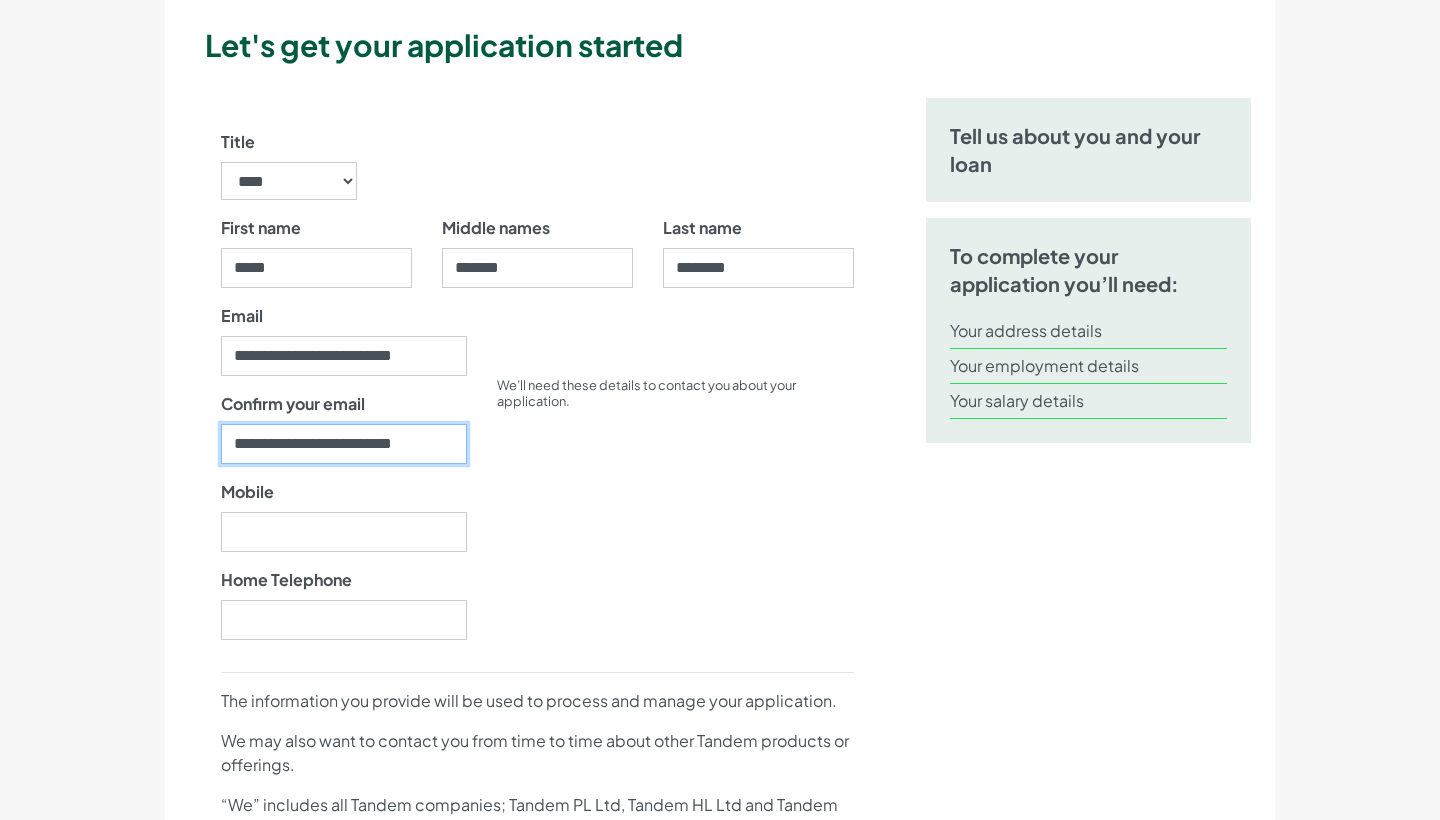 scroll, scrollTop: 245, scrollLeft: 0, axis: vertical 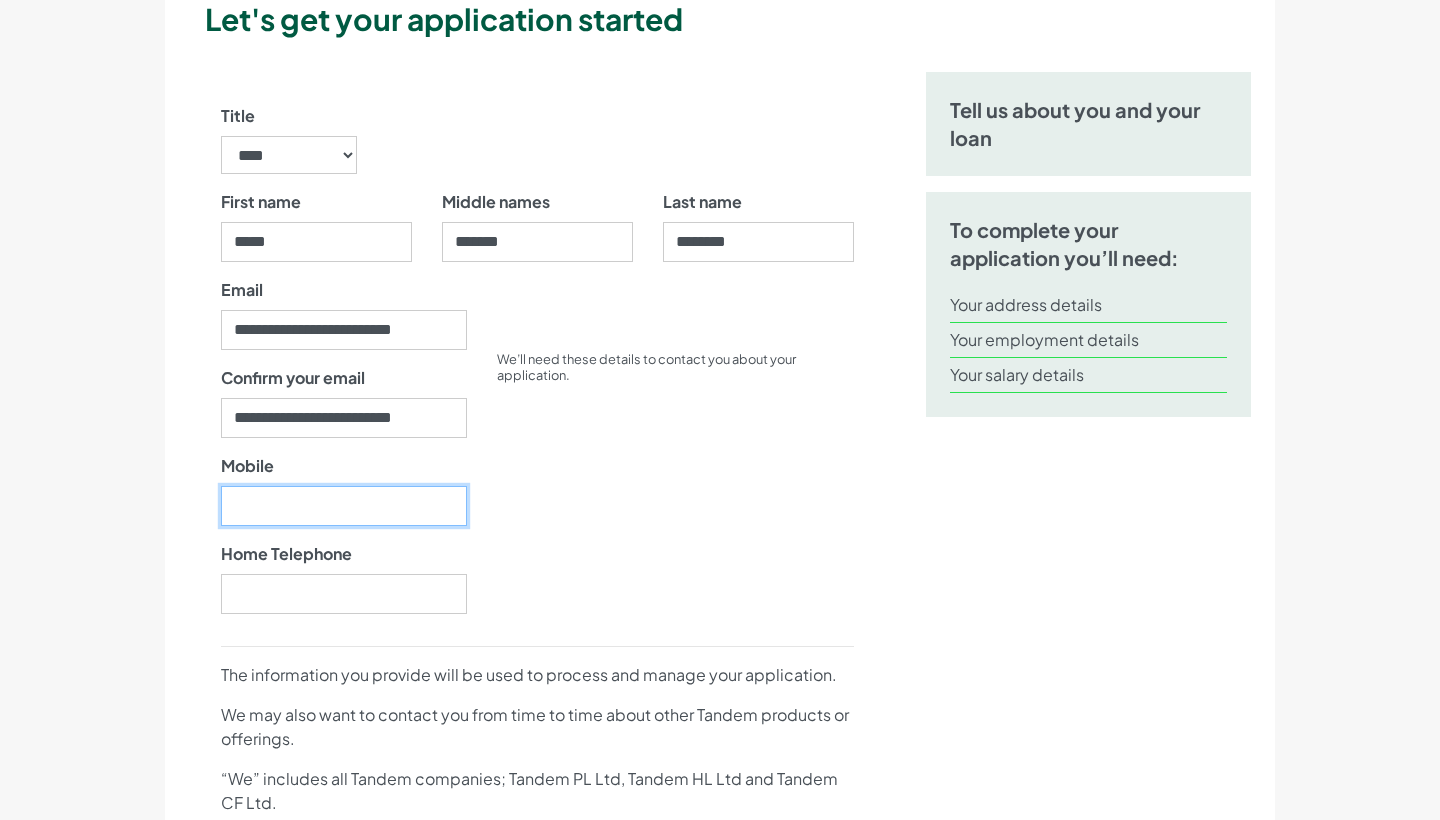 click on "Mobile" at bounding box center (344, 506) 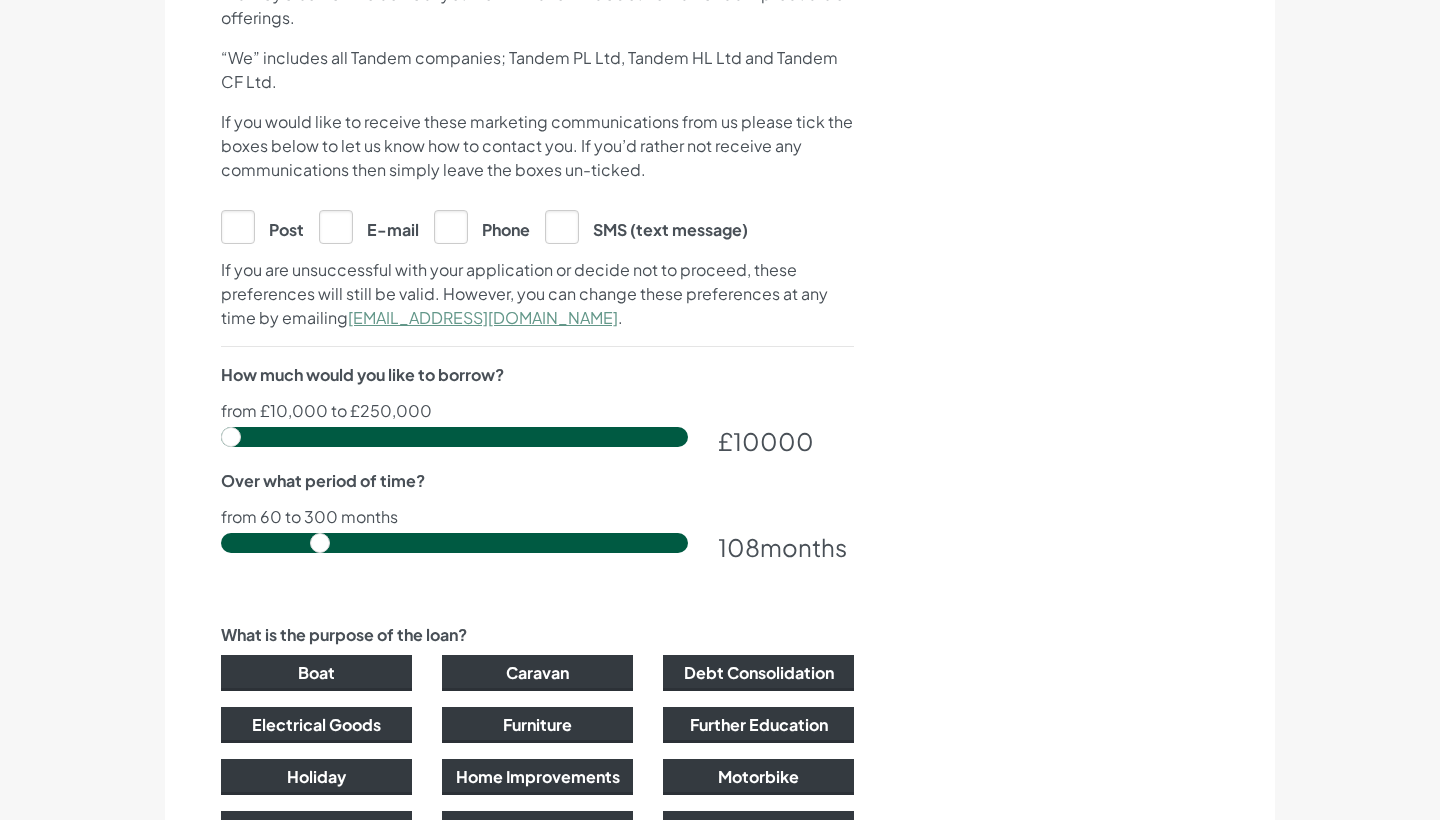 scroll, scrollTop: 973, scrollLeft: 0, axis: vertical 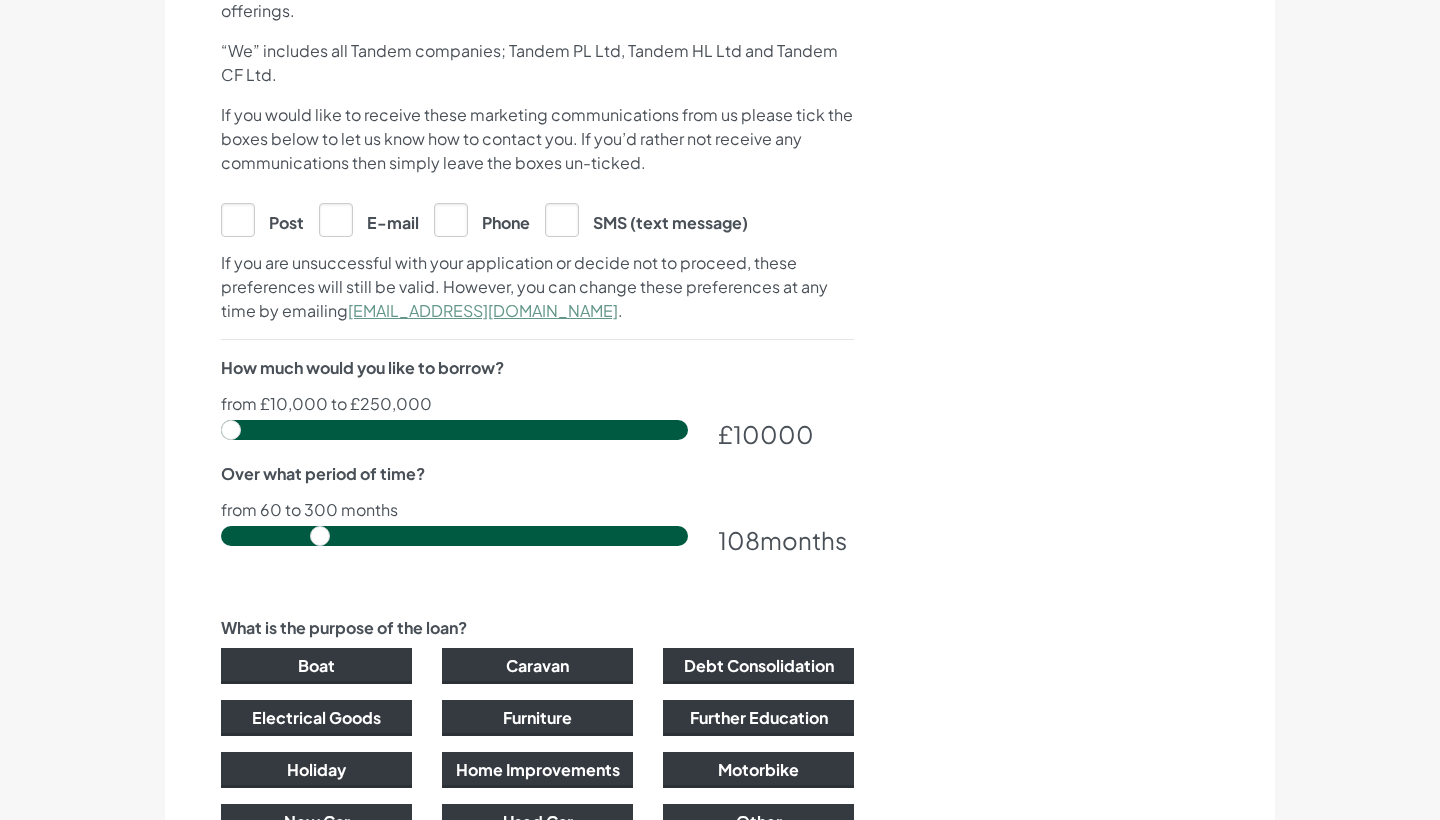 type on "07853805137" 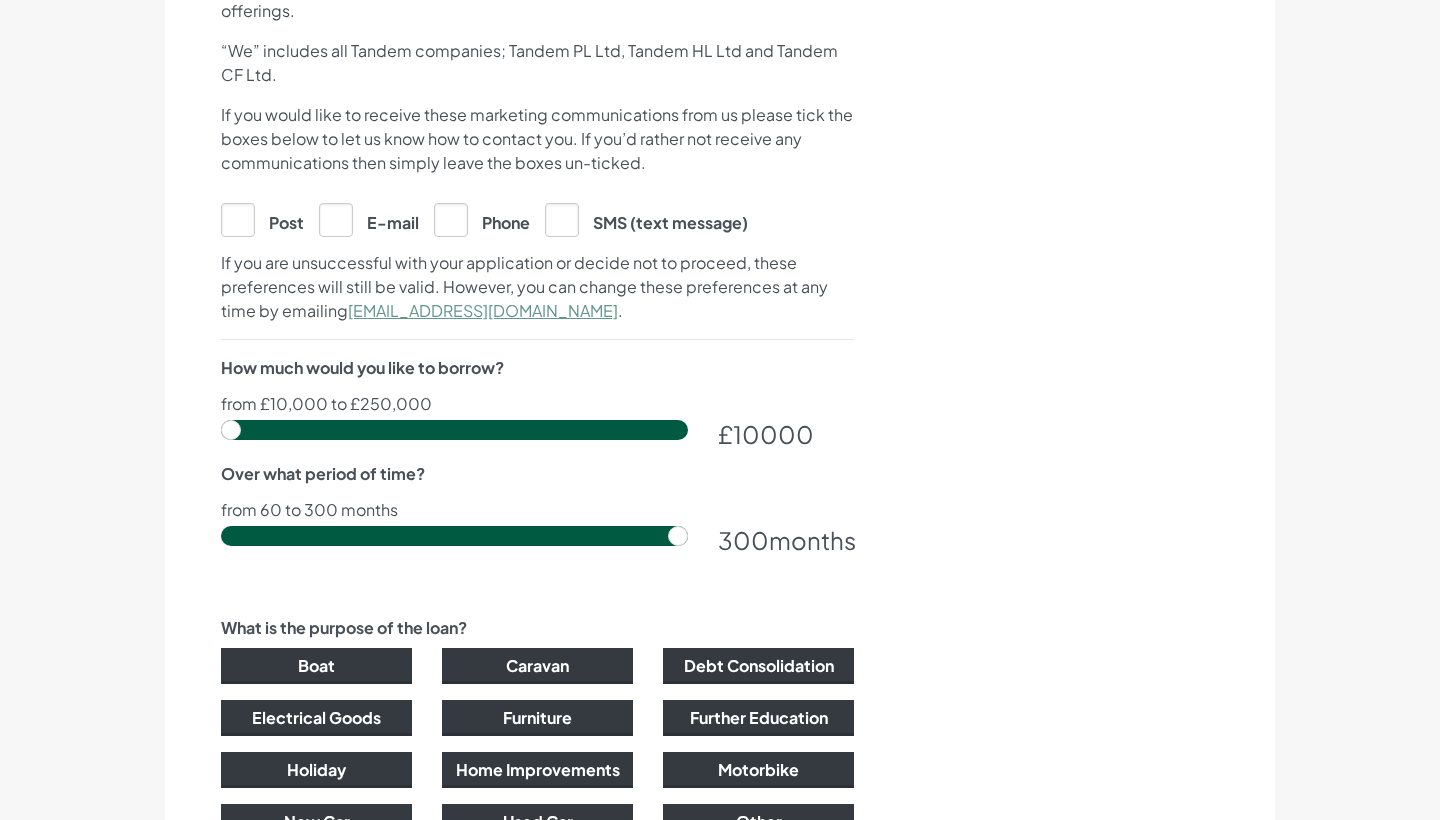 drag, startPoint x: 322, startPoint y: 536, endPoint x: 962, endPoint y: 546, distance: 640.0781 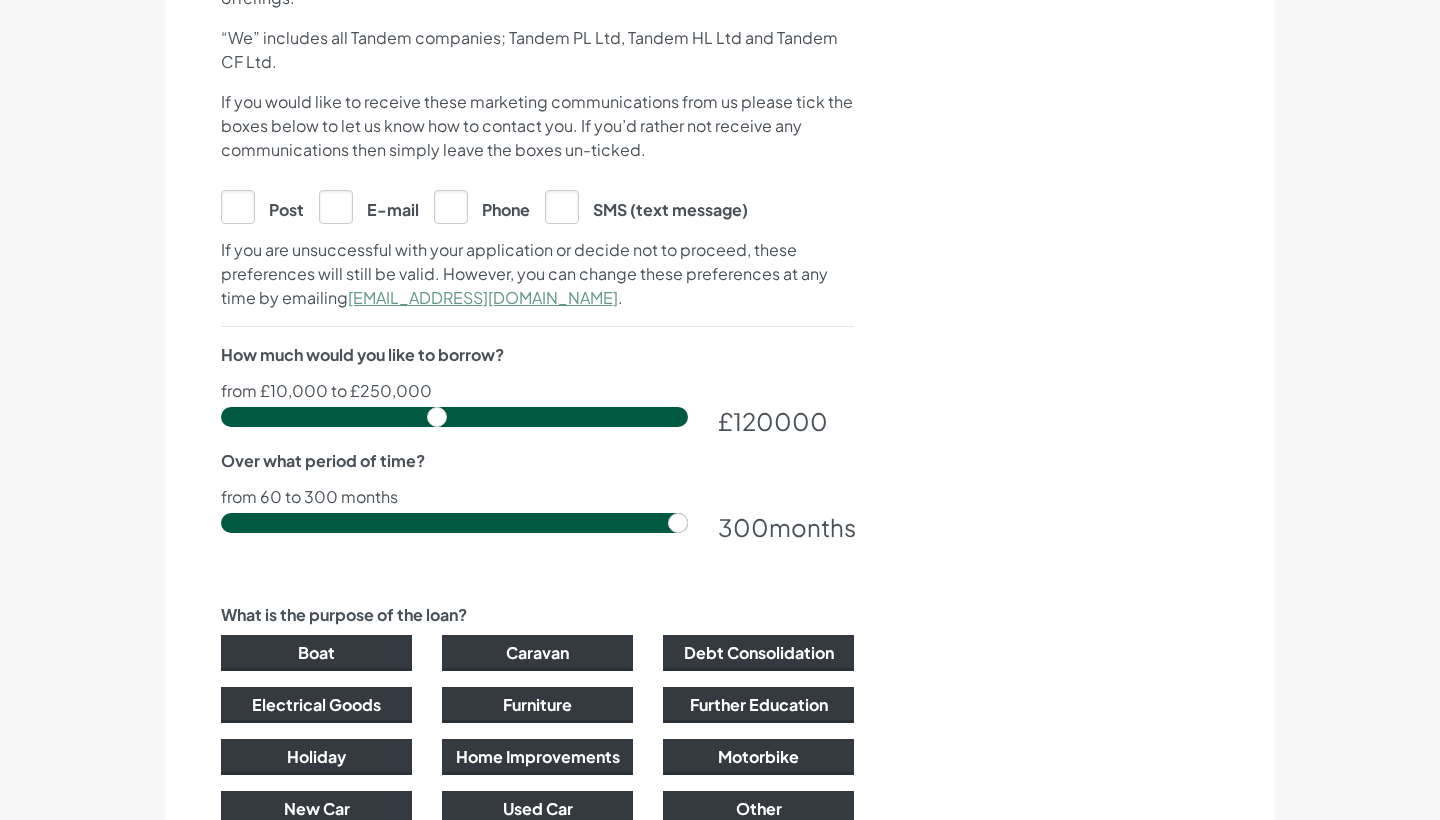 drag, startPoint x: 235, startPoint y: 423, endPoint x: 437, endPoint y: 439, distance: 202.63268 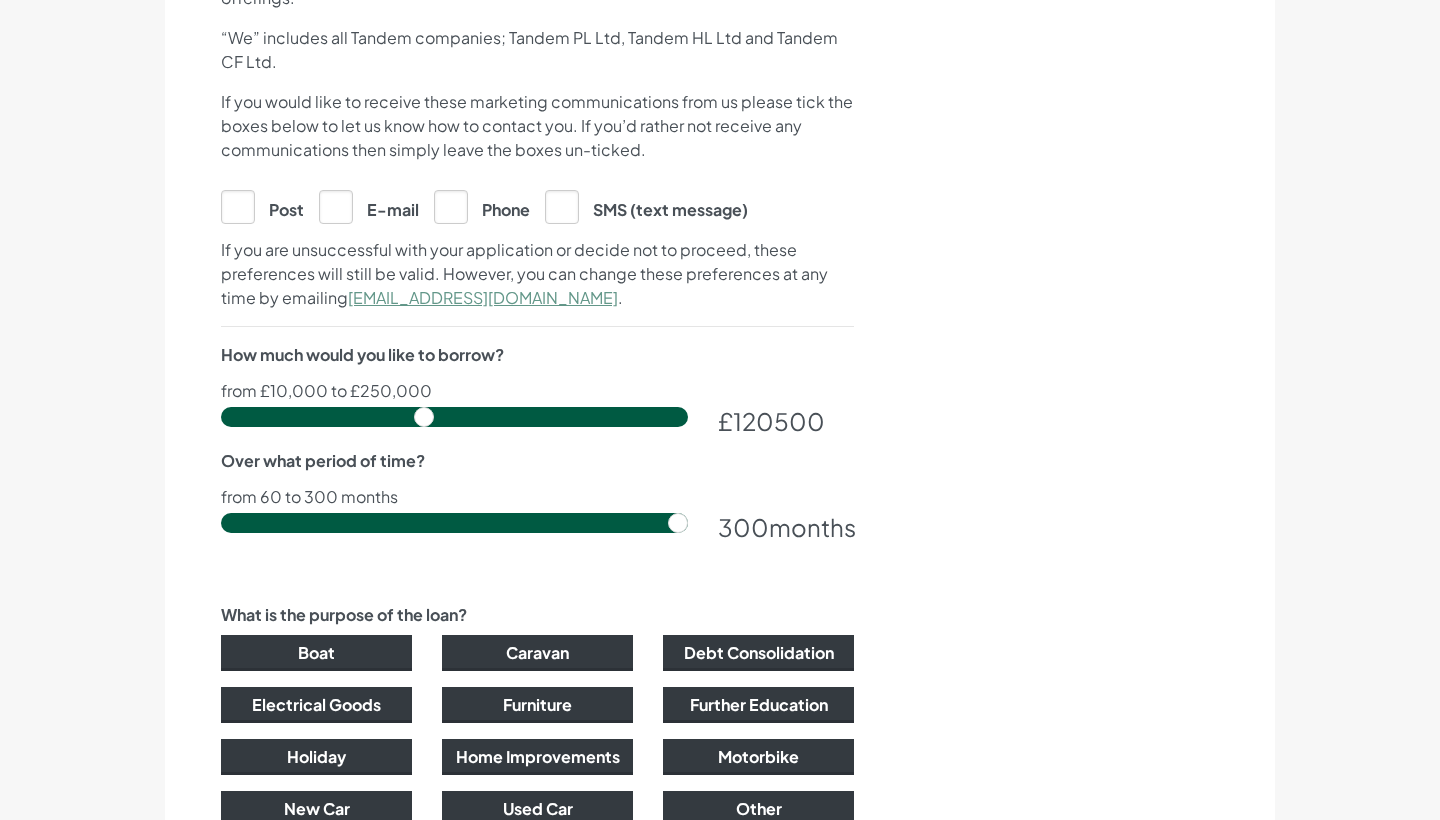 click at bounding box center [454, 417] 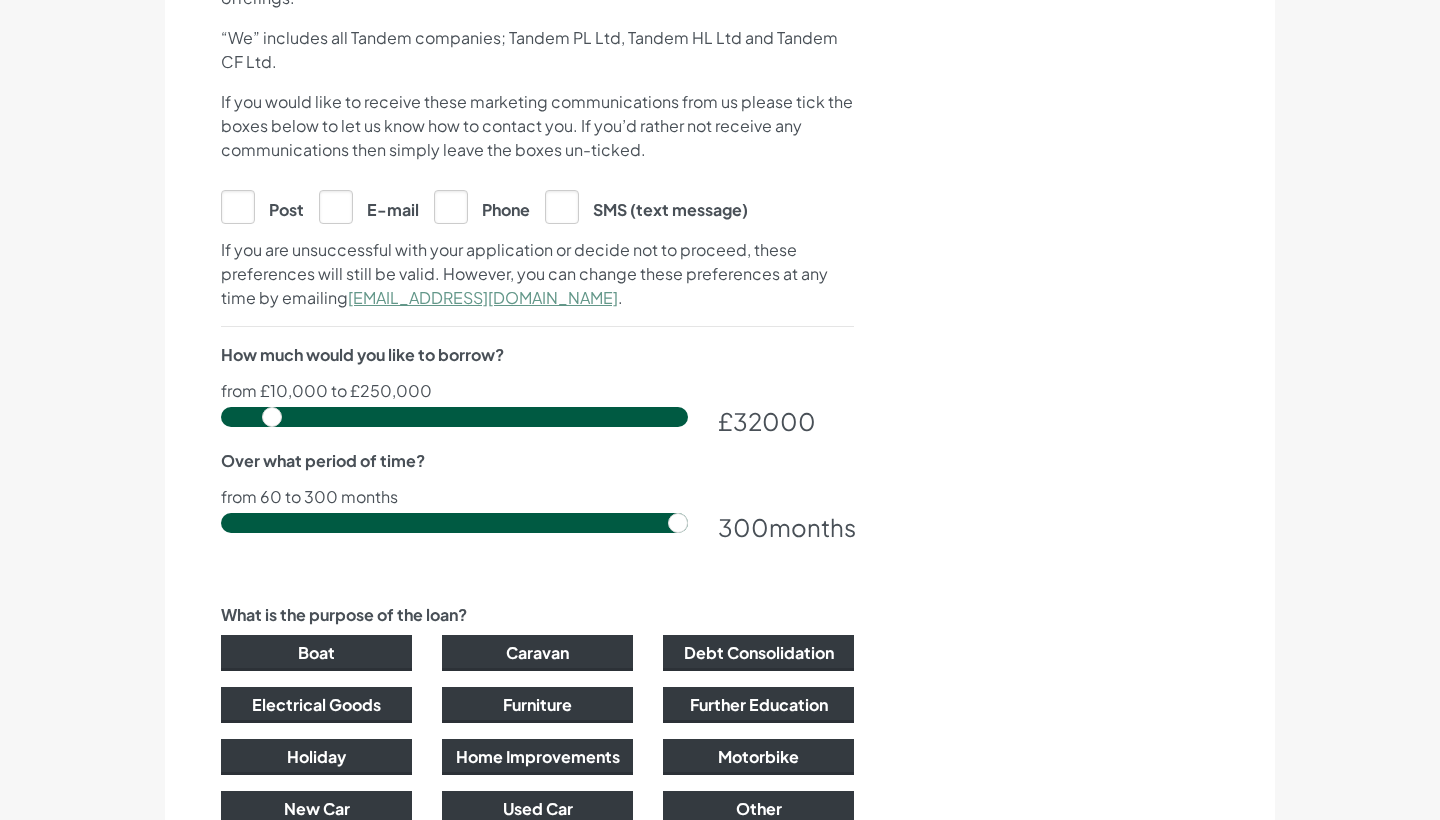drag, startPoint x: 424, startPoint y: 418, endPoint x: 272, endPoint y: 413, distance: 152.08221 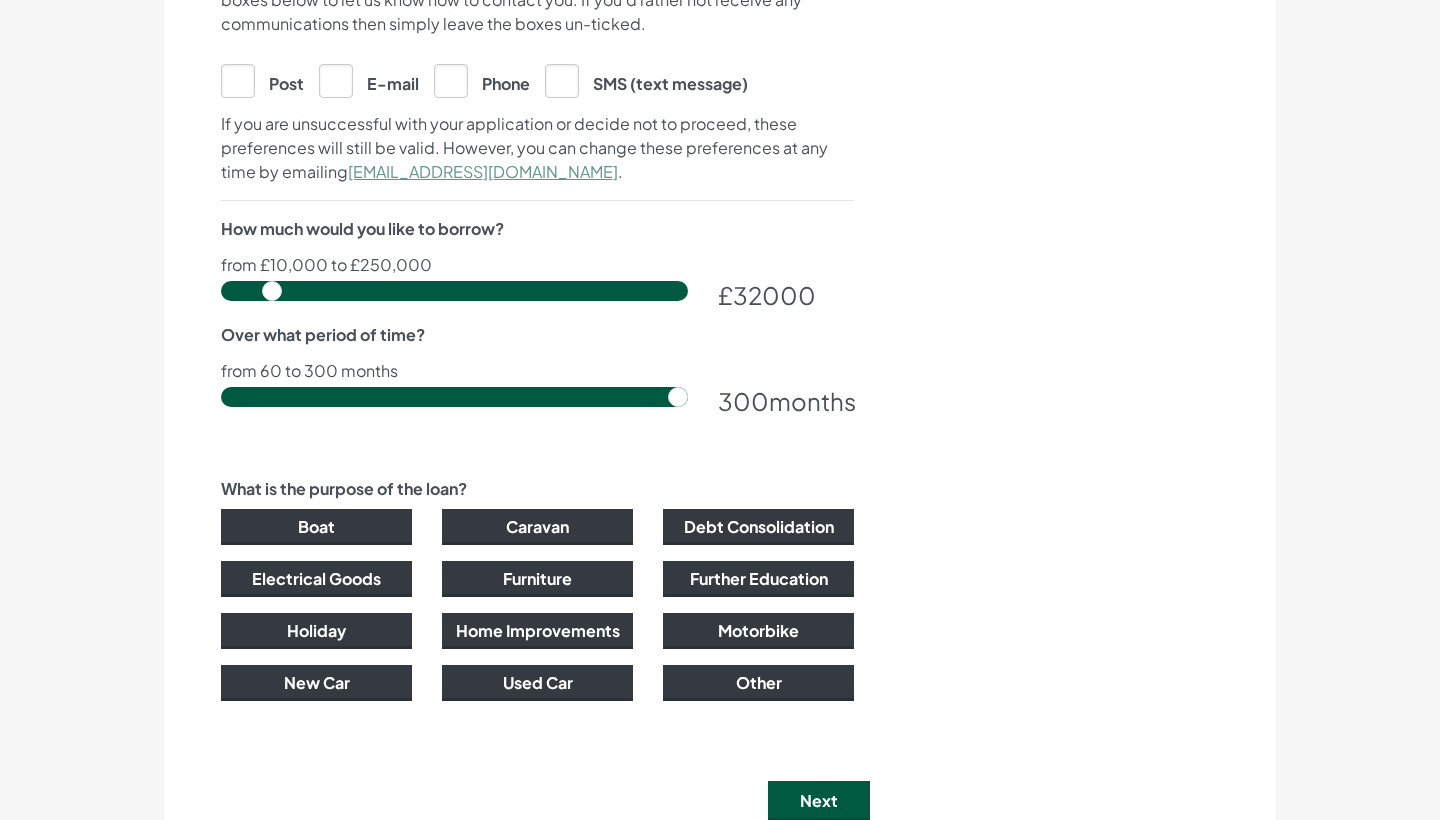 scroll, scrollTop: 1131, scrollLeft: 0, axis: vertical 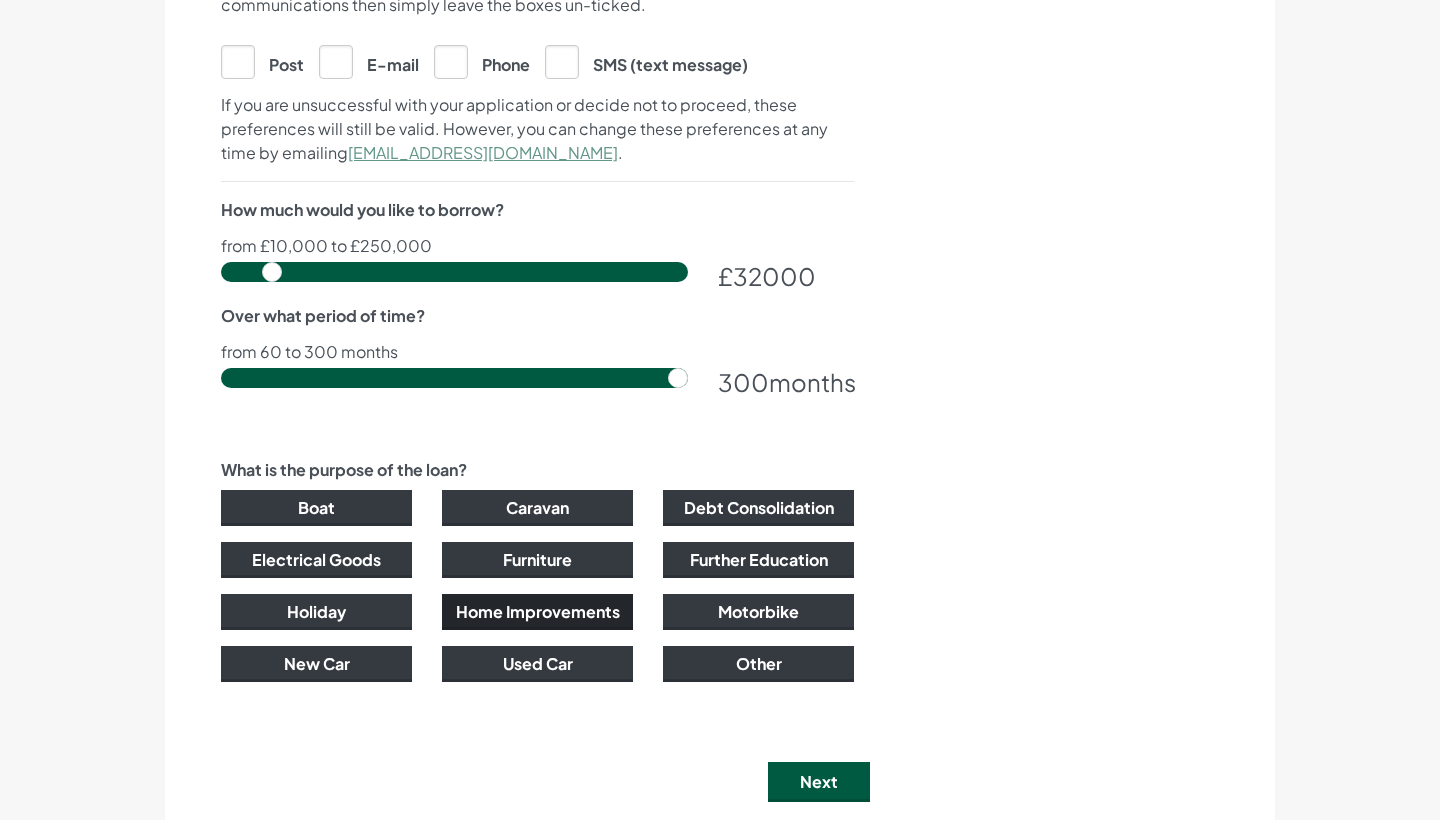 click on "Home Improvements" at bounding box center [537, 612] 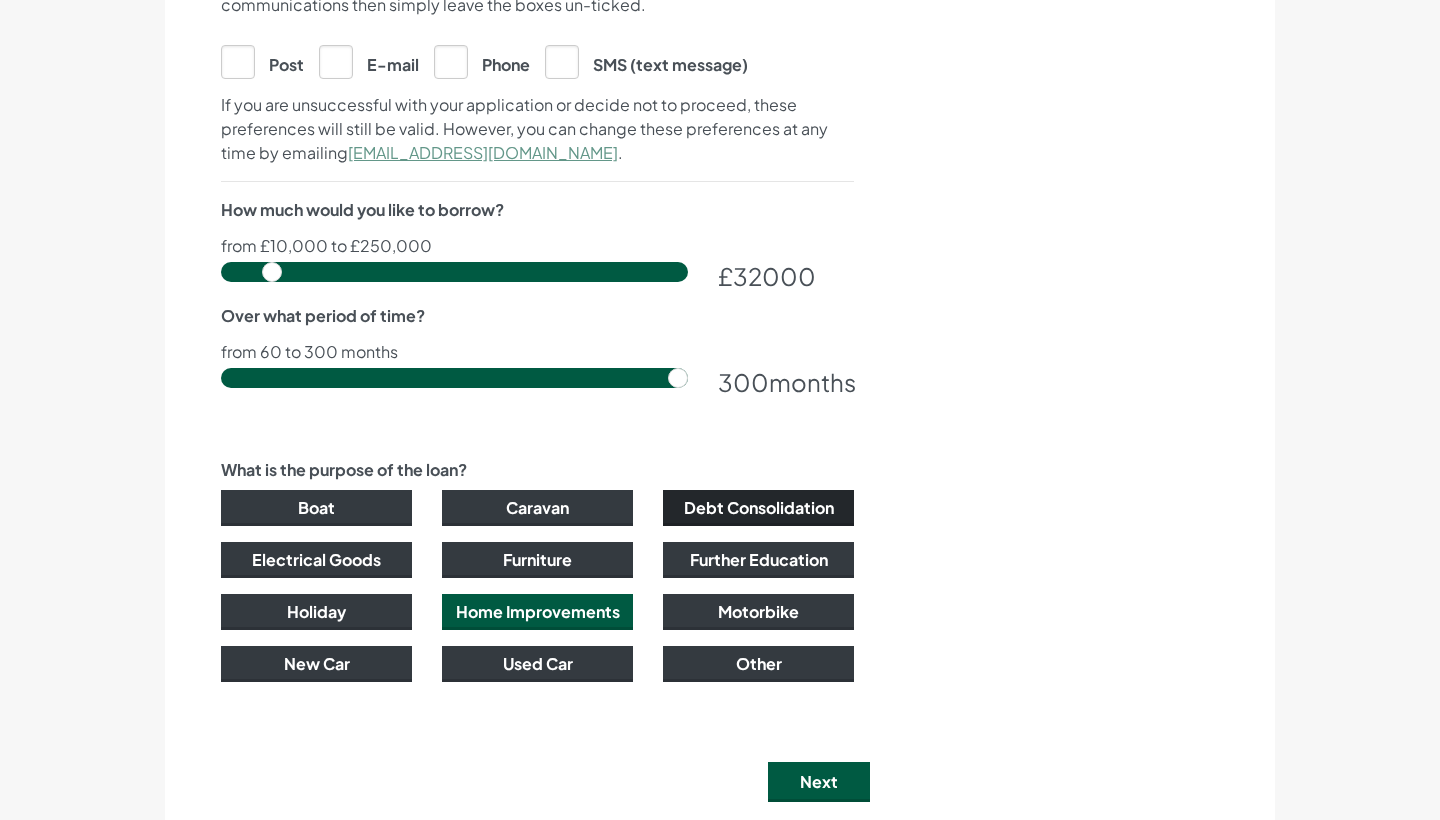 click on "Debt Consolidation" at bounding box center (758, 508) 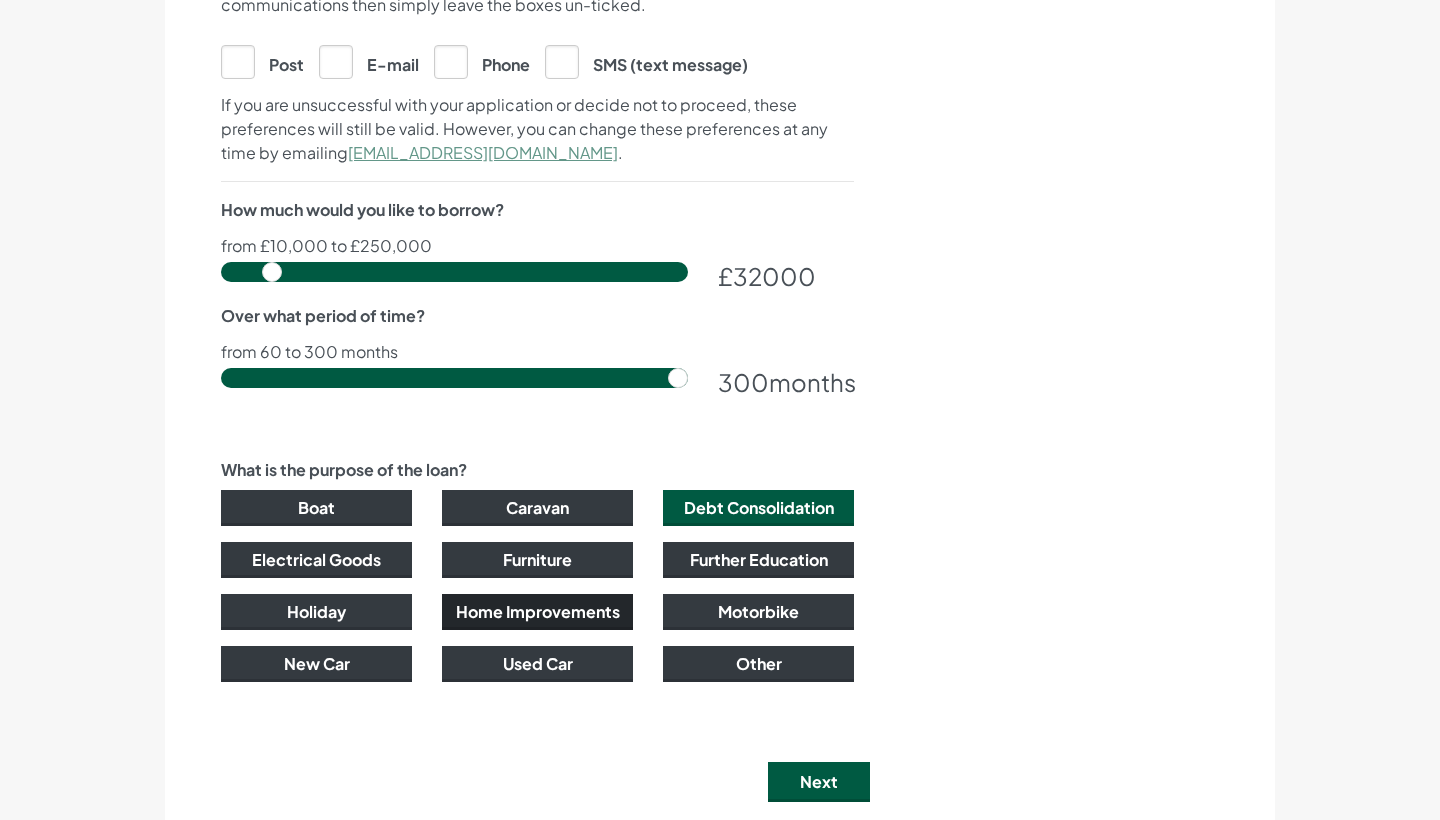 click on "Home Improvements" at bounding box center (537, 612) 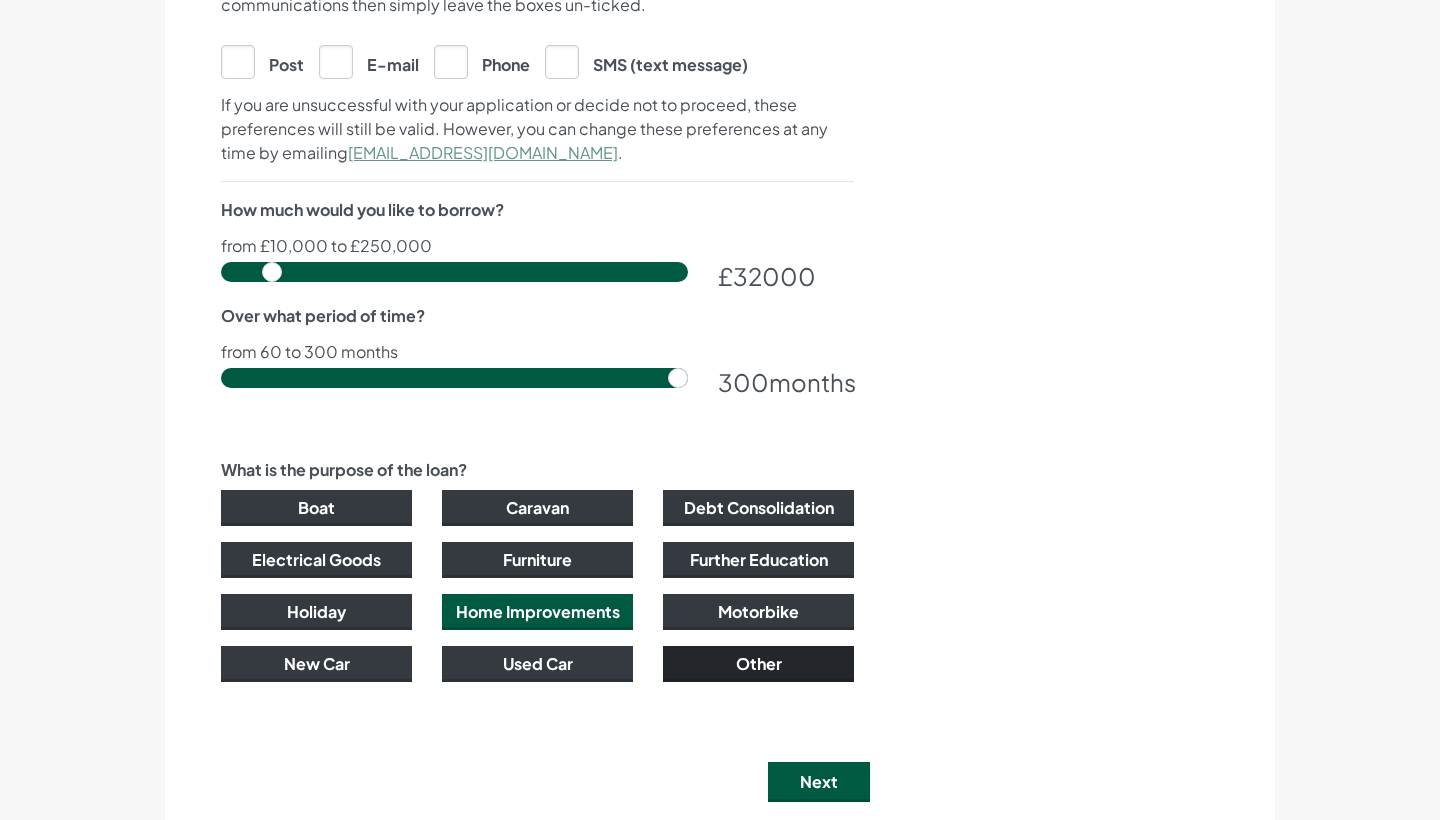 scroll, scrollTop: 1301, scrollLeft: 0, axis: vertical 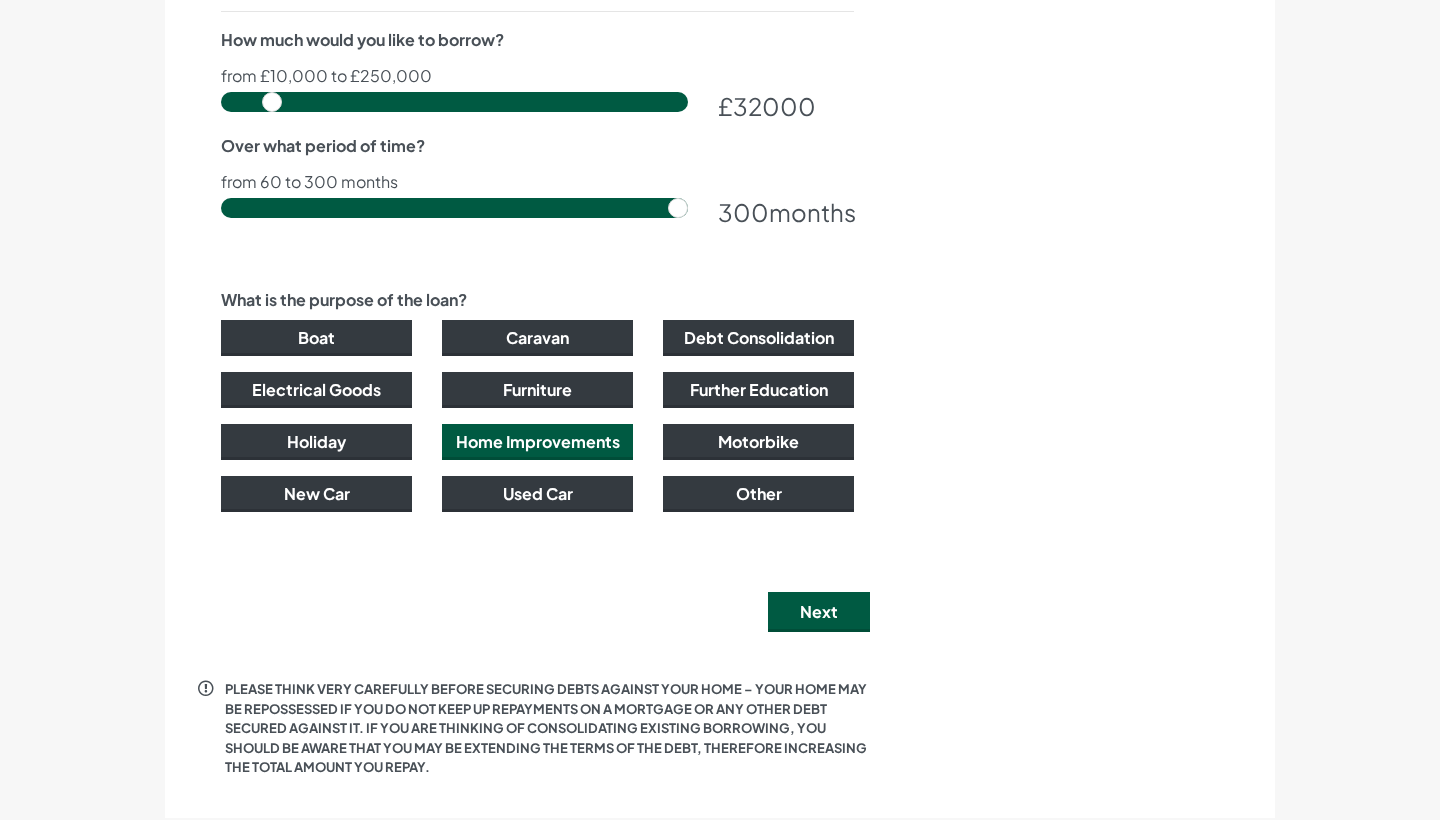 click on "Next" at bounding box center [819, 612] 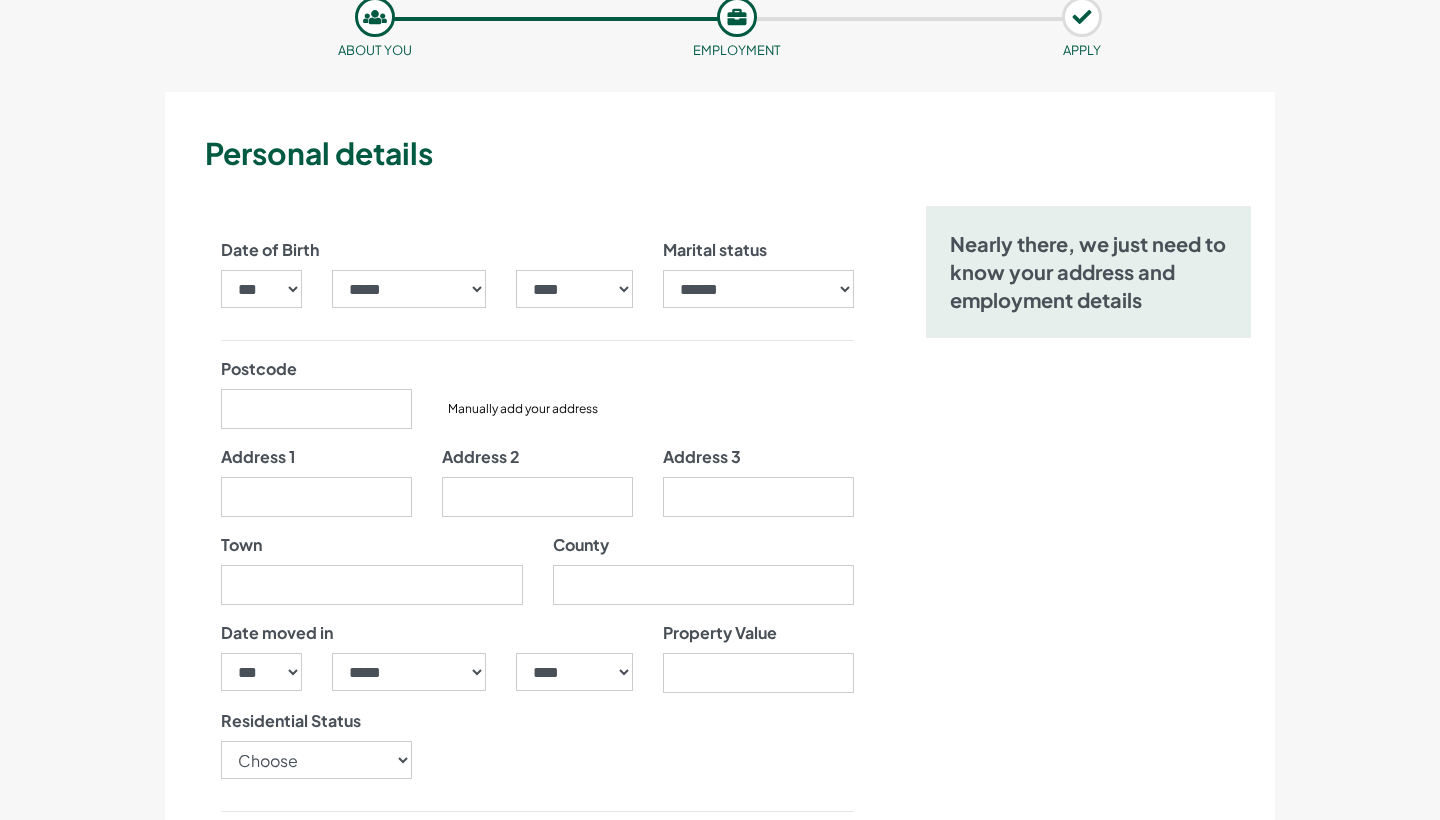 scroll, scrollTop: 136, scrollLeft: 0, axis: vertical 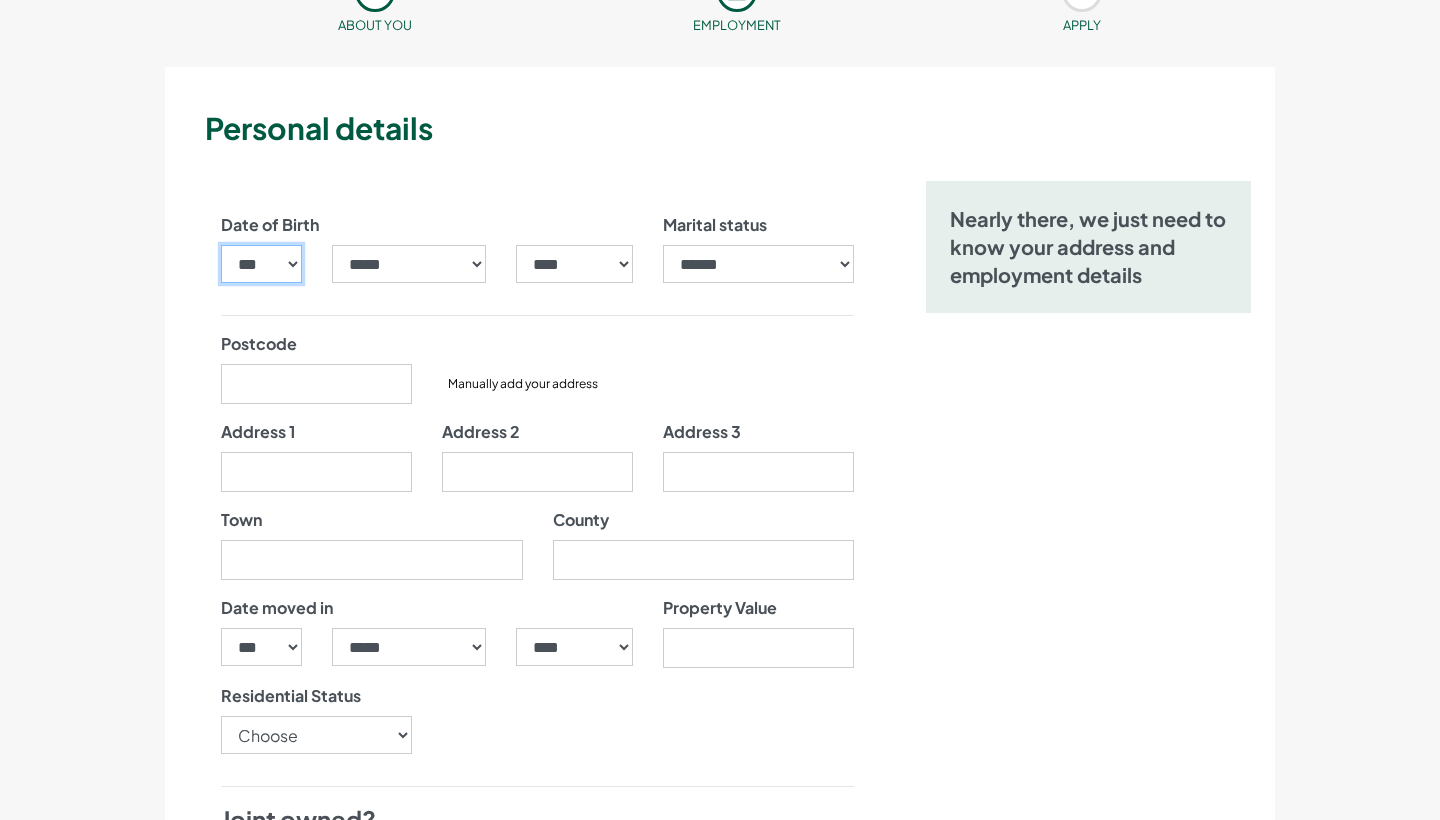 select on "**" 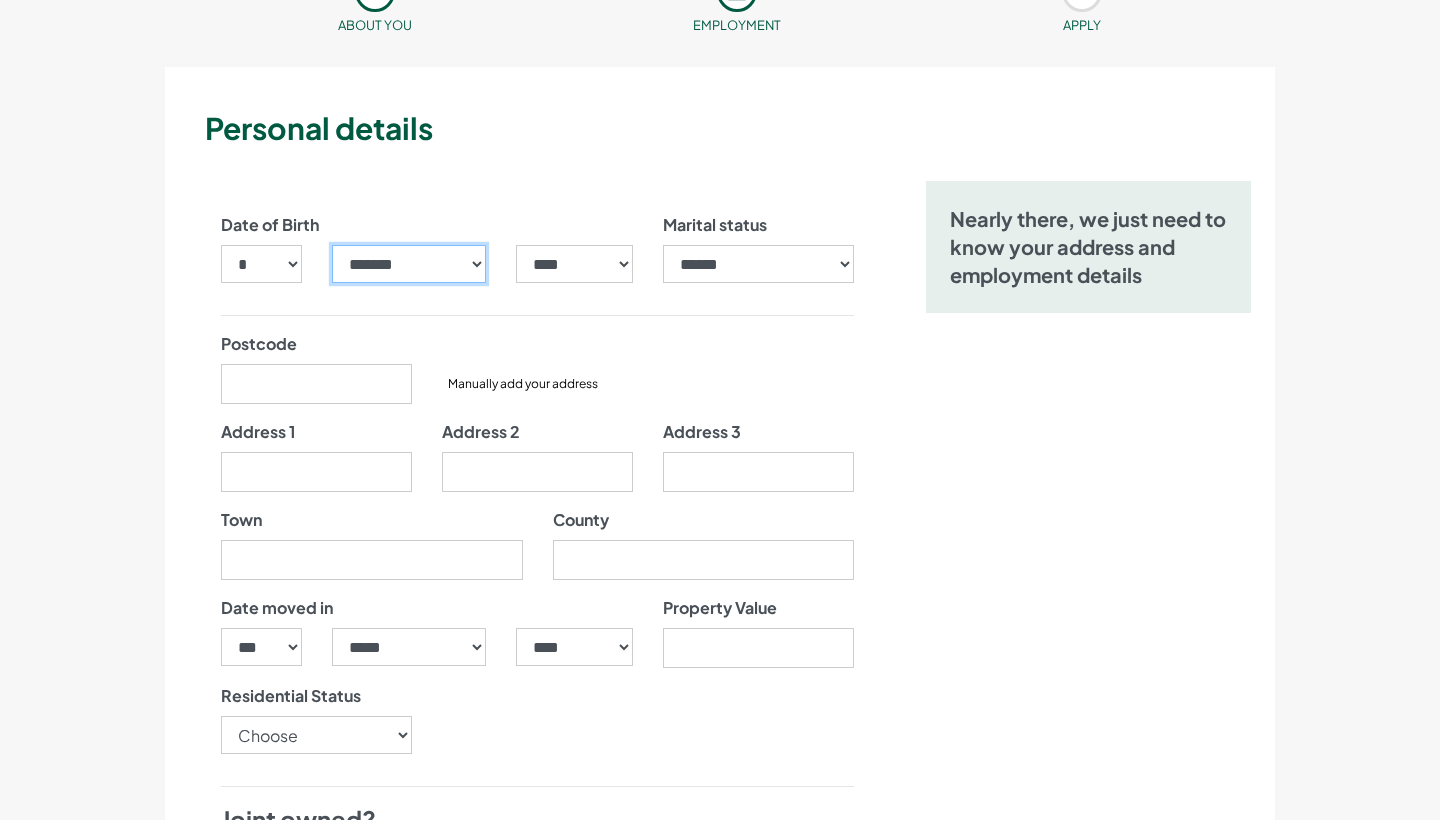 select on "**" 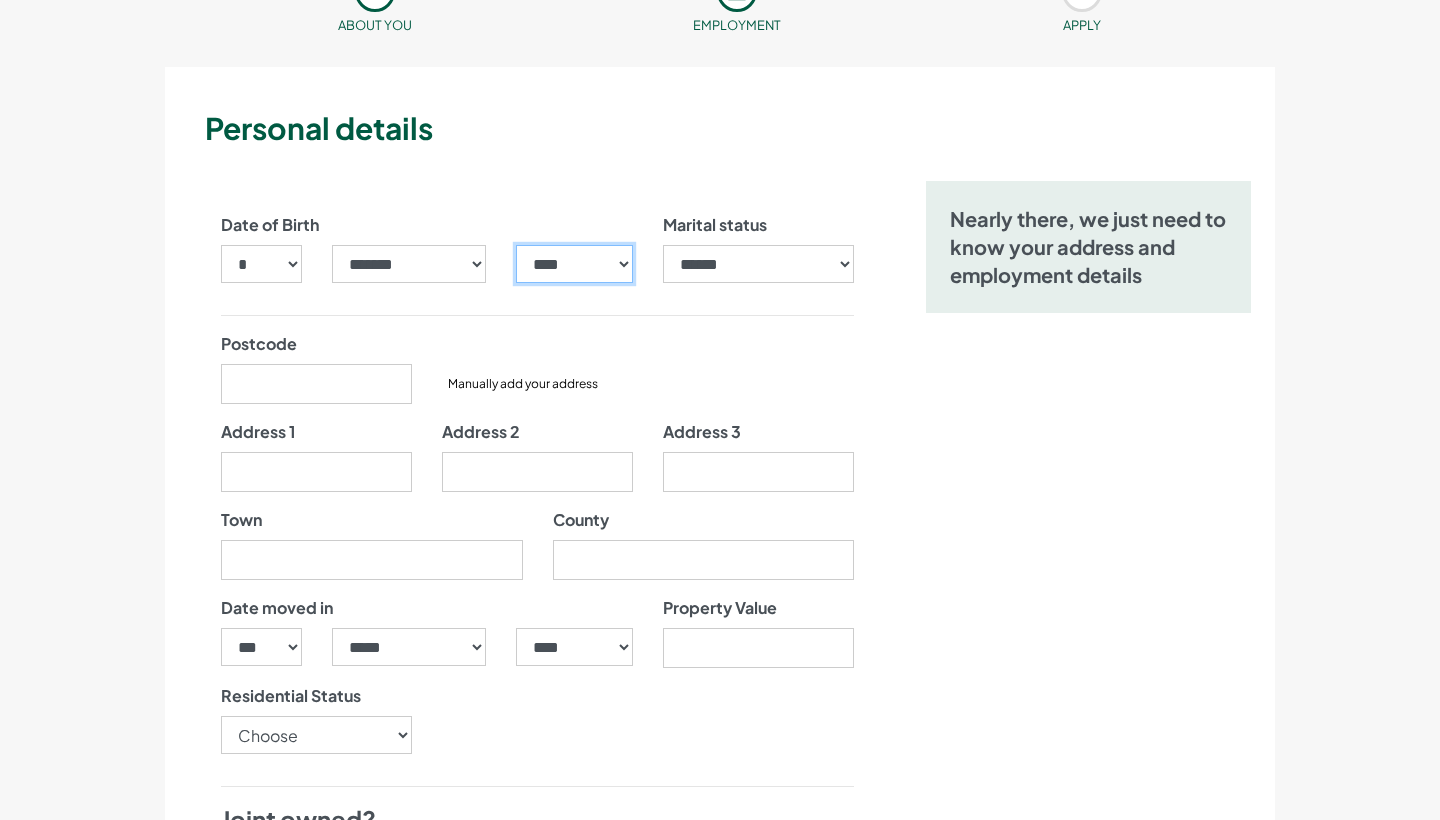 select on "****" 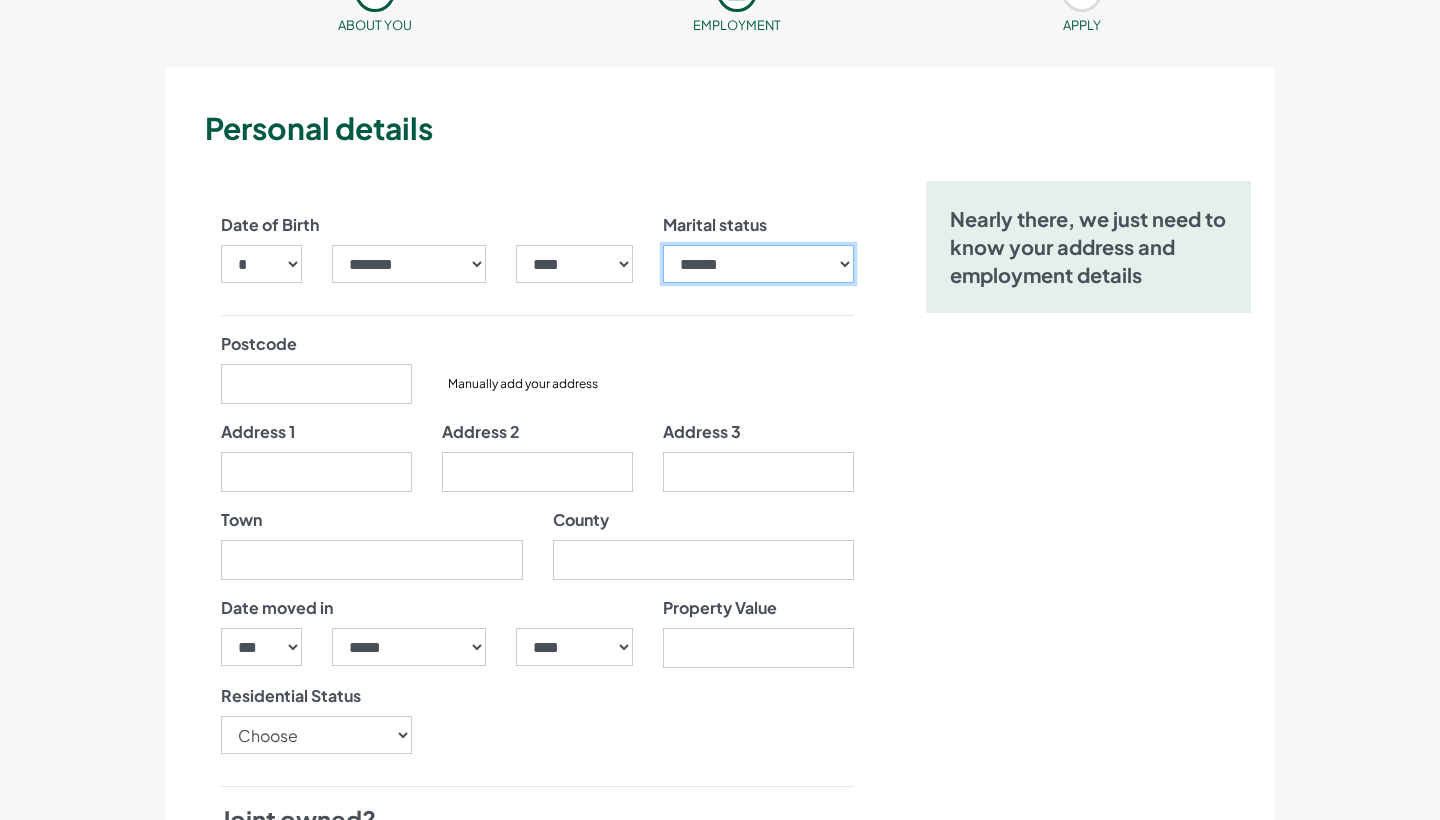 select on "******" 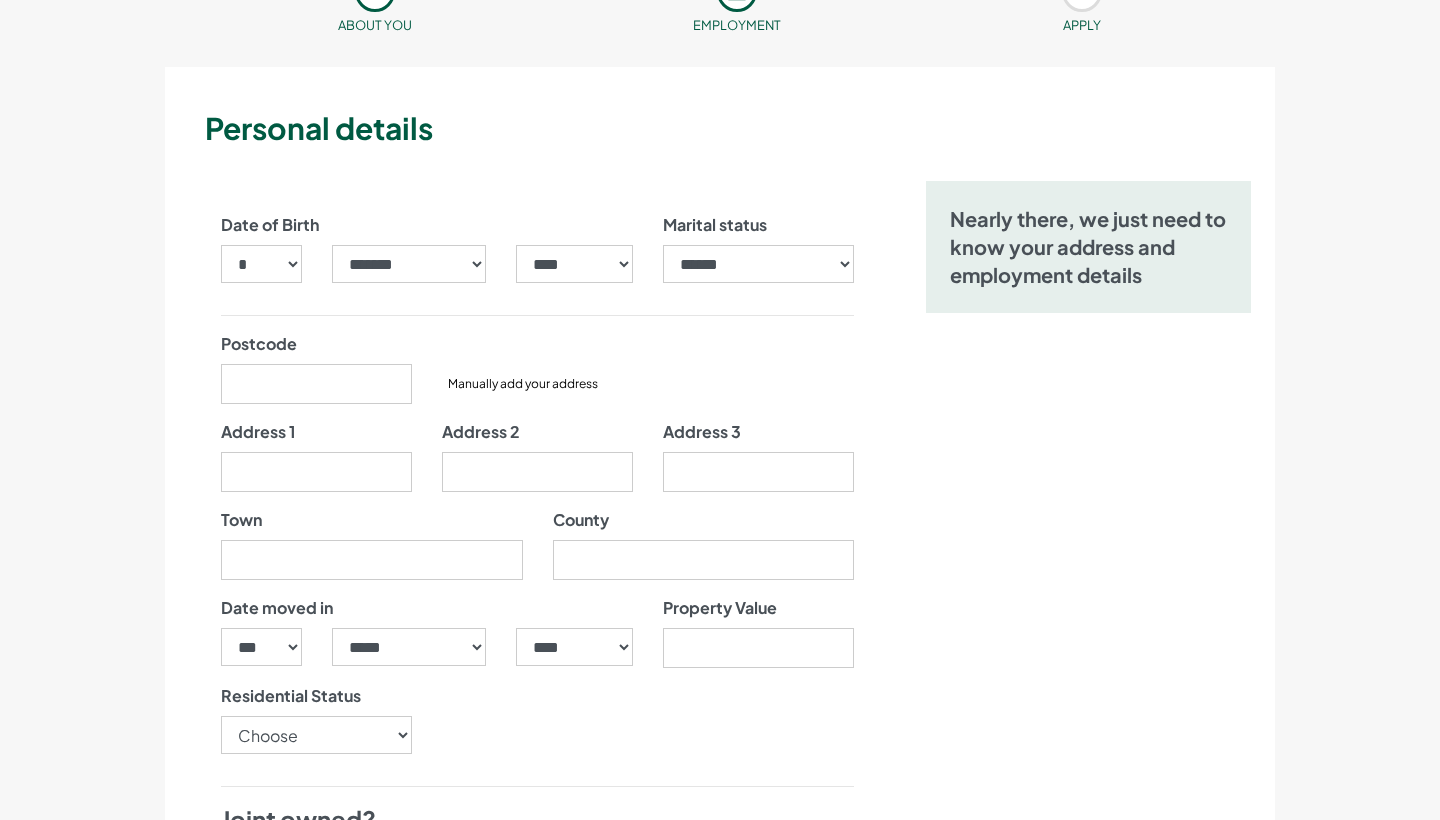 click on "Postcode" at bounding box center (316, 368) 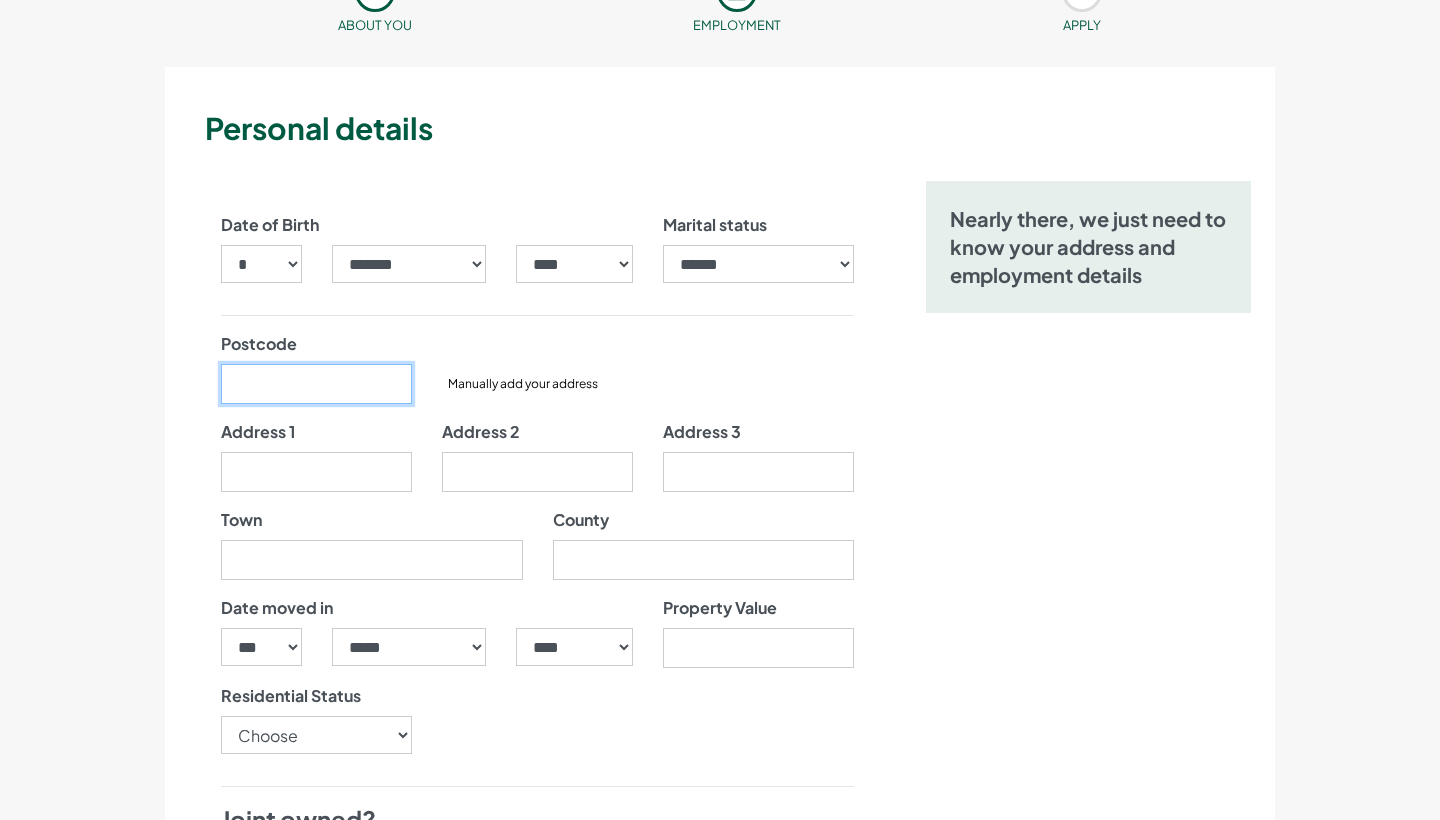 click on "Postcode" at bounding box center (316, 384) 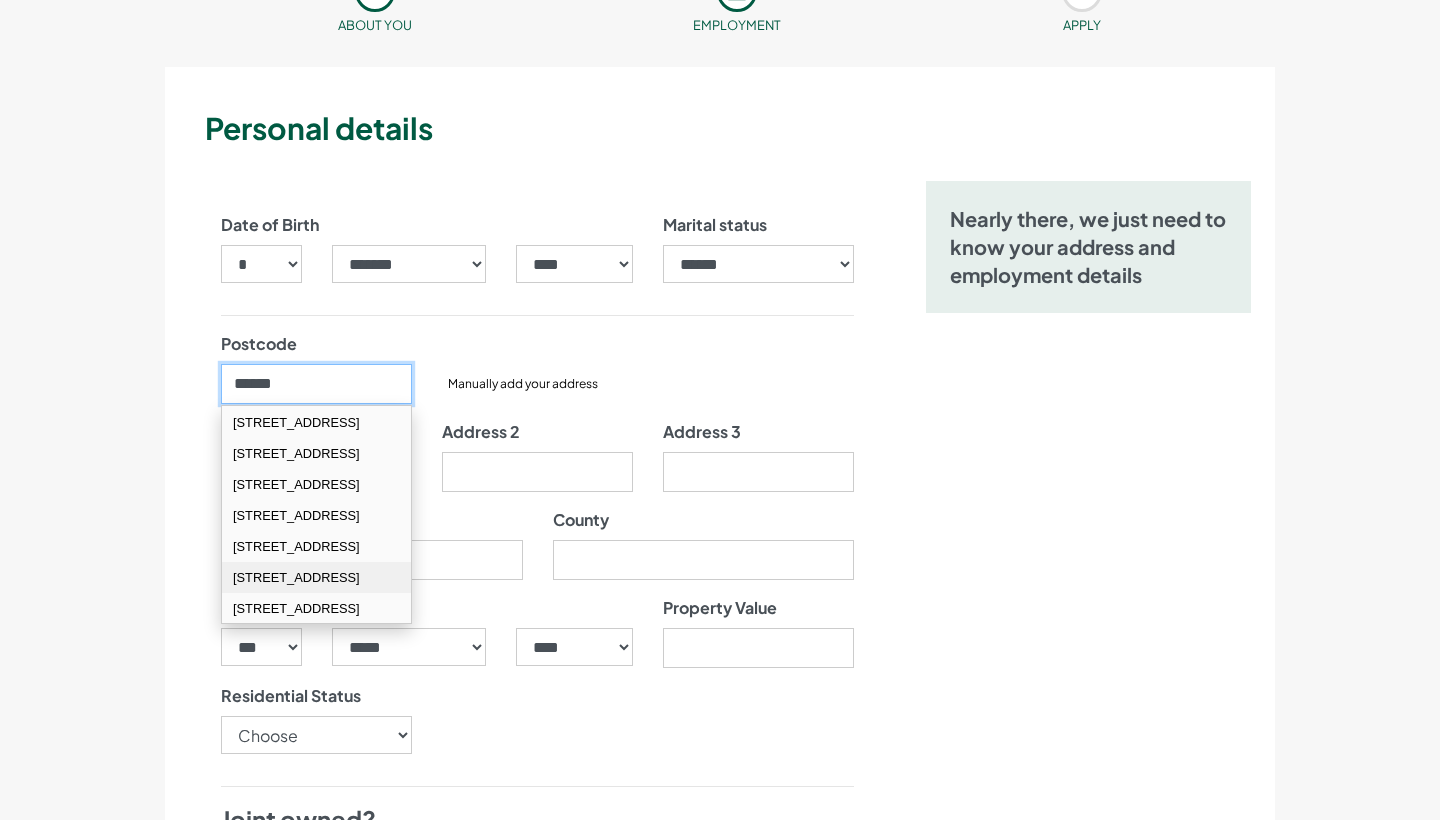 scroll, scrollTop: 588, scrollLeft: 0, axis: vertical 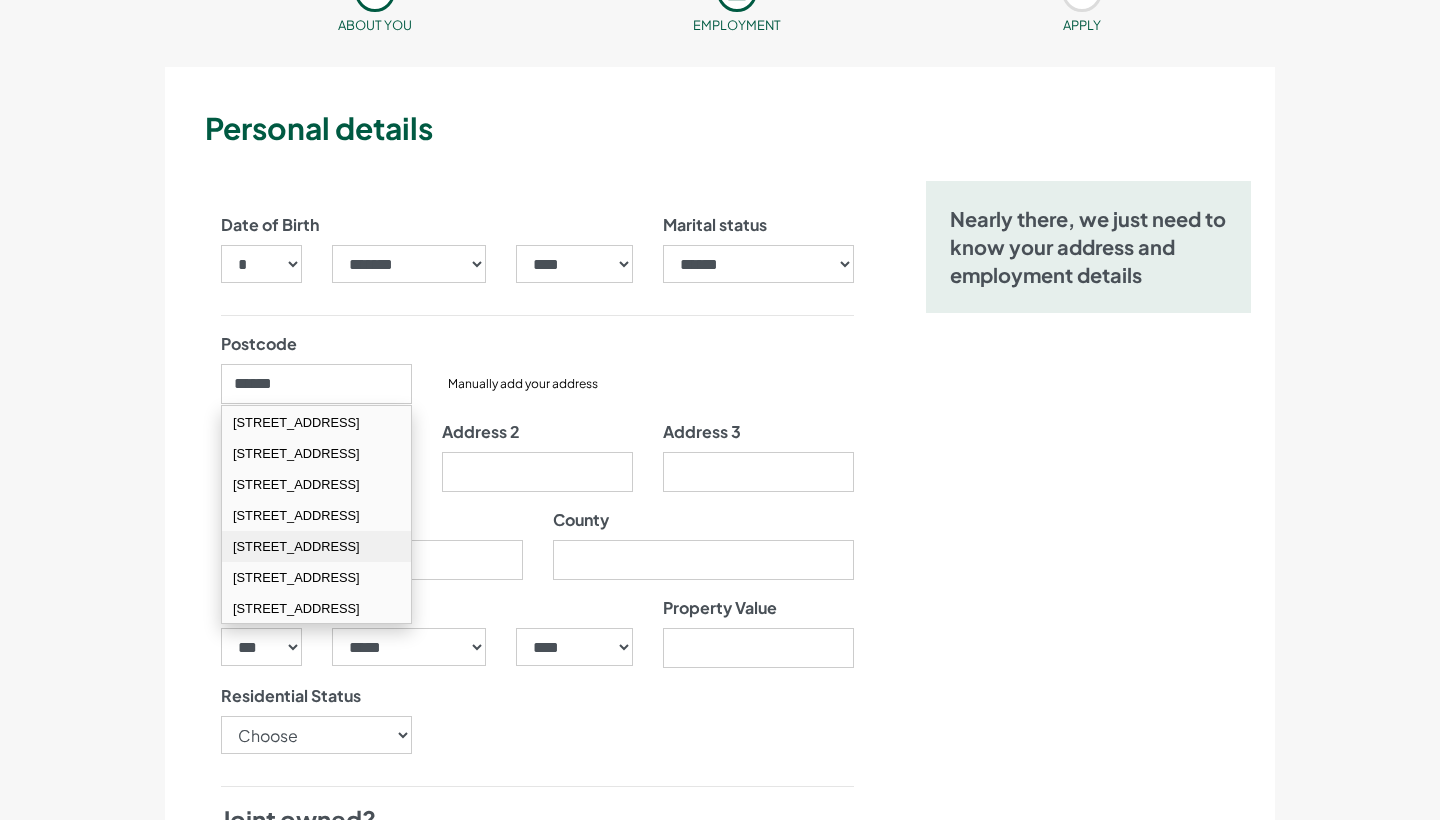 click on "30 Ben More Drive Paisley PA2 7NS" at bounding box center [316, 546] 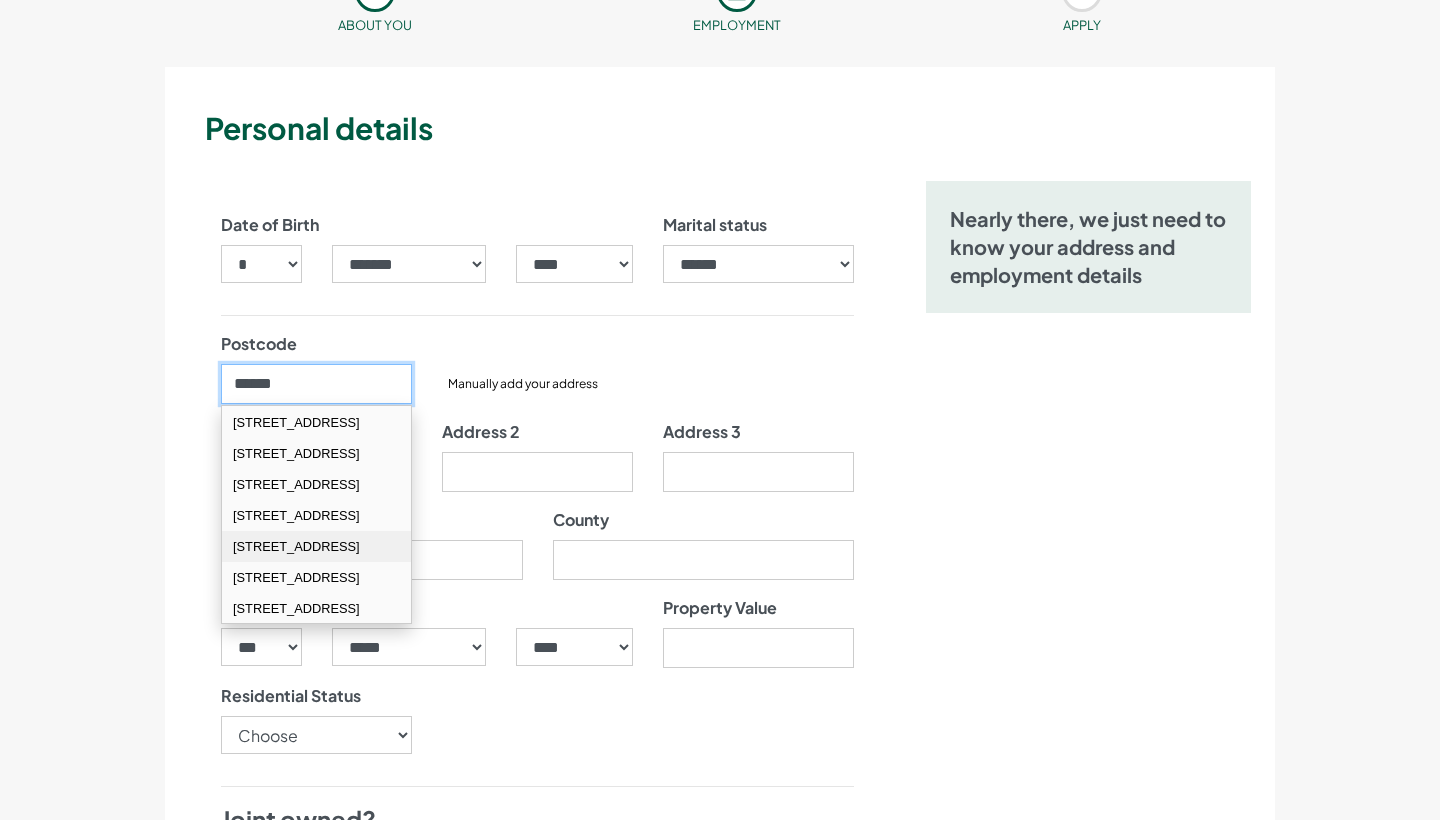 type on "*******" 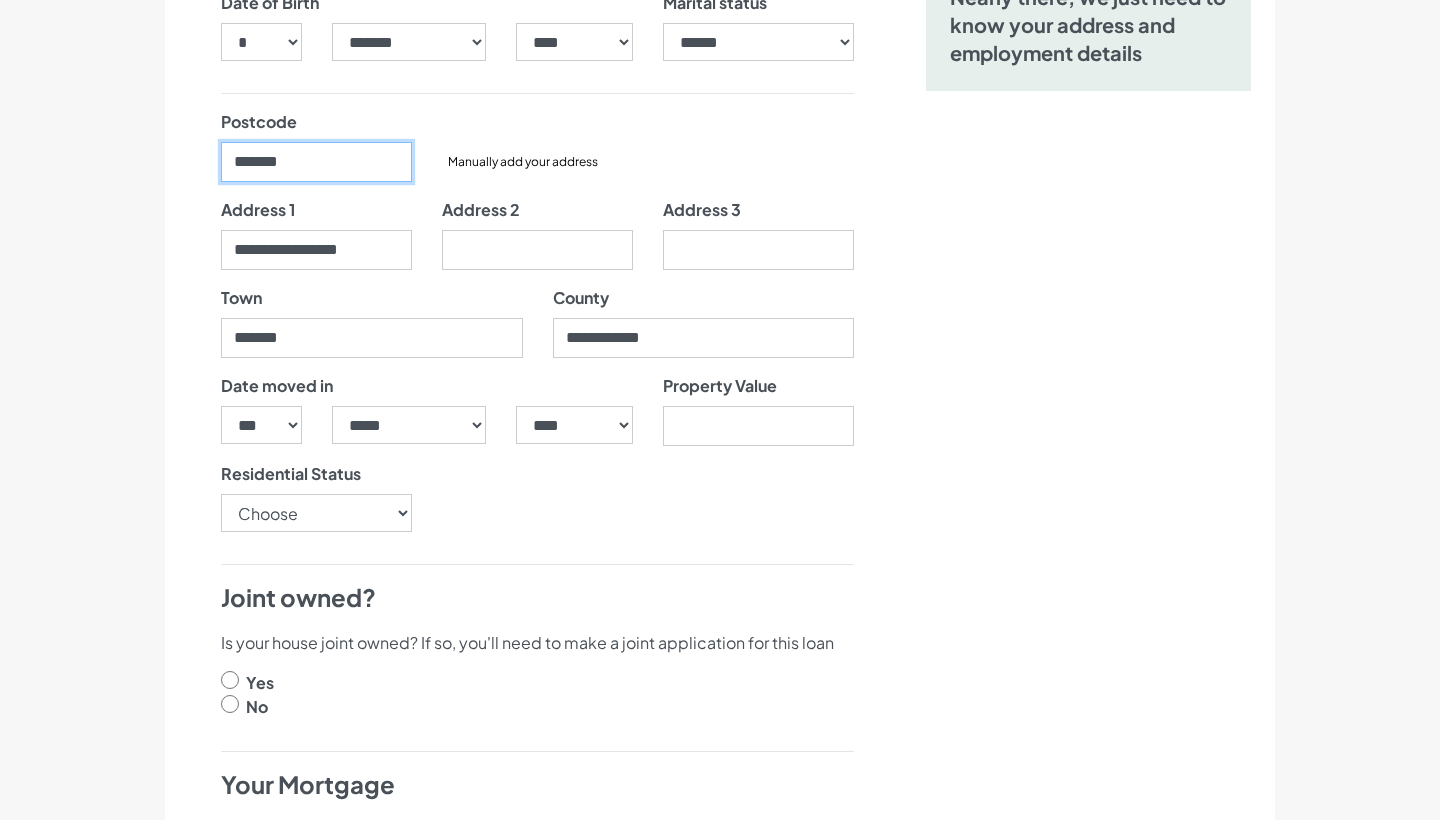 scroll, scrollTop: 368, scrollLeft: 0, axis: vertical 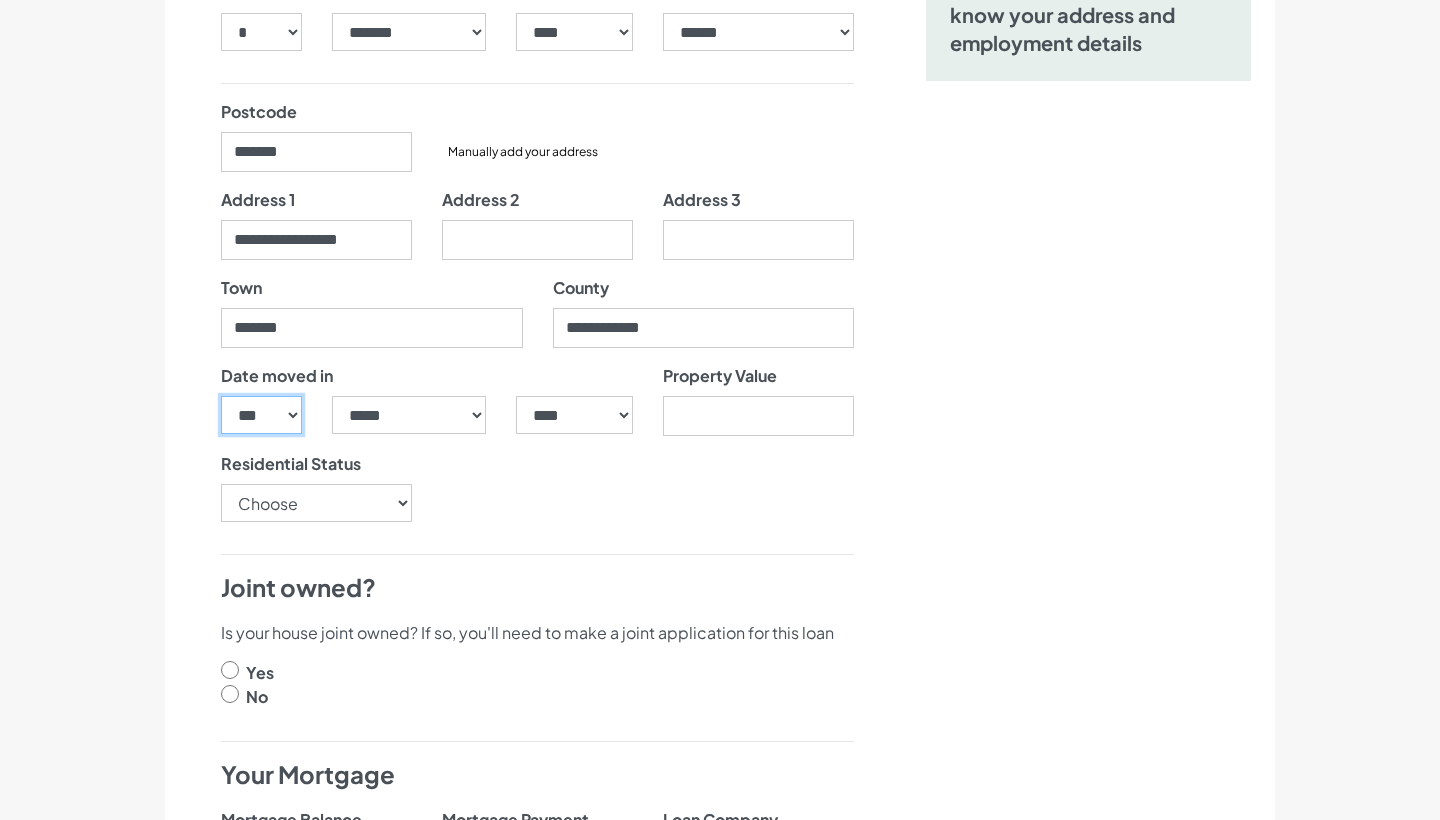 select on "**" 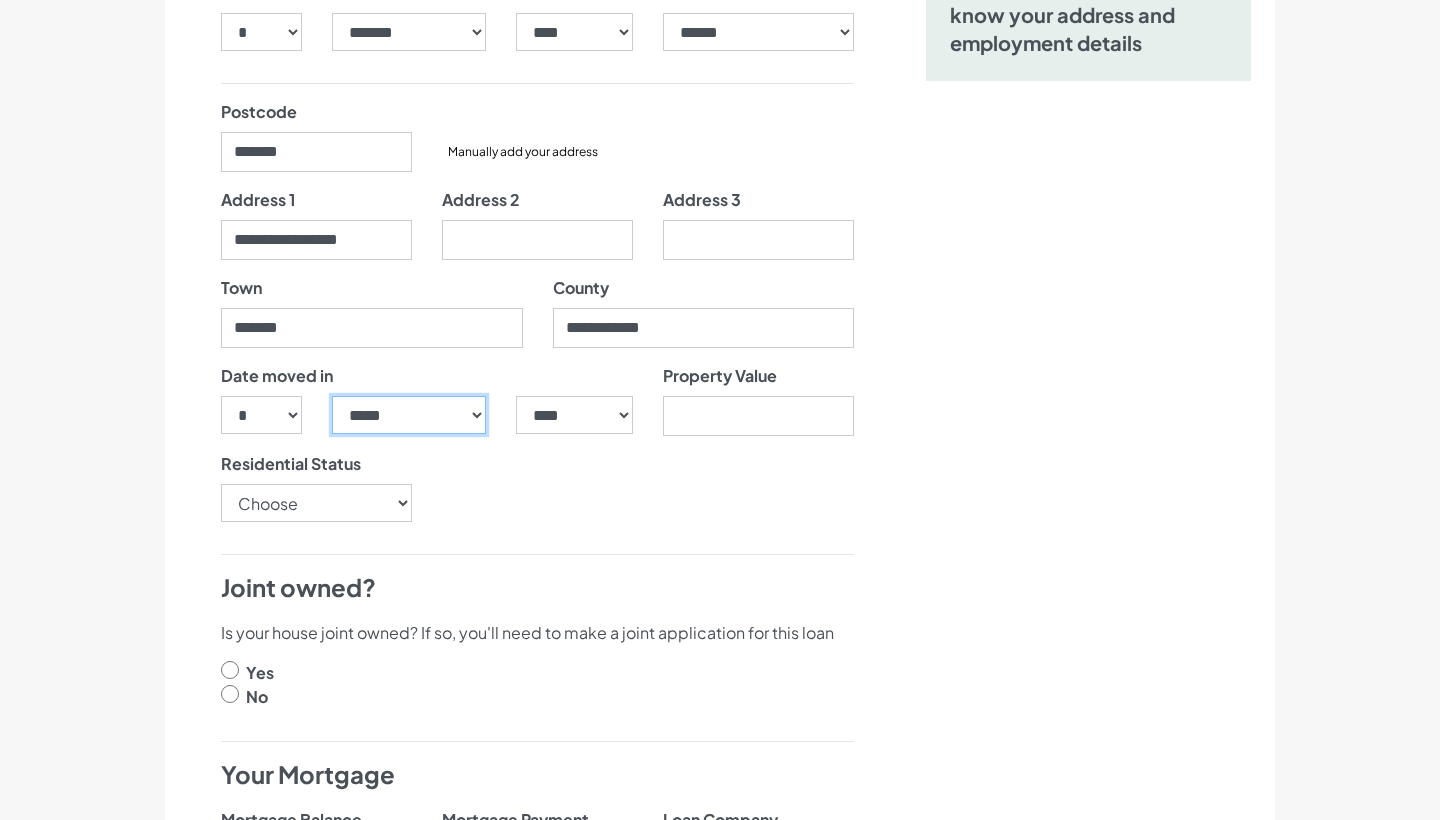 select on "**" 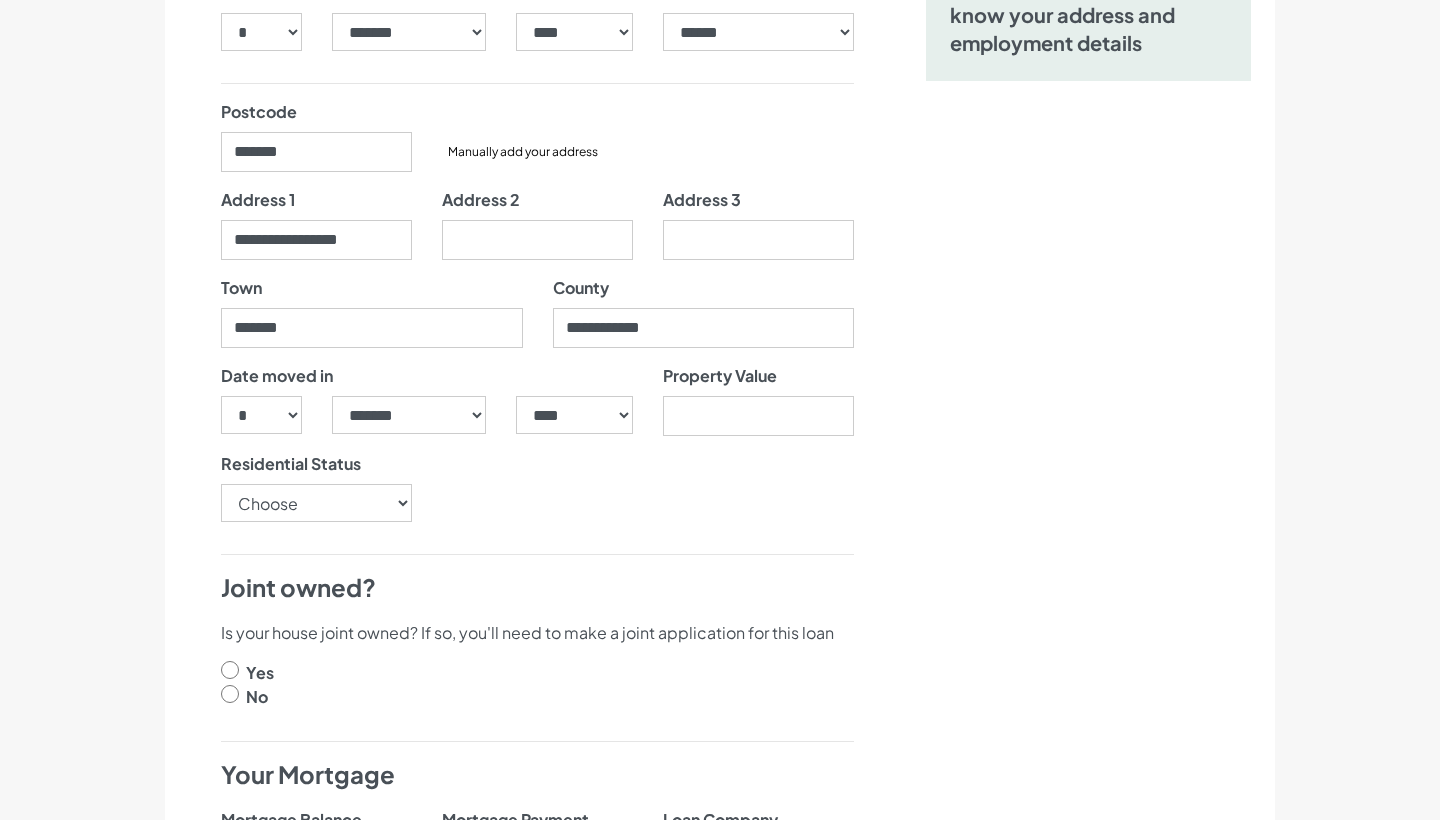 click on "Date moved in" at bounding box center (427, 380) 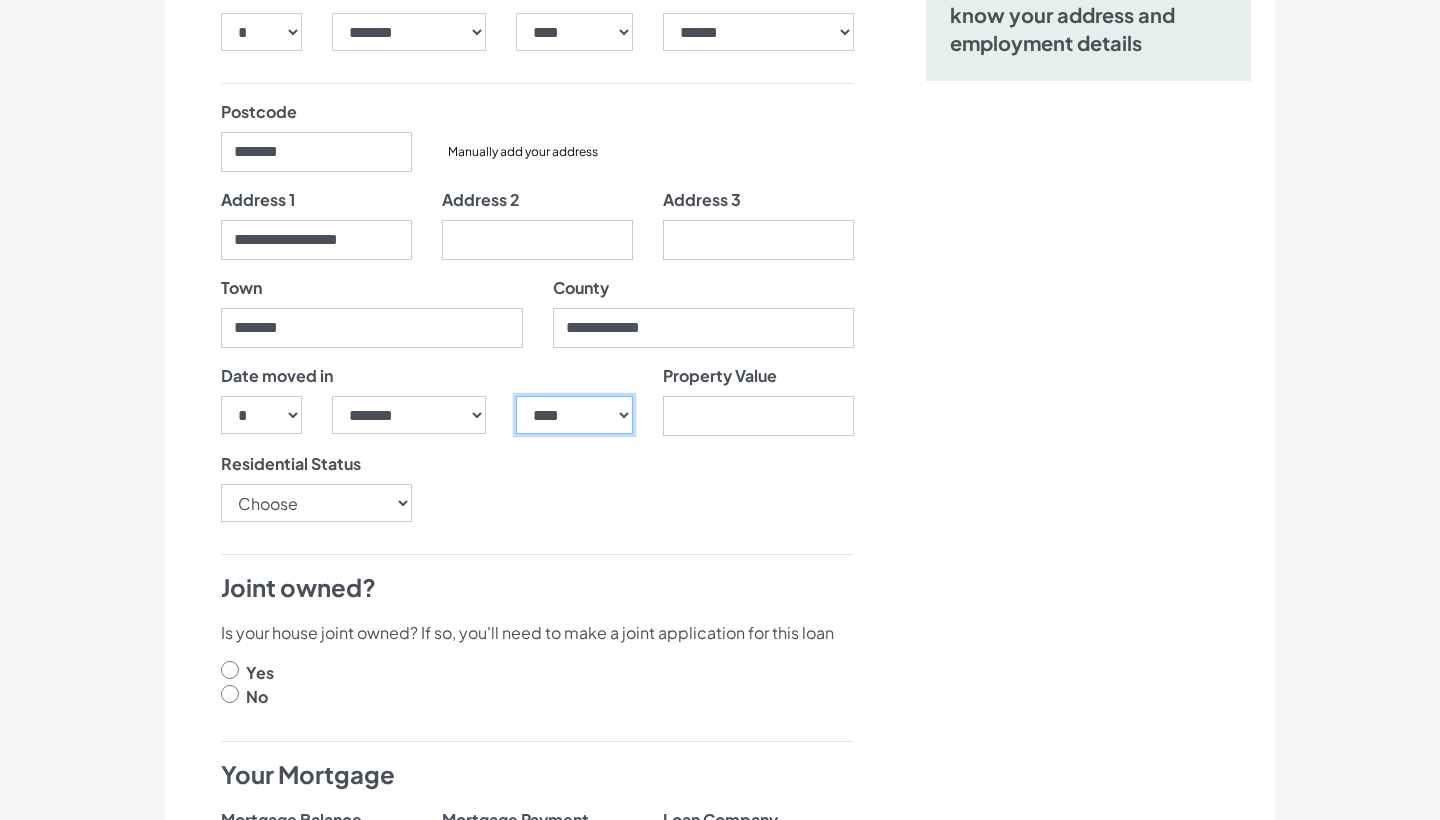 select on "****" 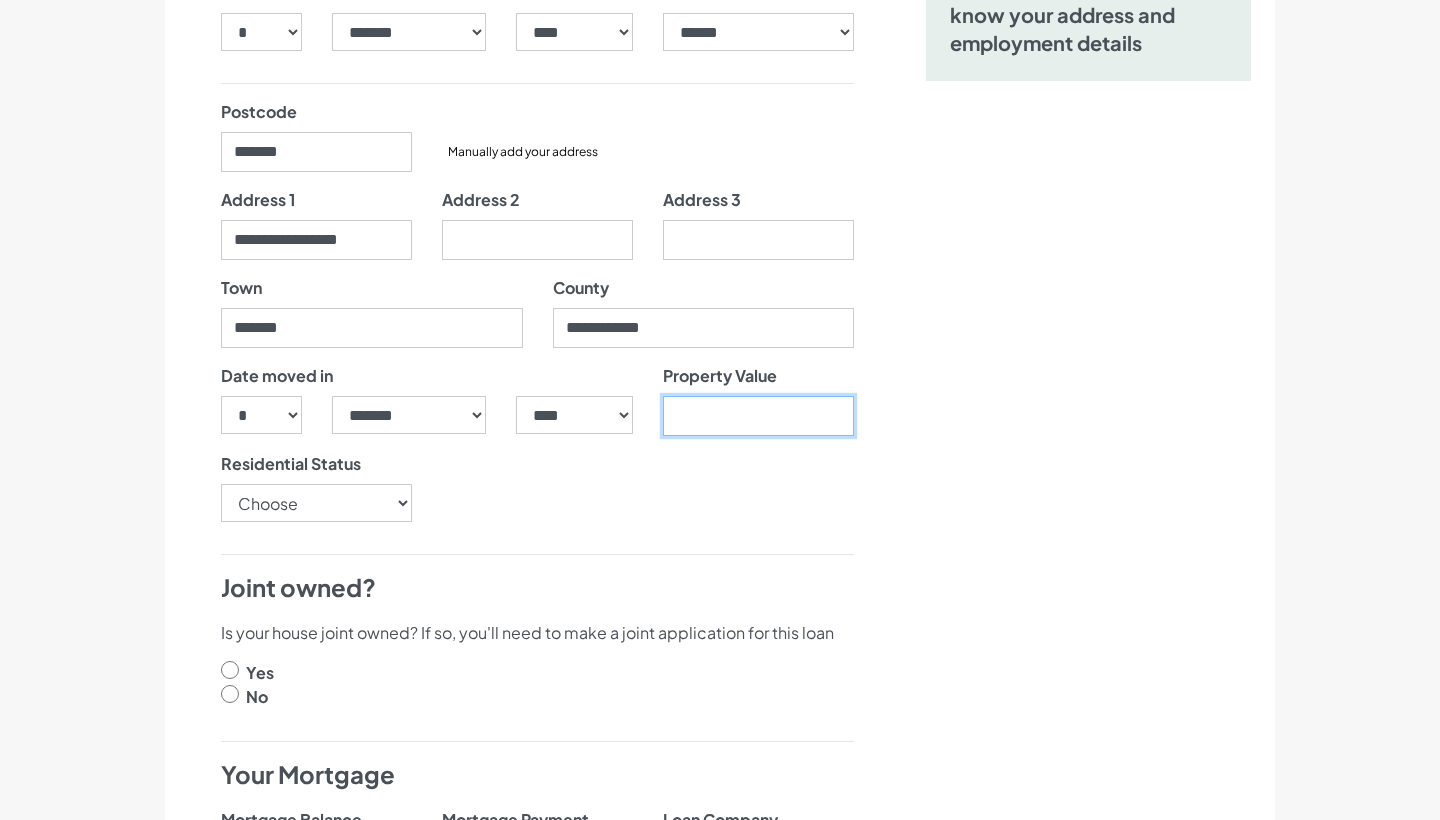 click on "Property Value" at bounding box center [758, 416] 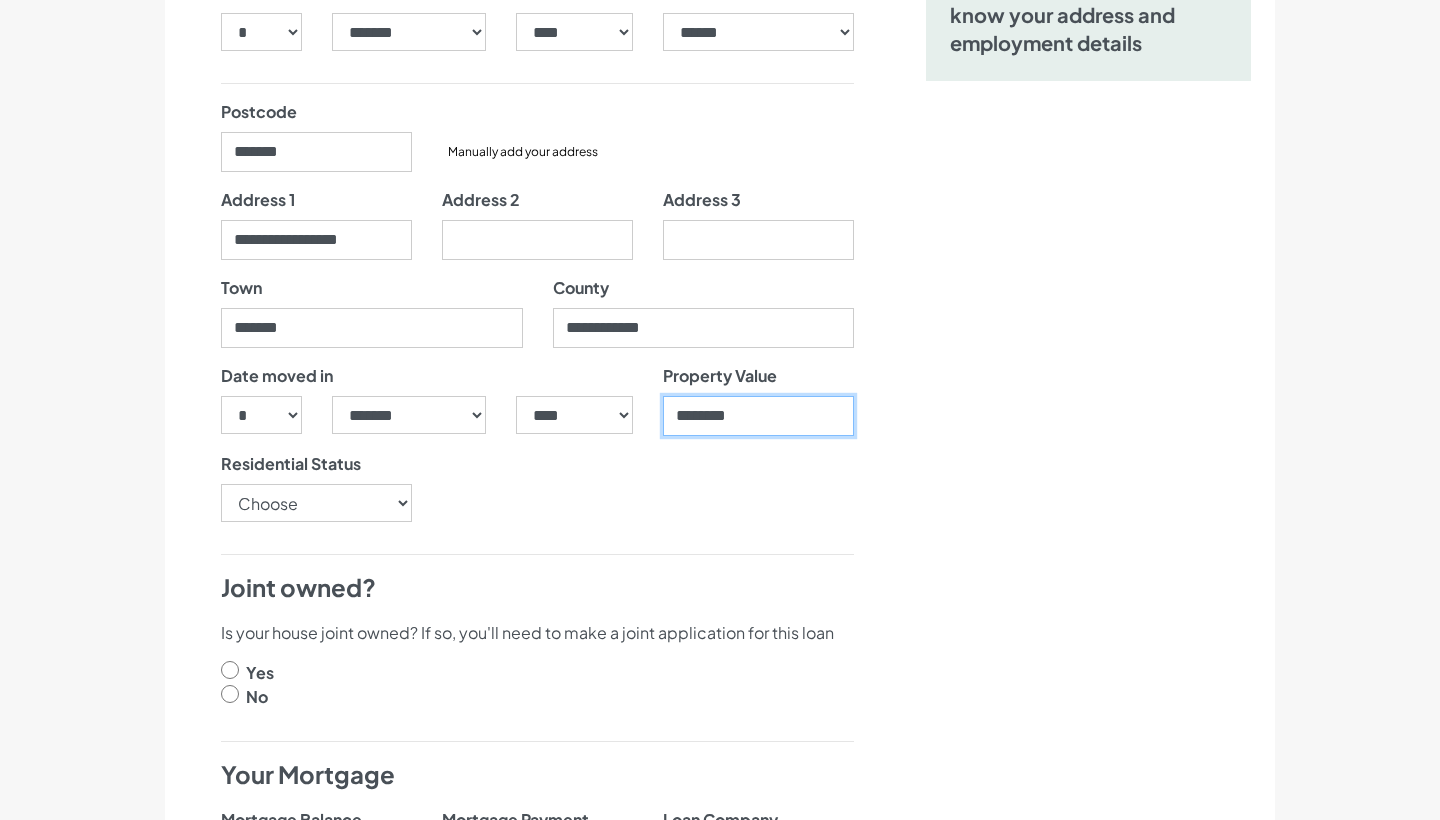 type on "********" 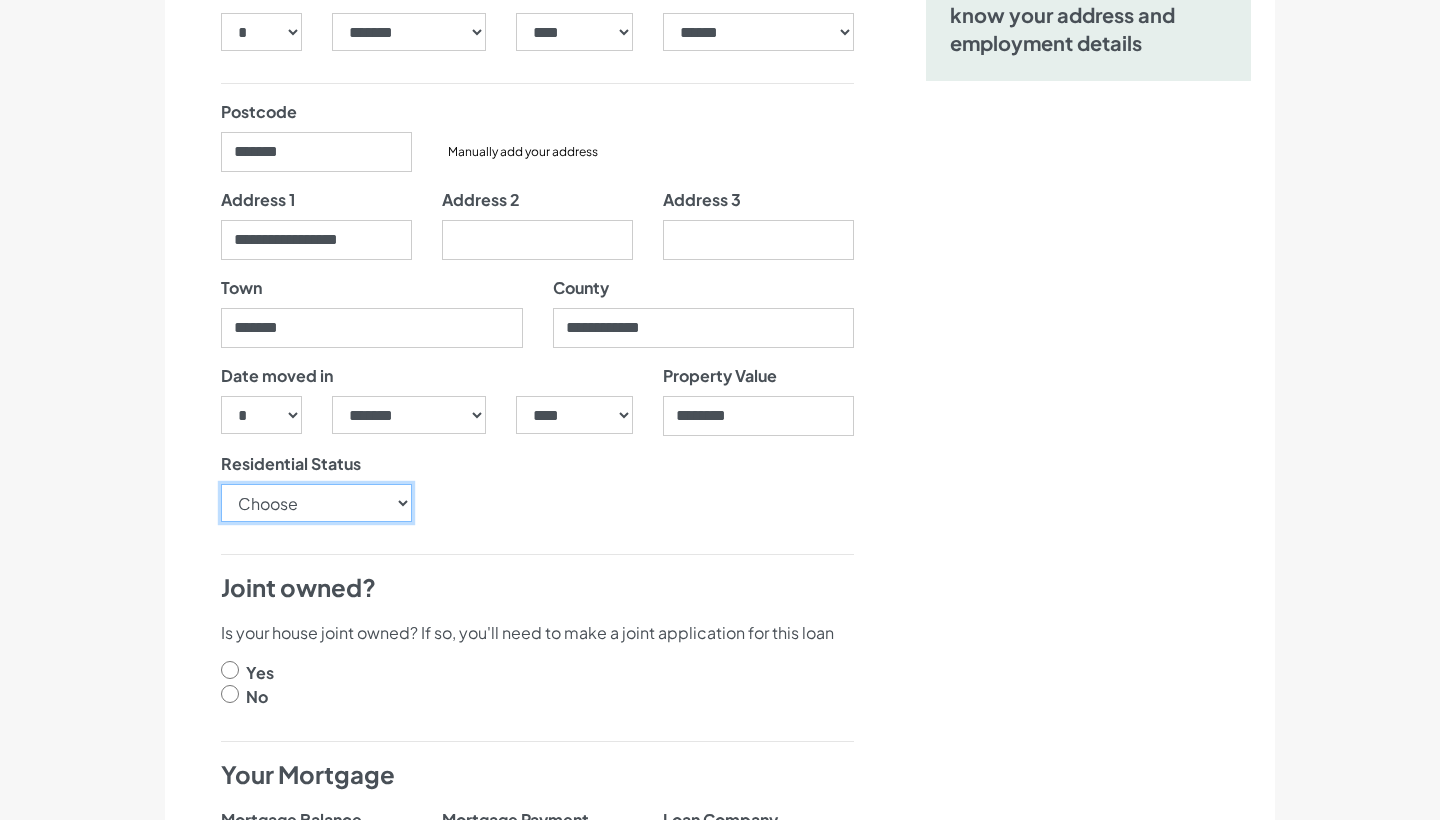 select on "OwnerOccupier" 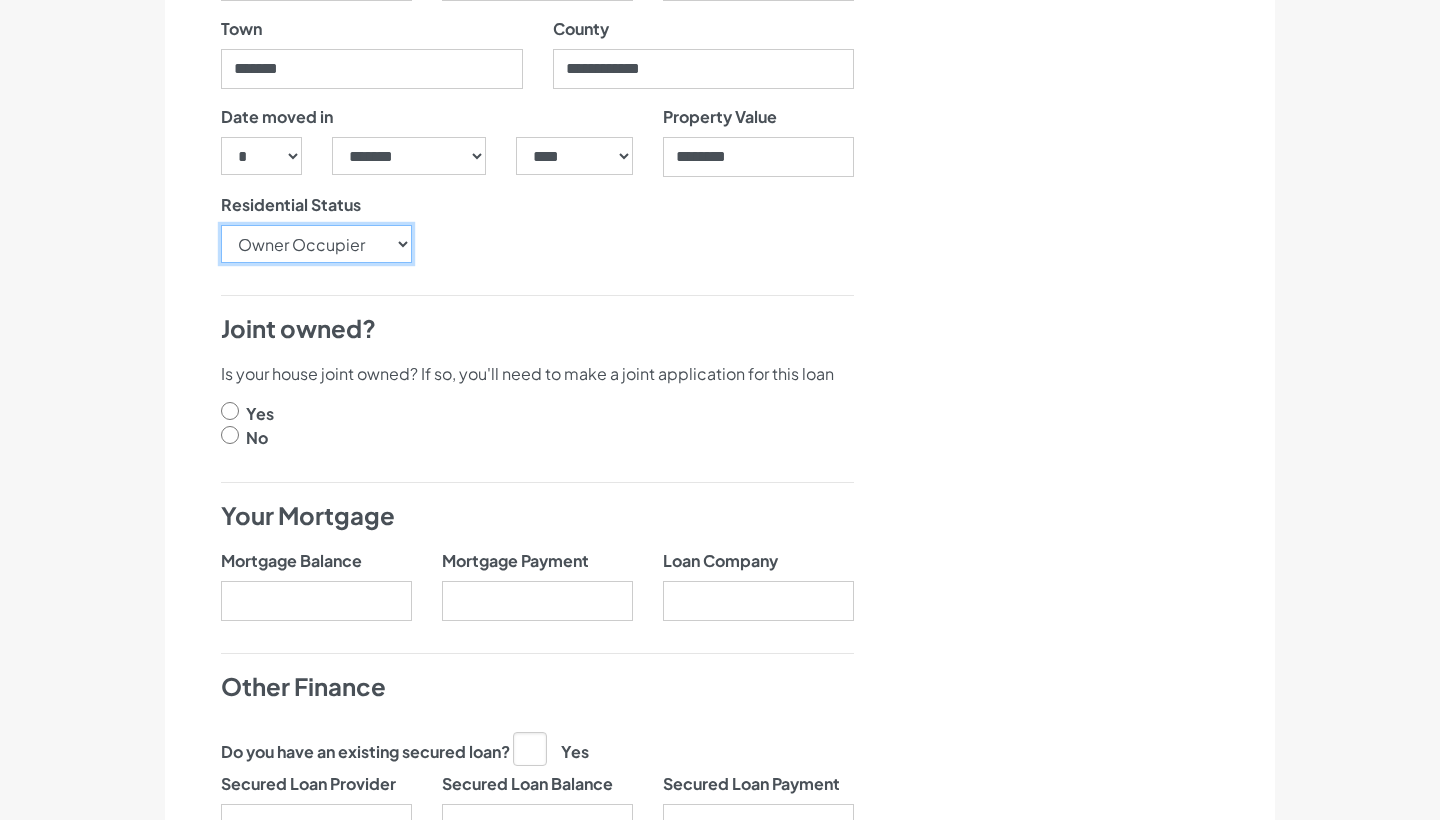 scroll, scrollTop: 648, scrollLeft: 0, axis: vertical 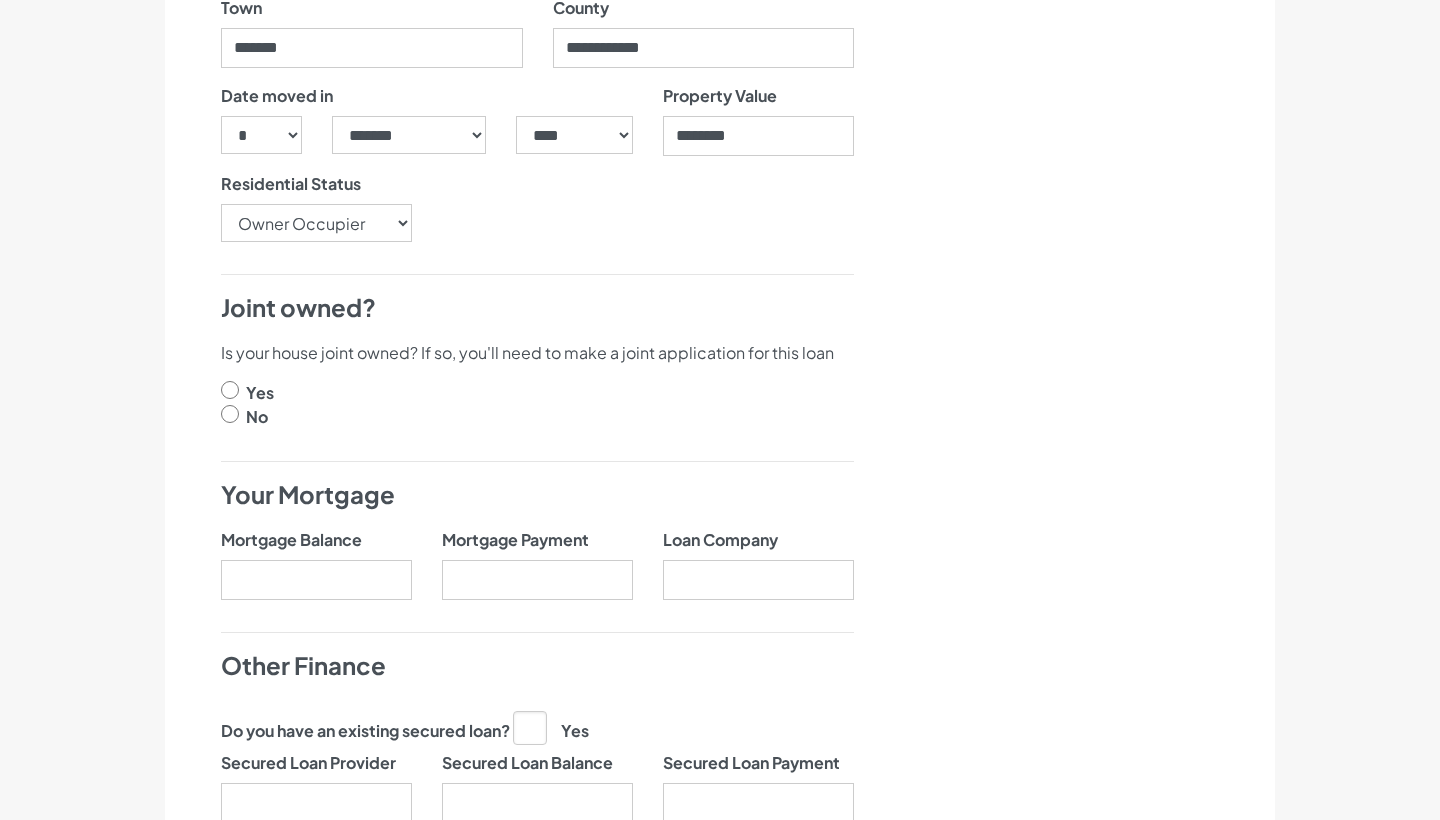 click at bounding box center (230, 414) 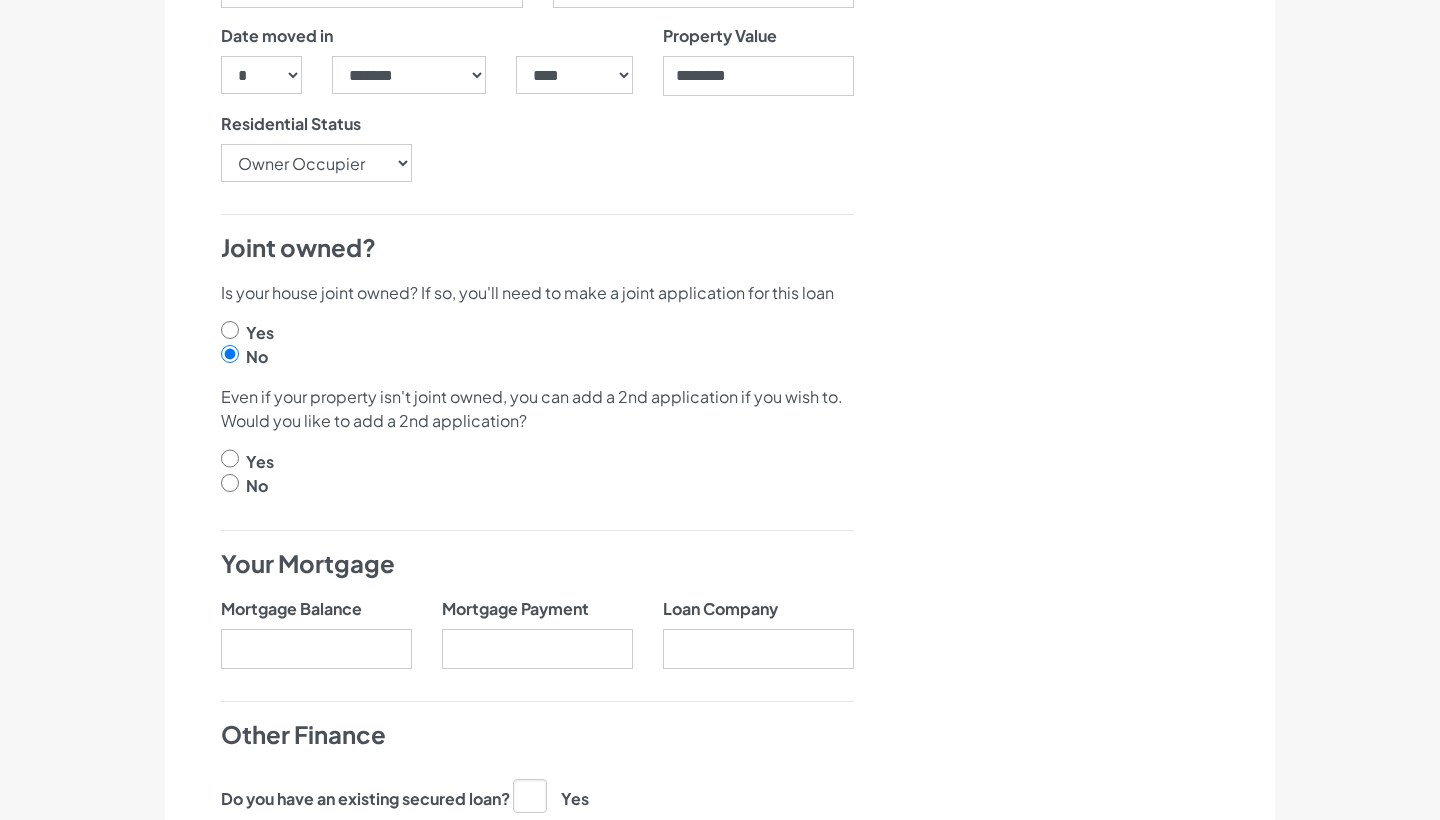 scroll, scrollTop: 716, scrollLeft: 0, axis: vertical 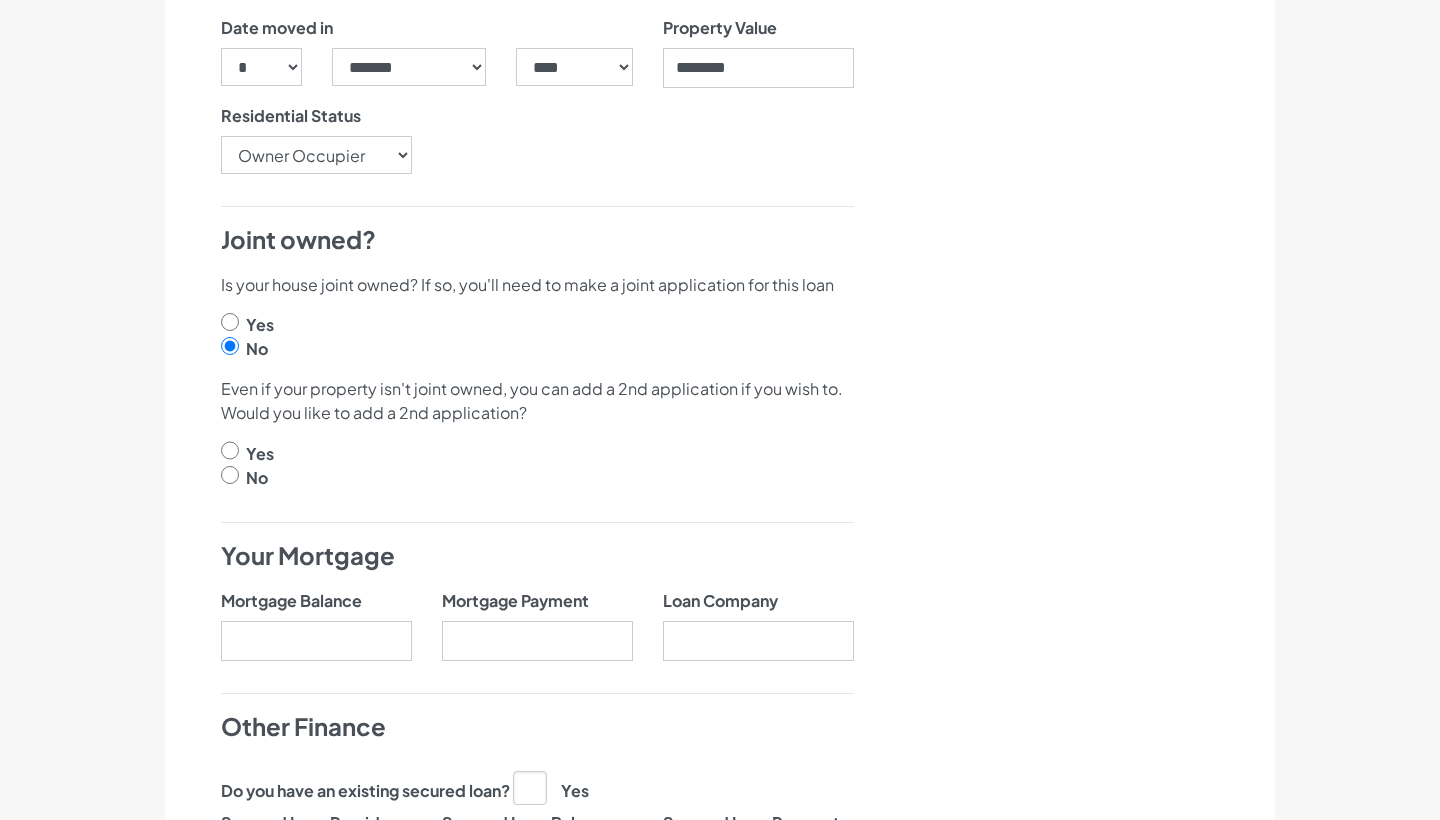 click at bounding box center (230, 475) 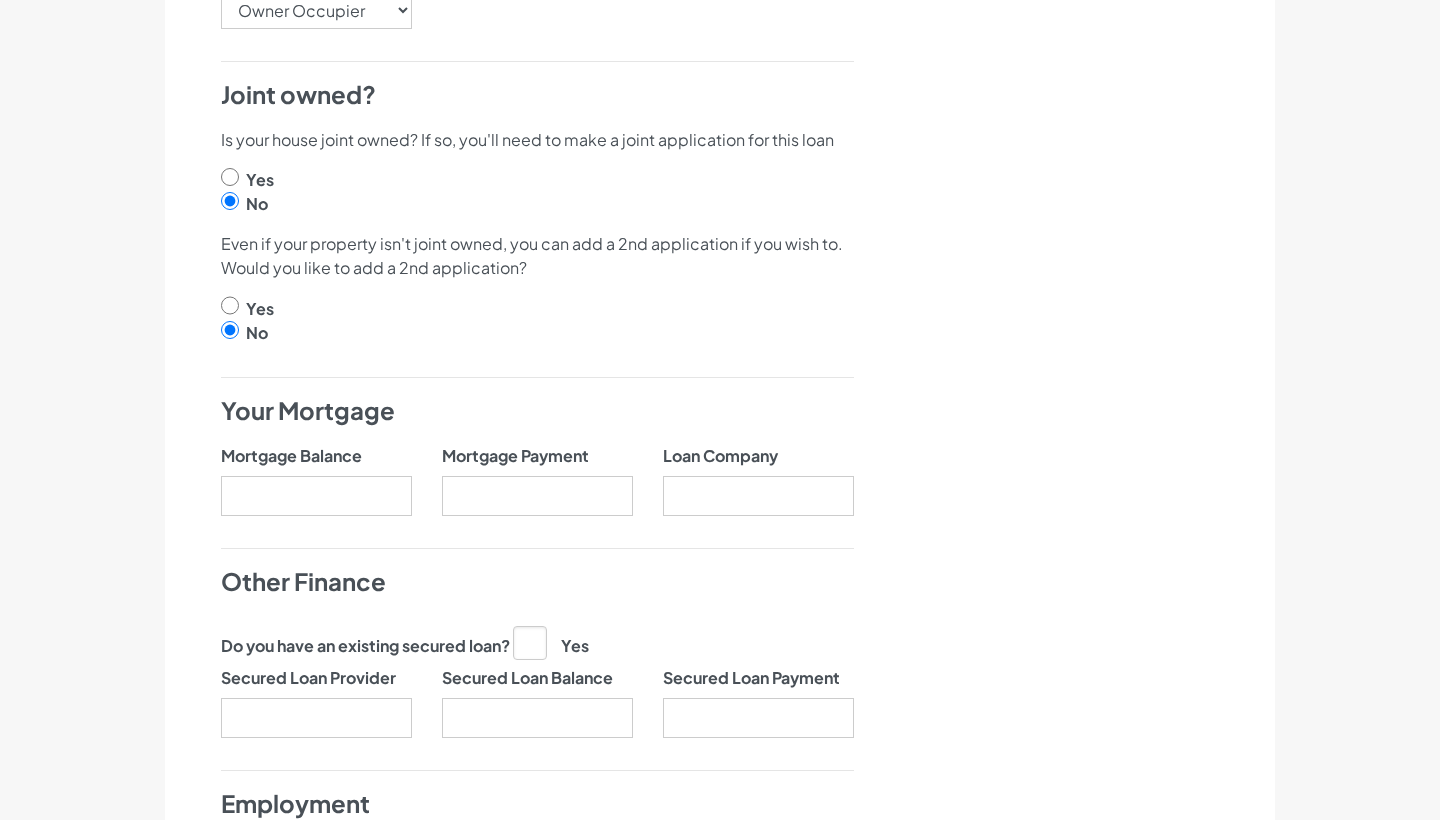 scroll, scrollTop: 890, scrollLeft: 0, axis: vertical 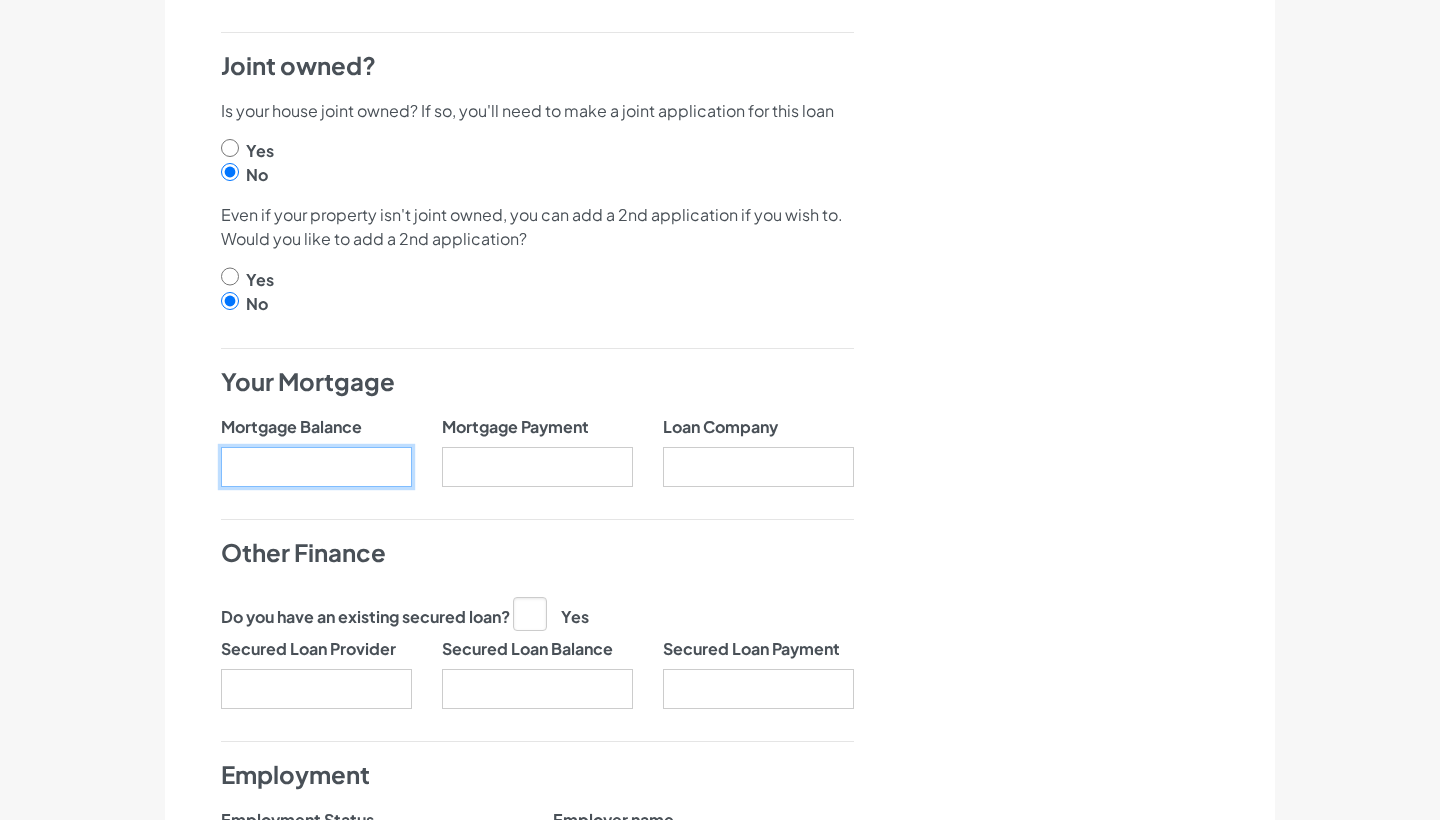 click on "Mortgage Balance" at bounding box center [316, 467] 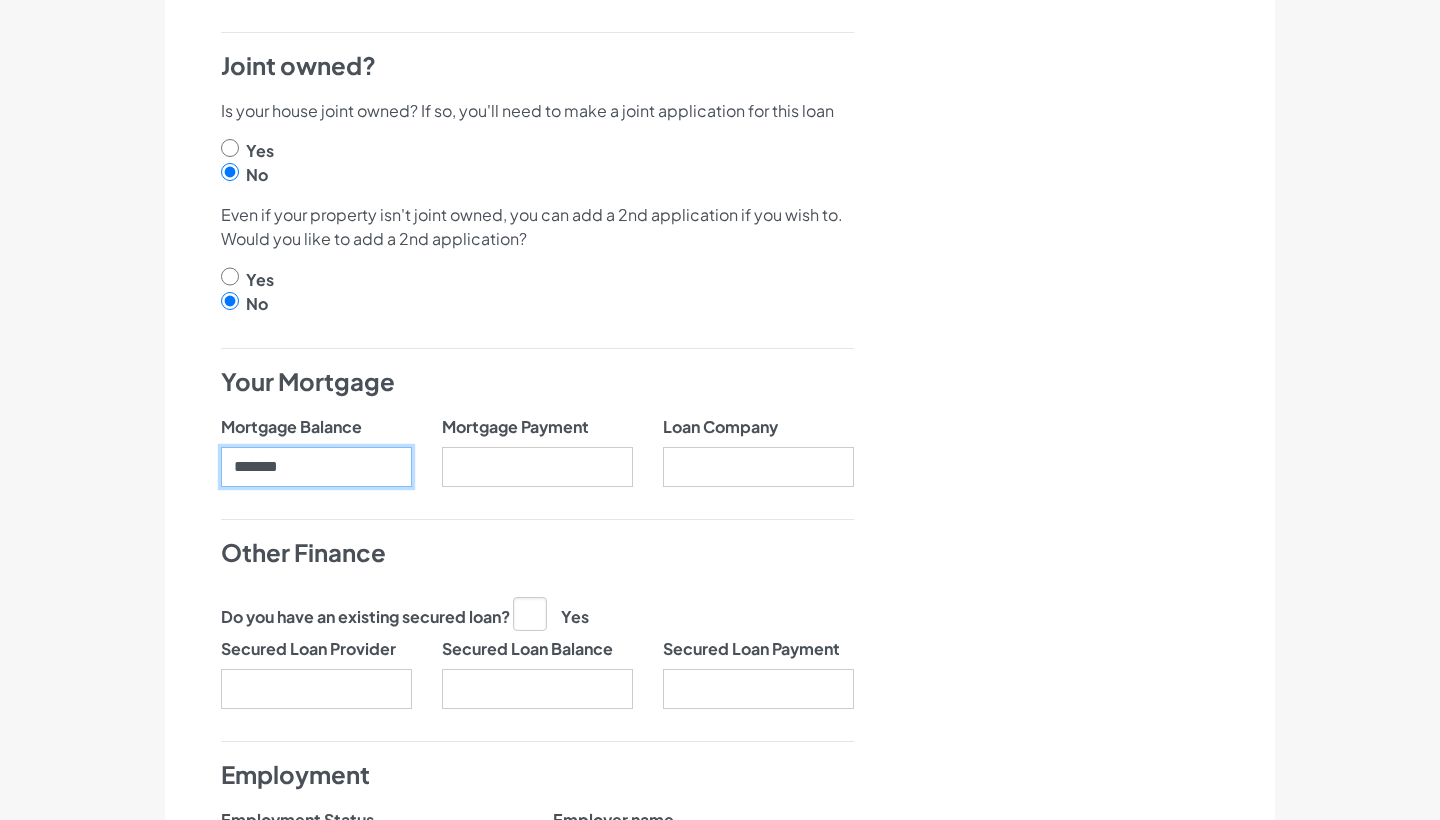 type on "*******" 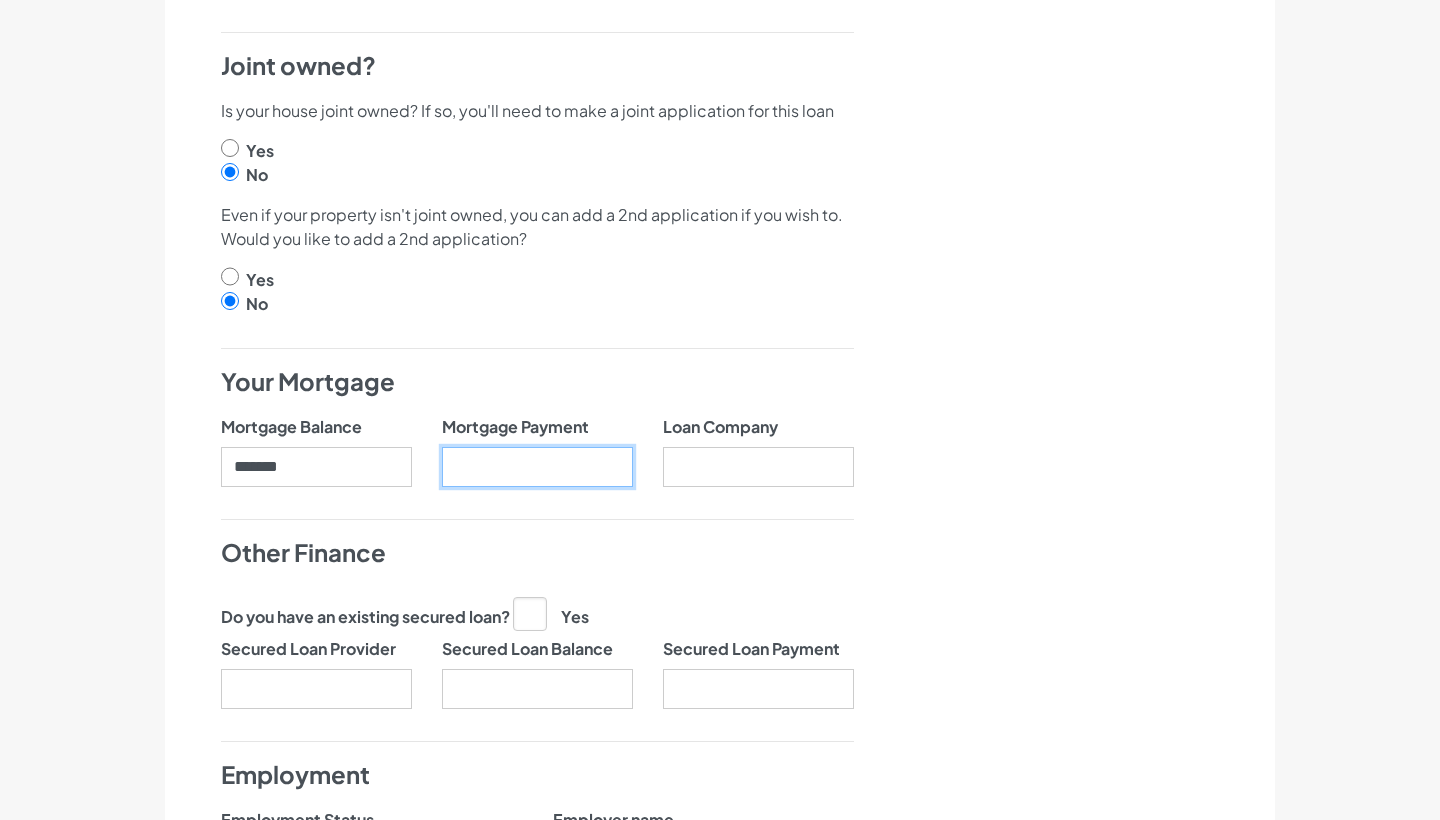 click on "Mortgage Payment" at bounding box center [537, 467] 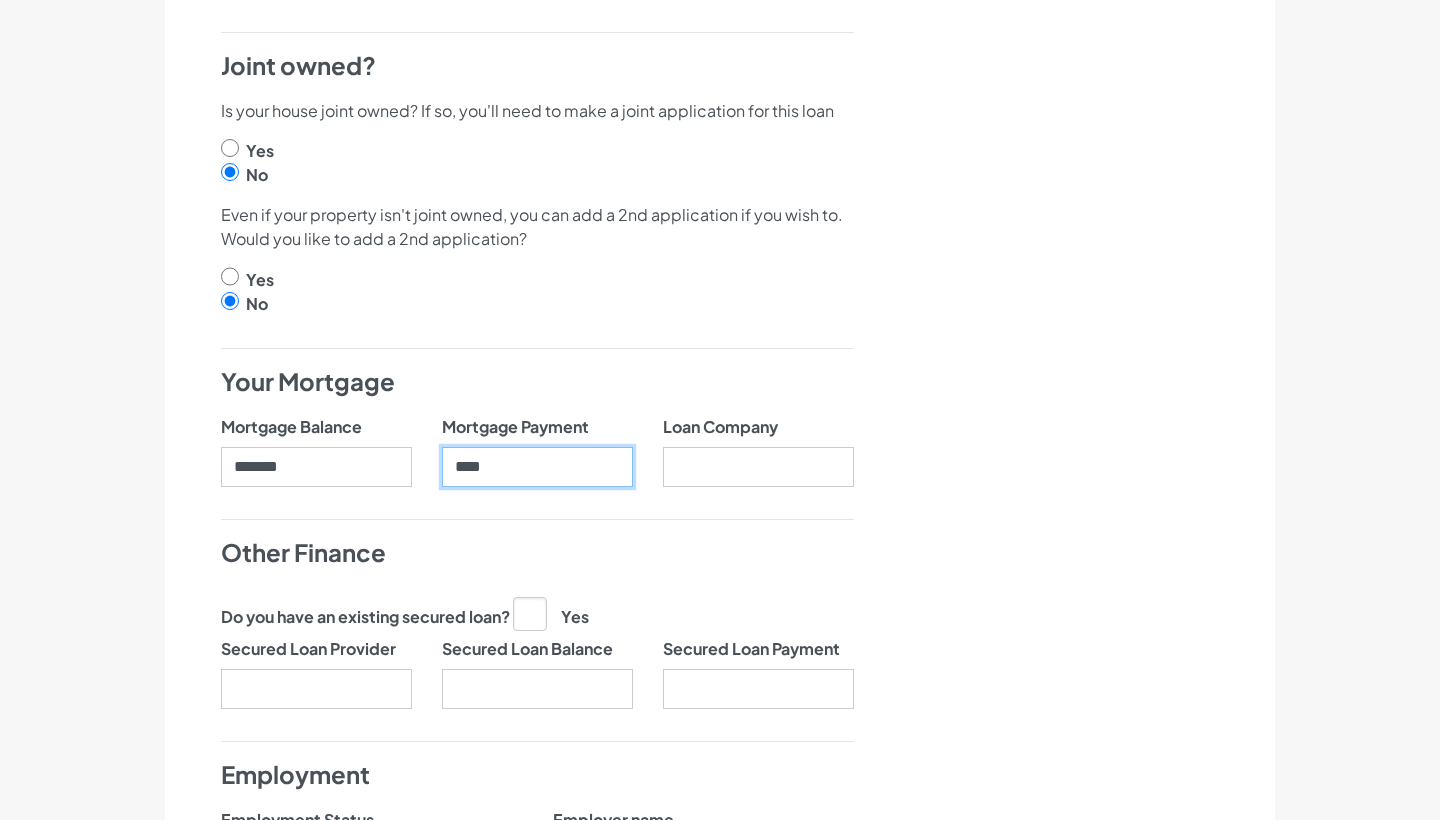 type on "****" 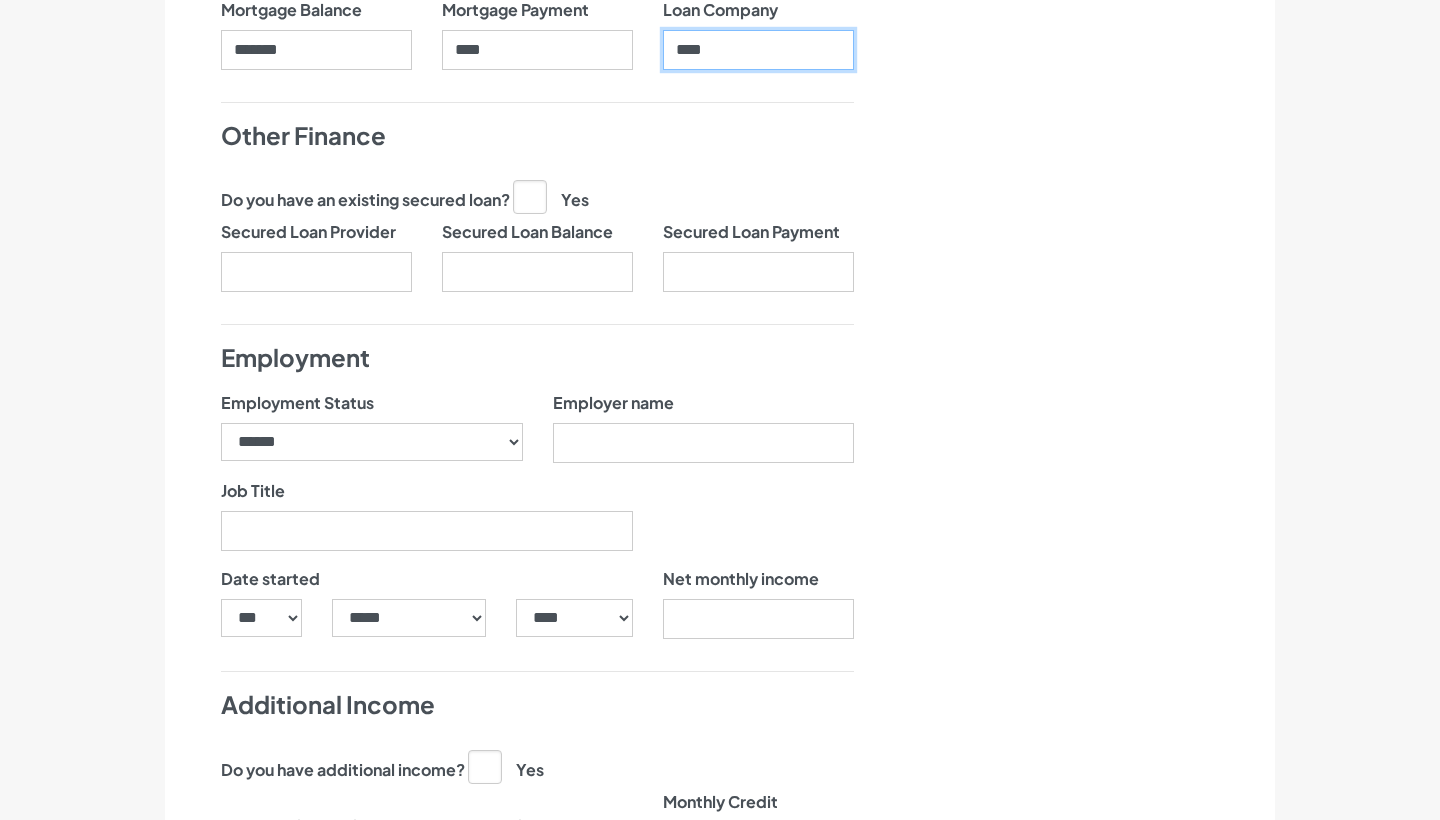 scroll, scrollTop: 1321, scrollLeft: 0, axis: vertical 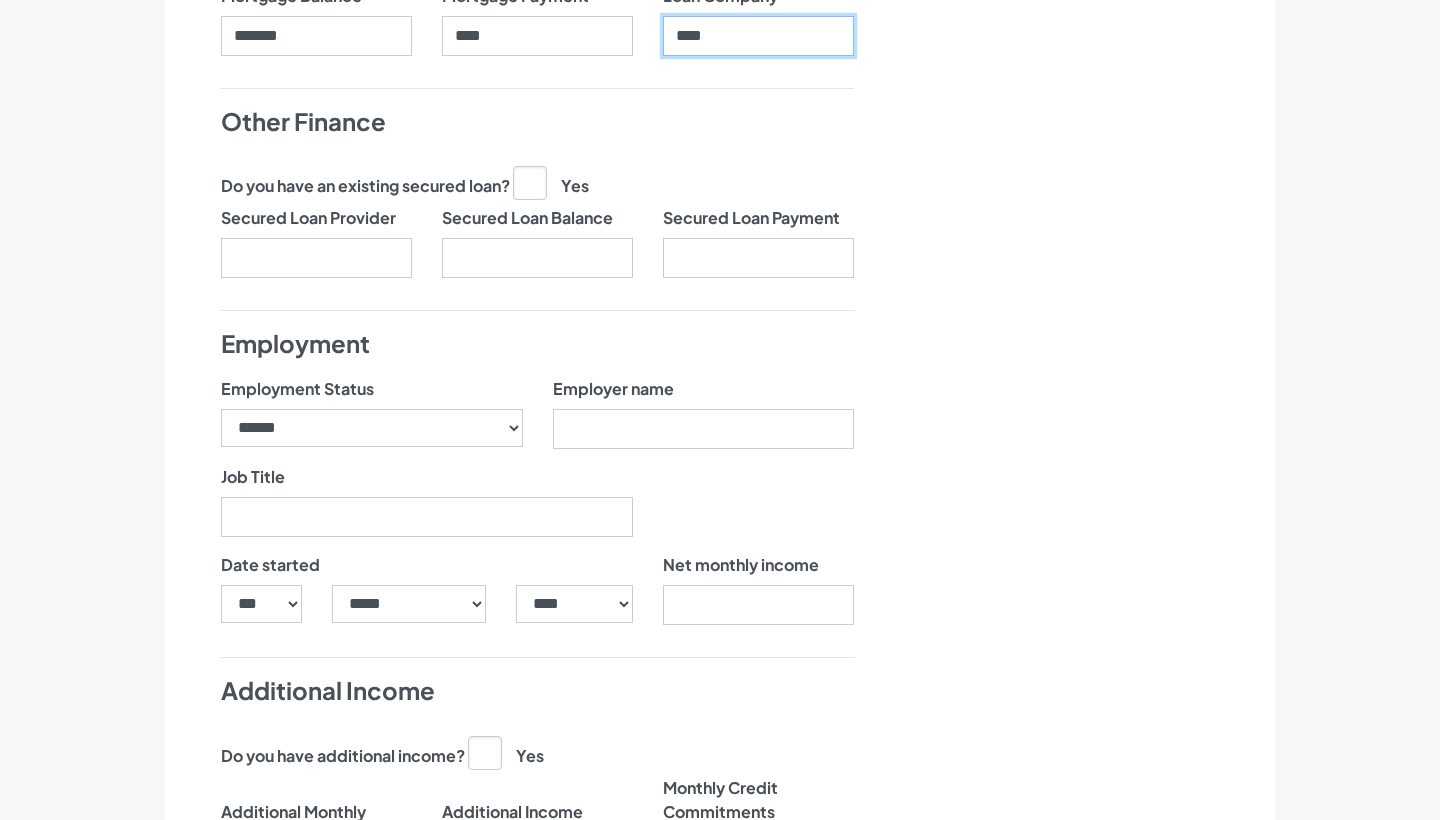 type on "****" 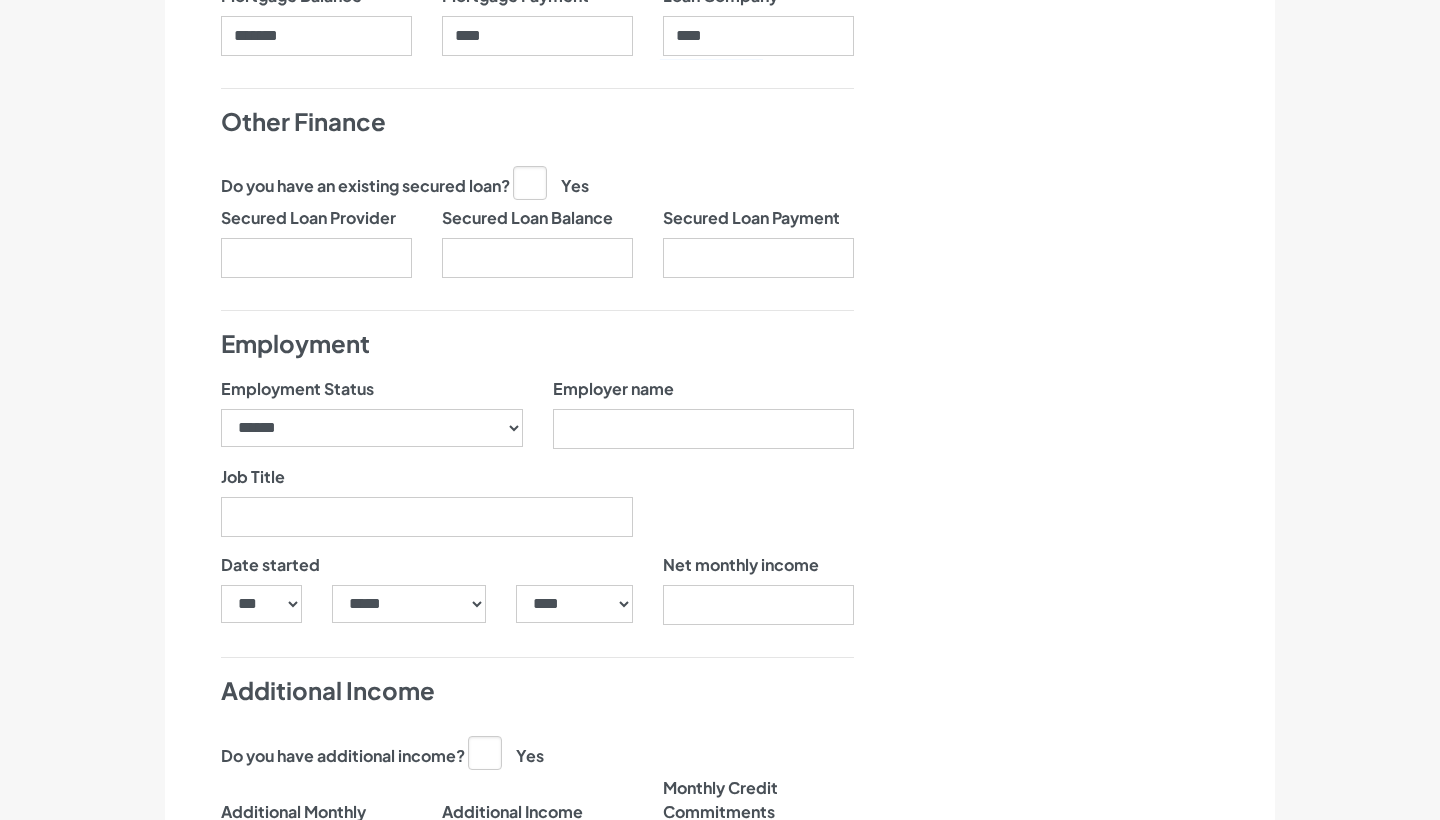 click on "**********" at bounding box center [372, 412] 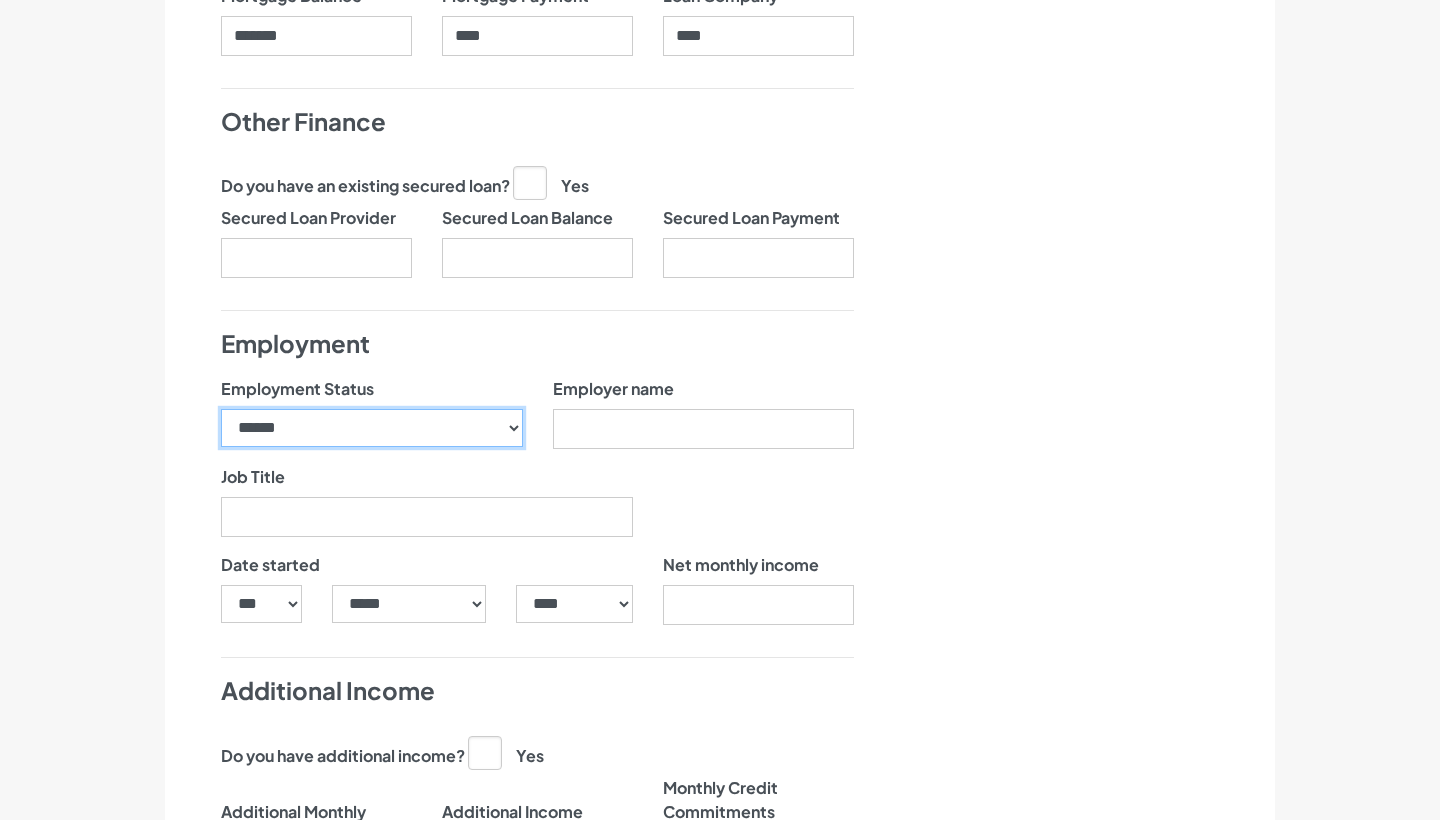 select on "********" 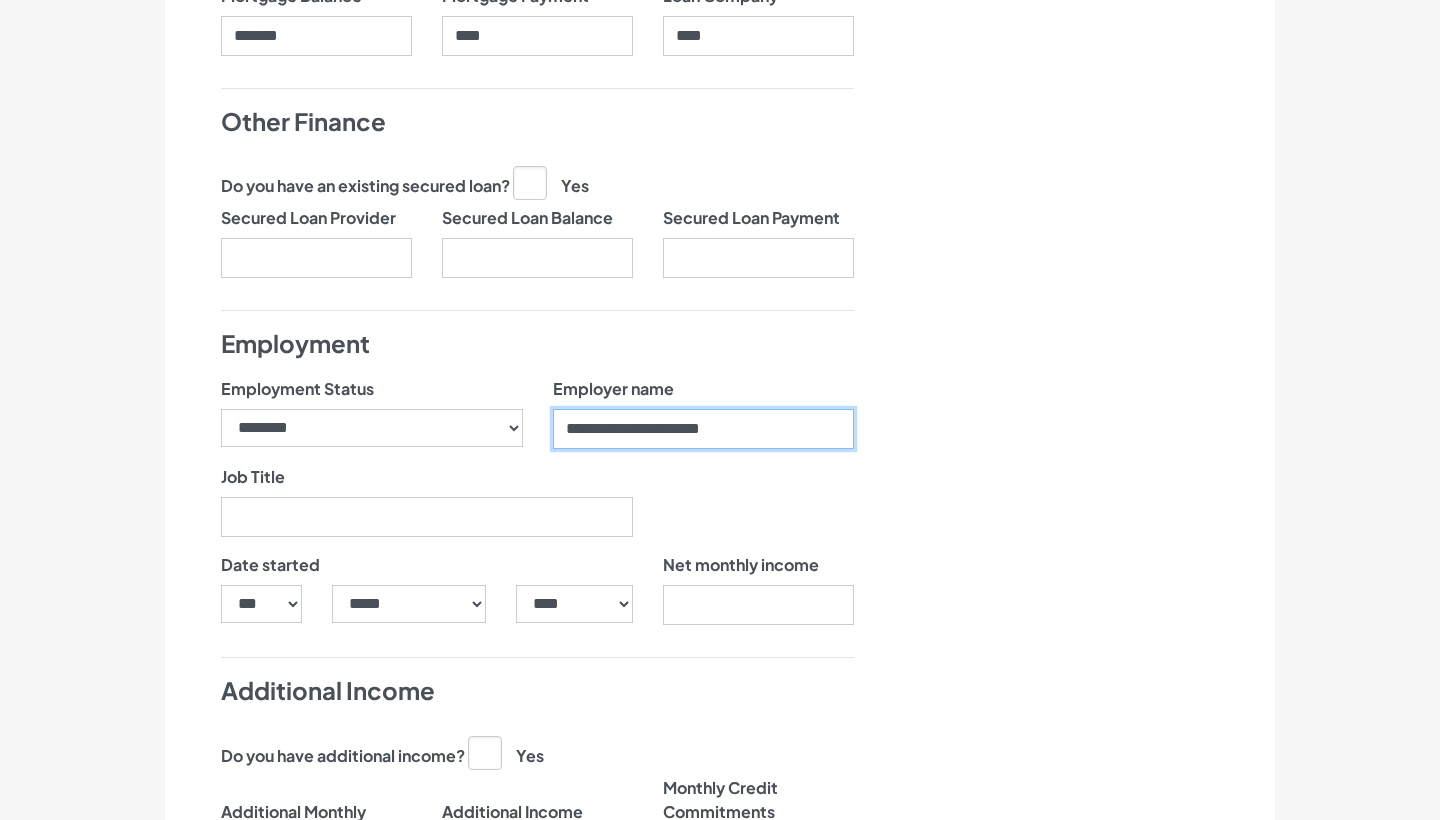 type on "**********" 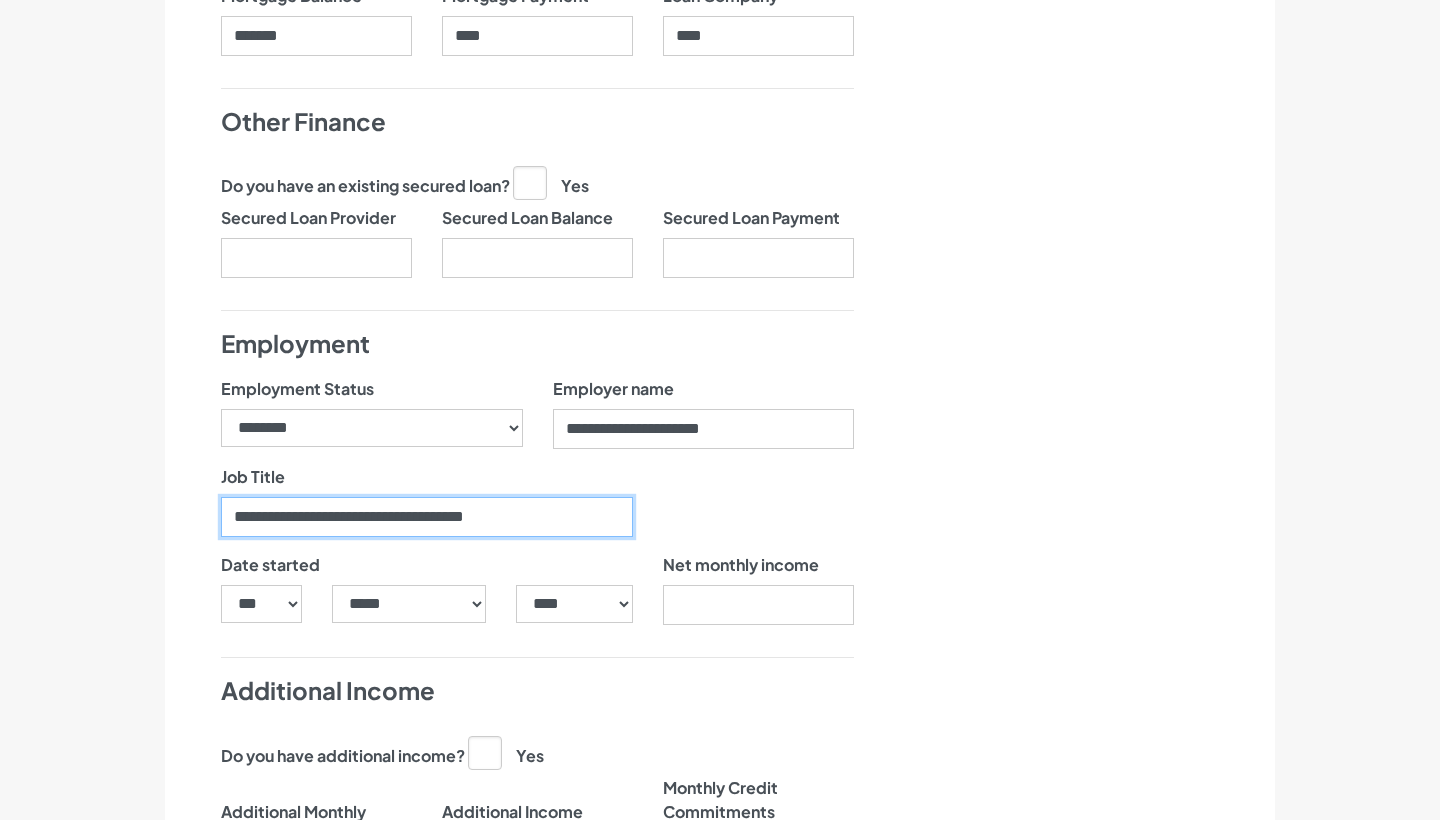 type on "**********" 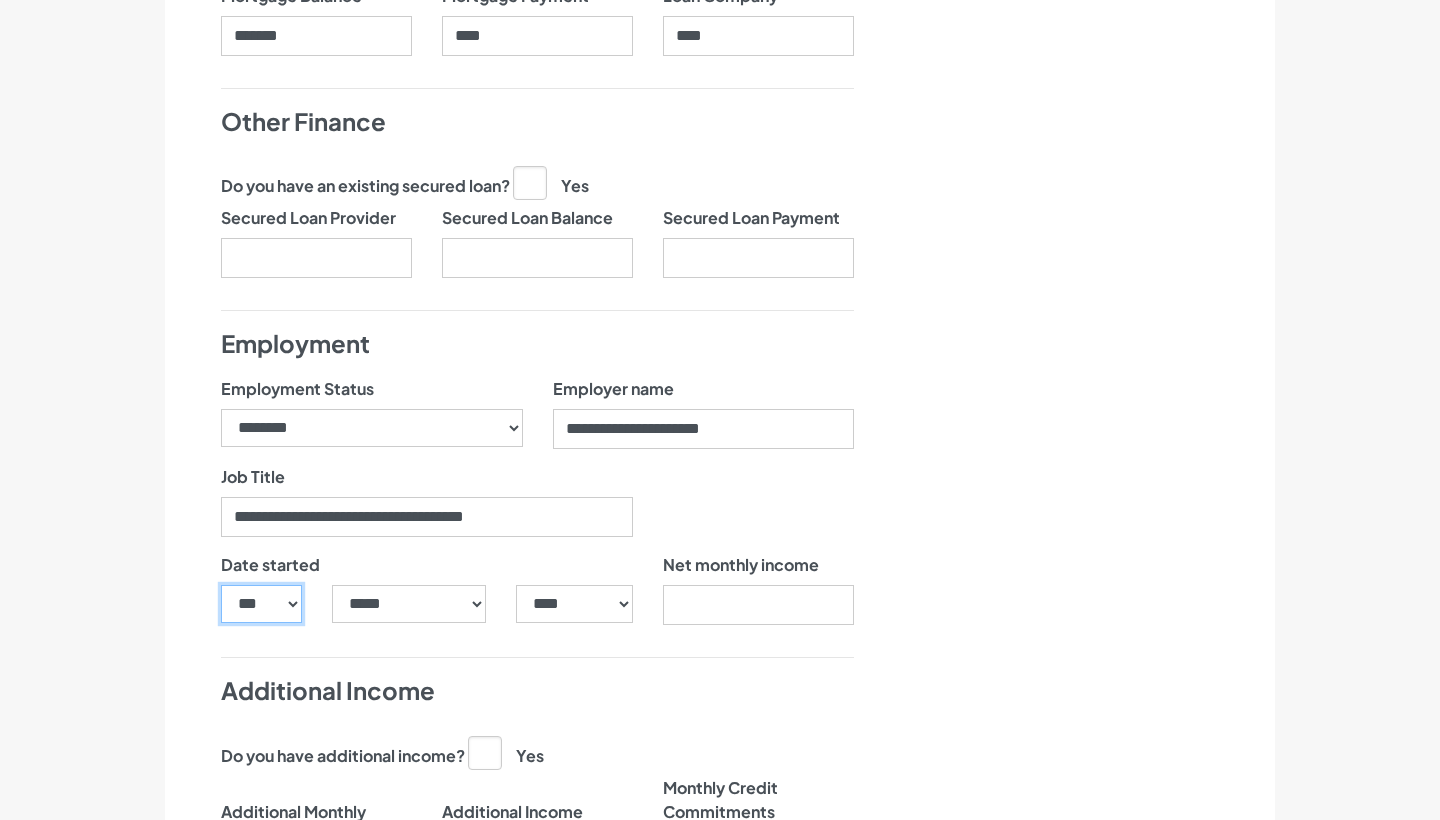 select on "**" 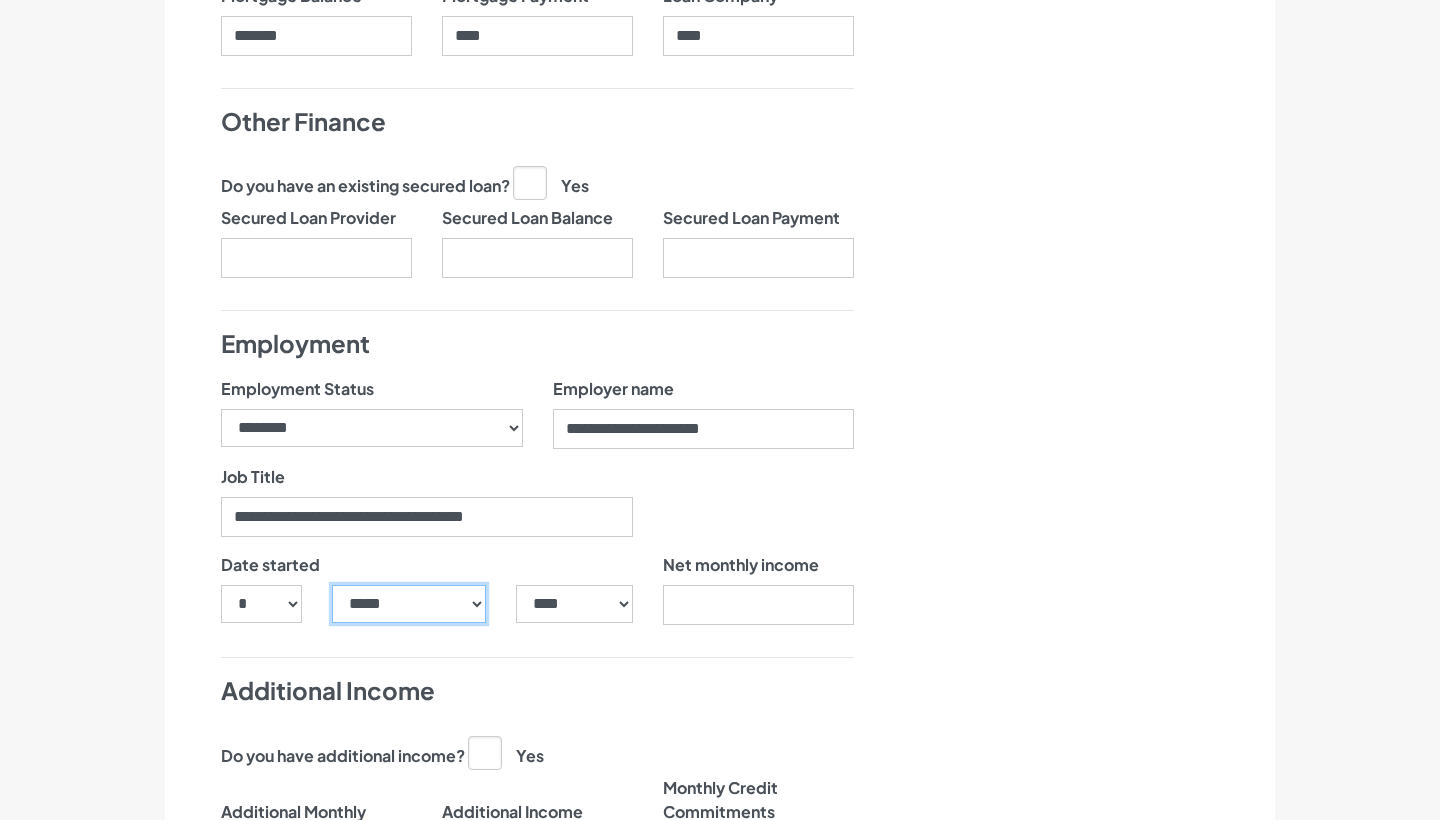 select on "**" 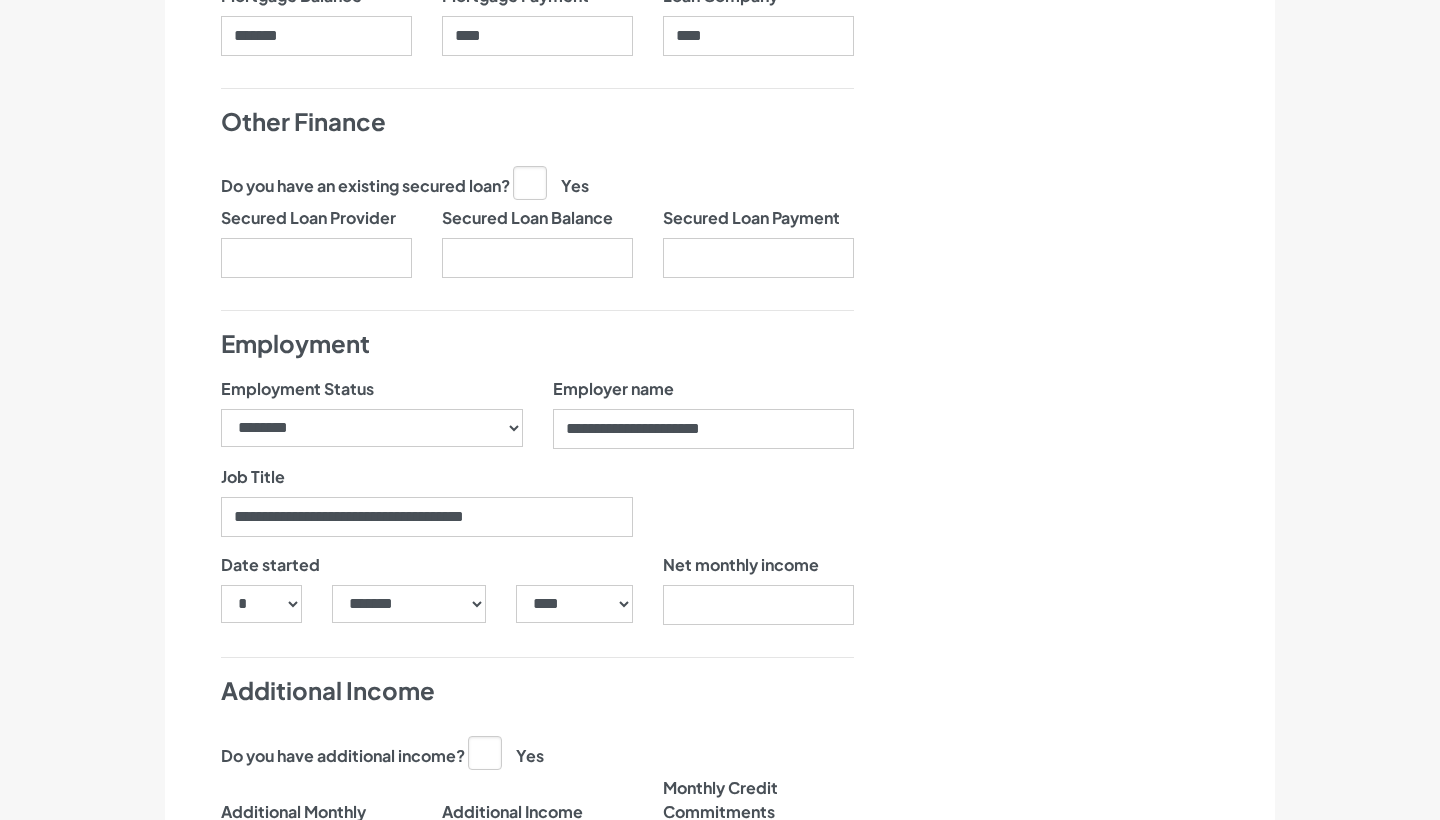 click on "***
* * * * * * * * * ** ** ** ** ** ** ** ** ** ** ** ** ** ** ** ** ** ** ** ** ** **" at bounding box center (261, 612) 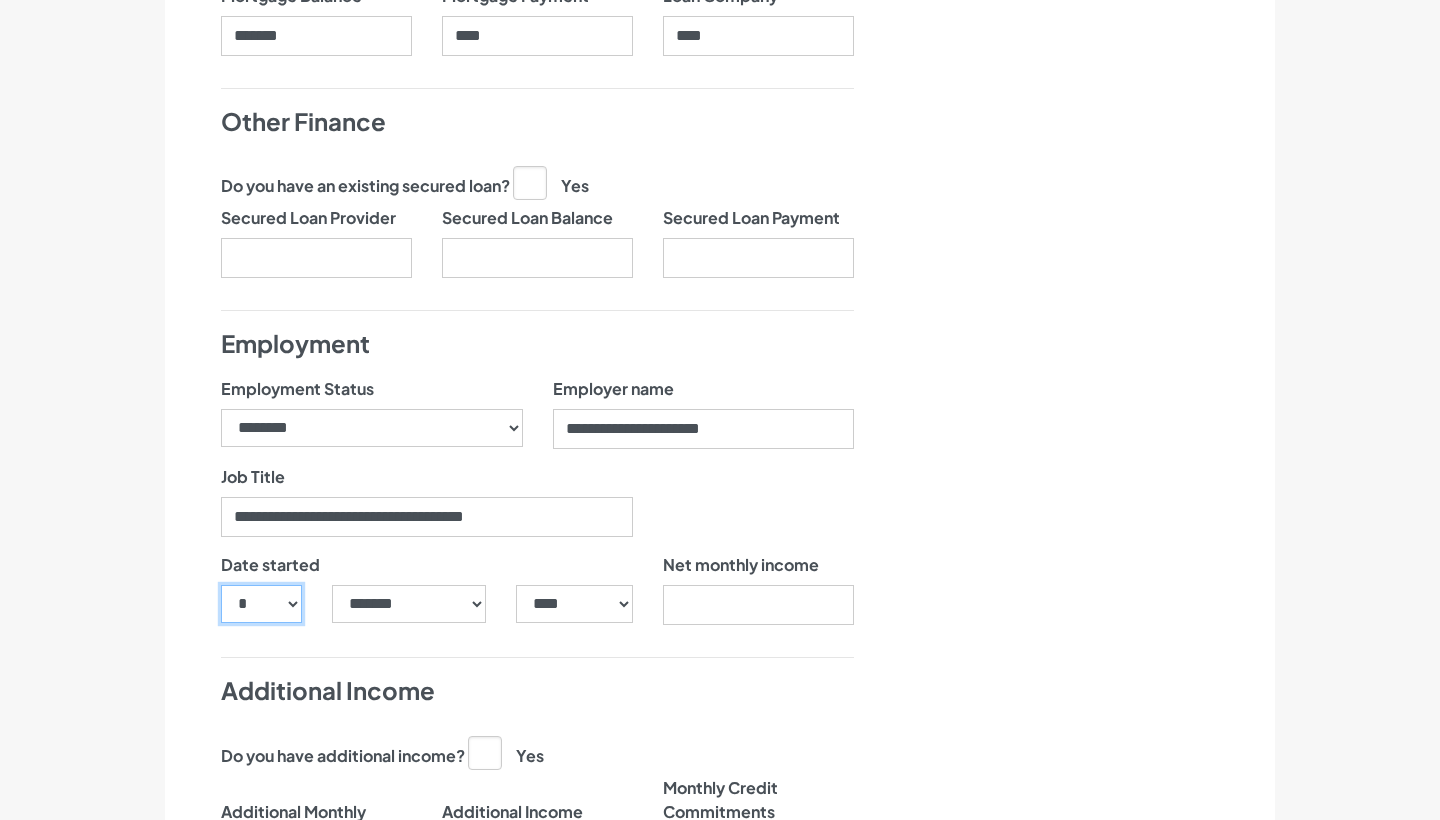 select on "**" 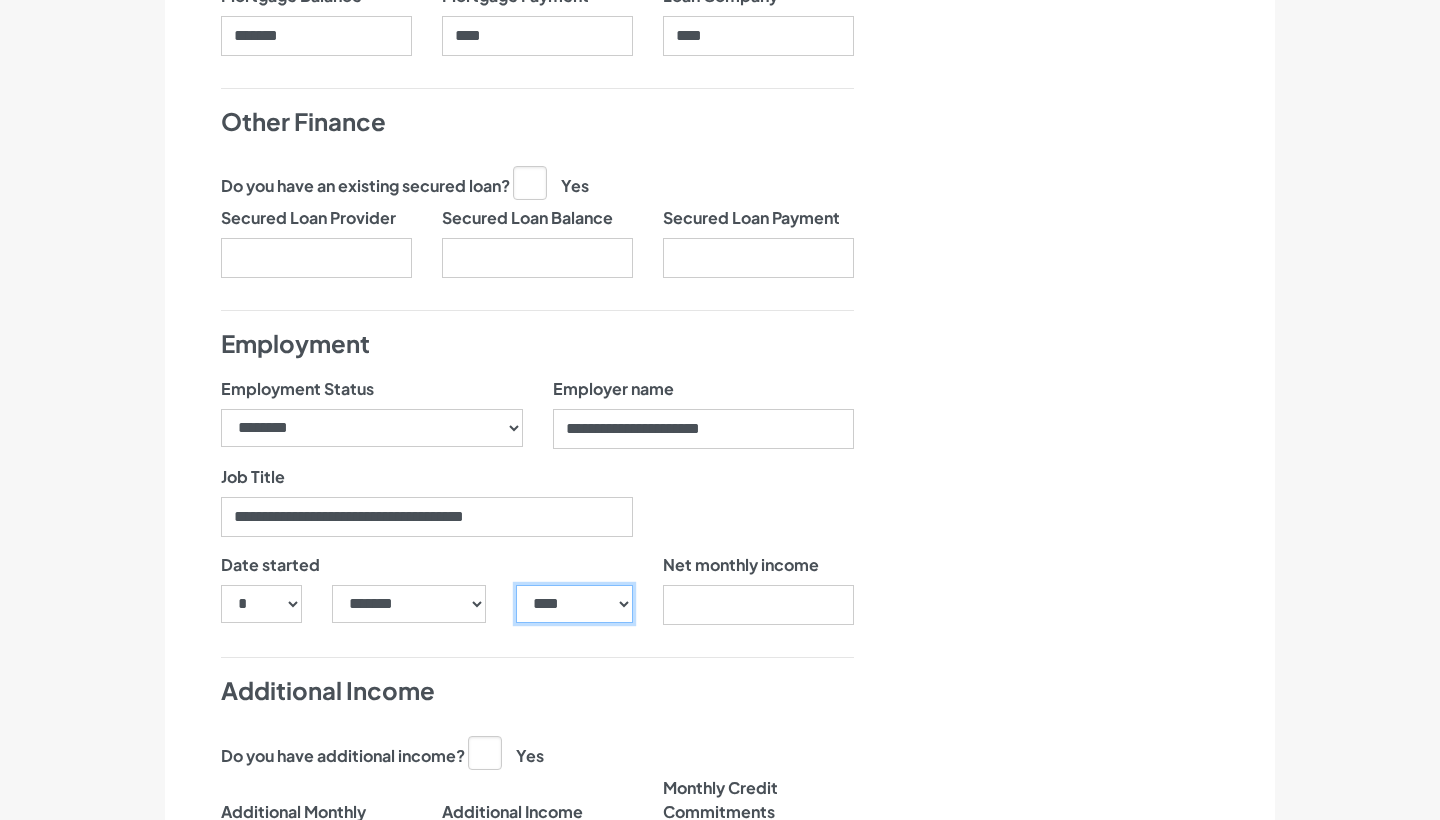 select on "****" 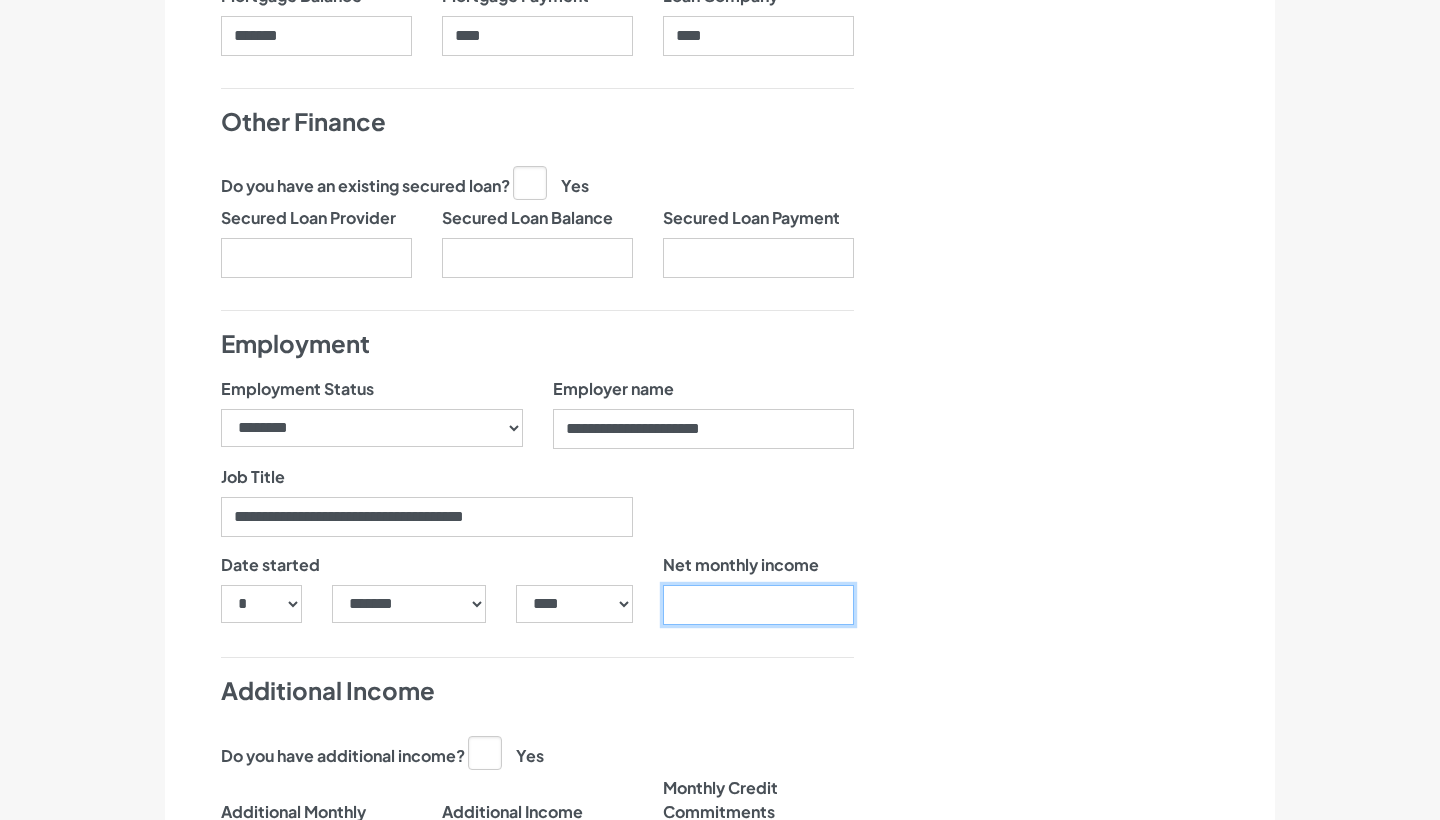 click on "Net monthly income" at bounding box center [758, 605] 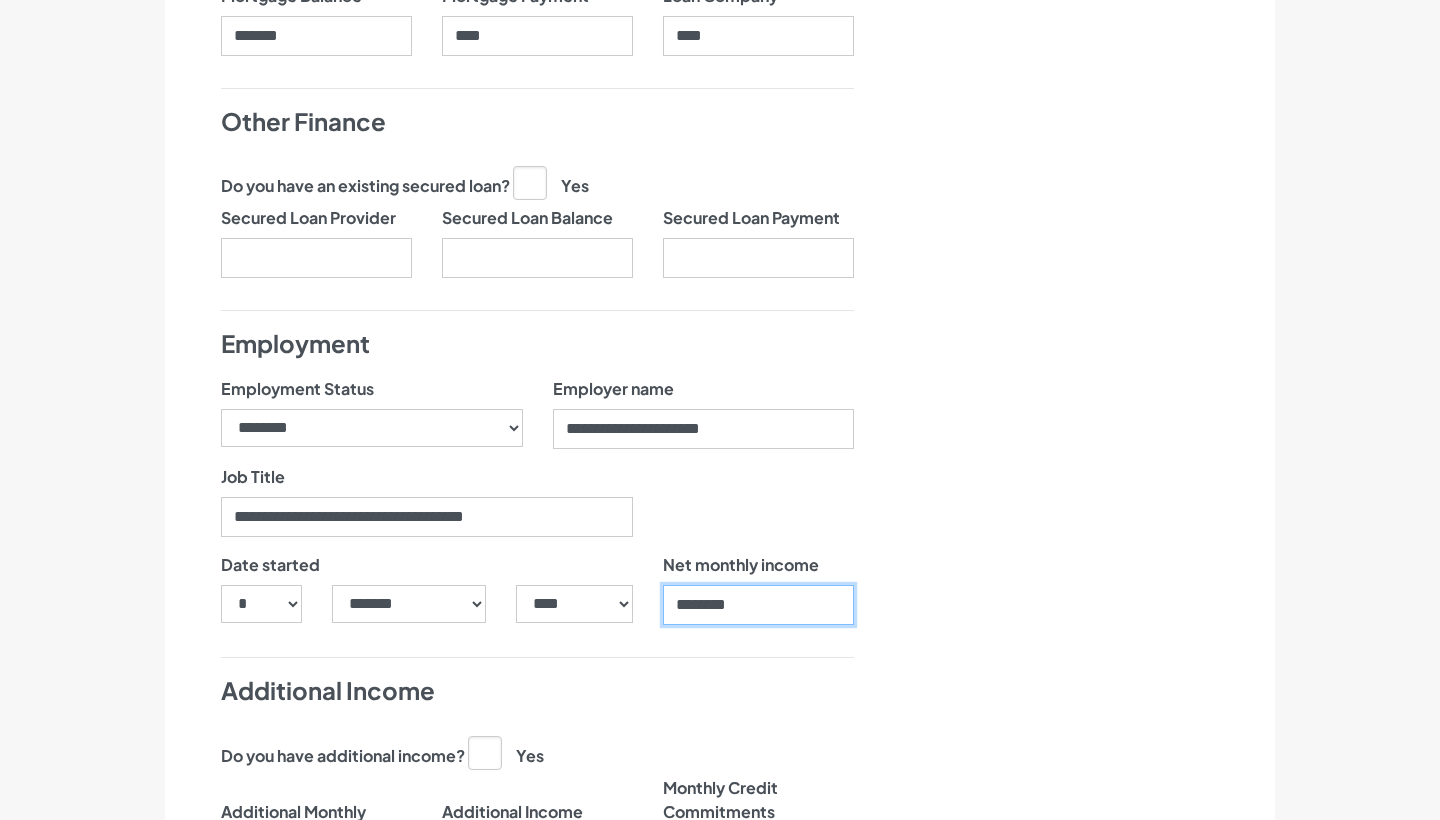 type on "********" 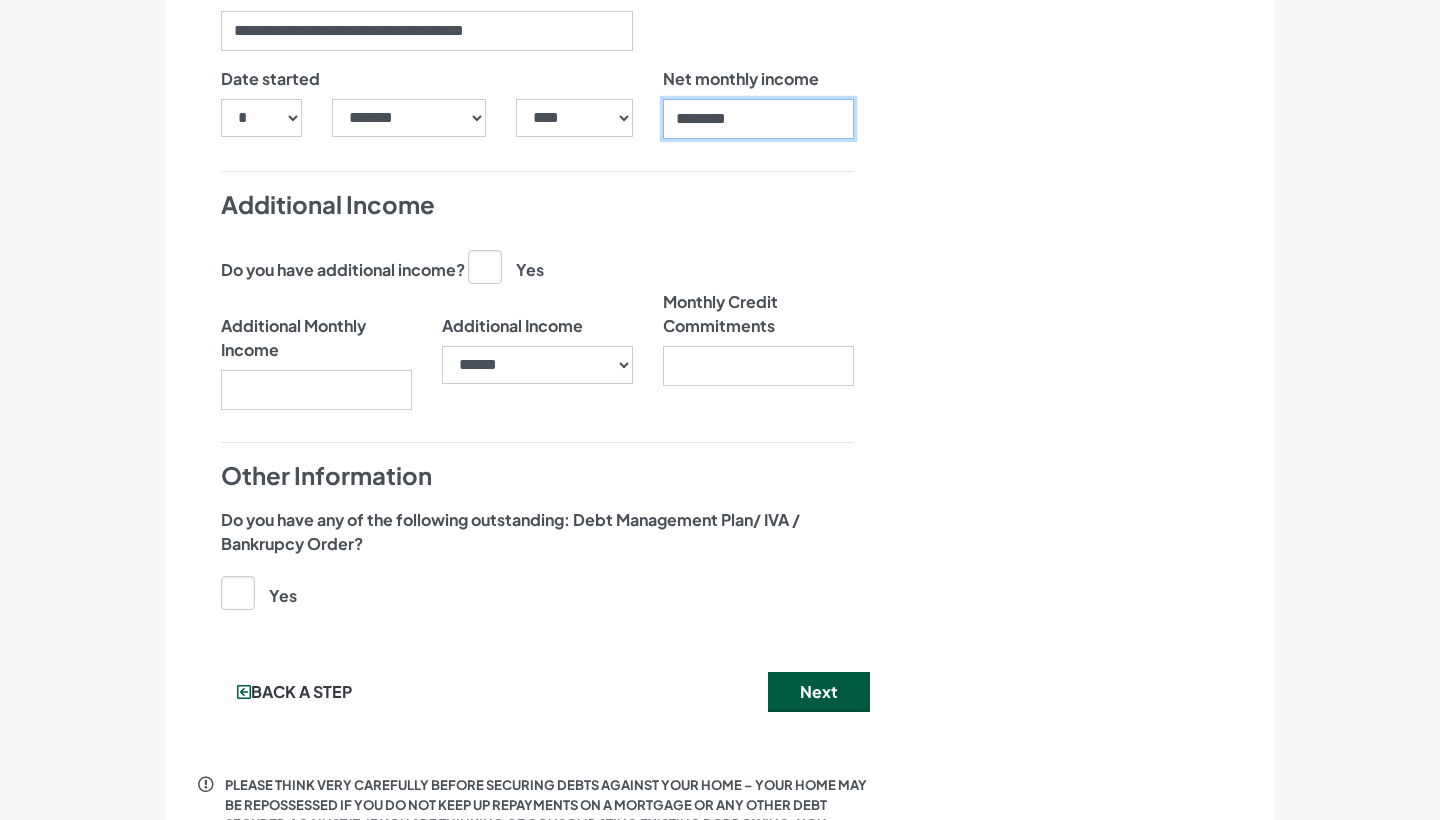 scroll, scrollTop: 1818, scrollLeft: 0, axis: vertical 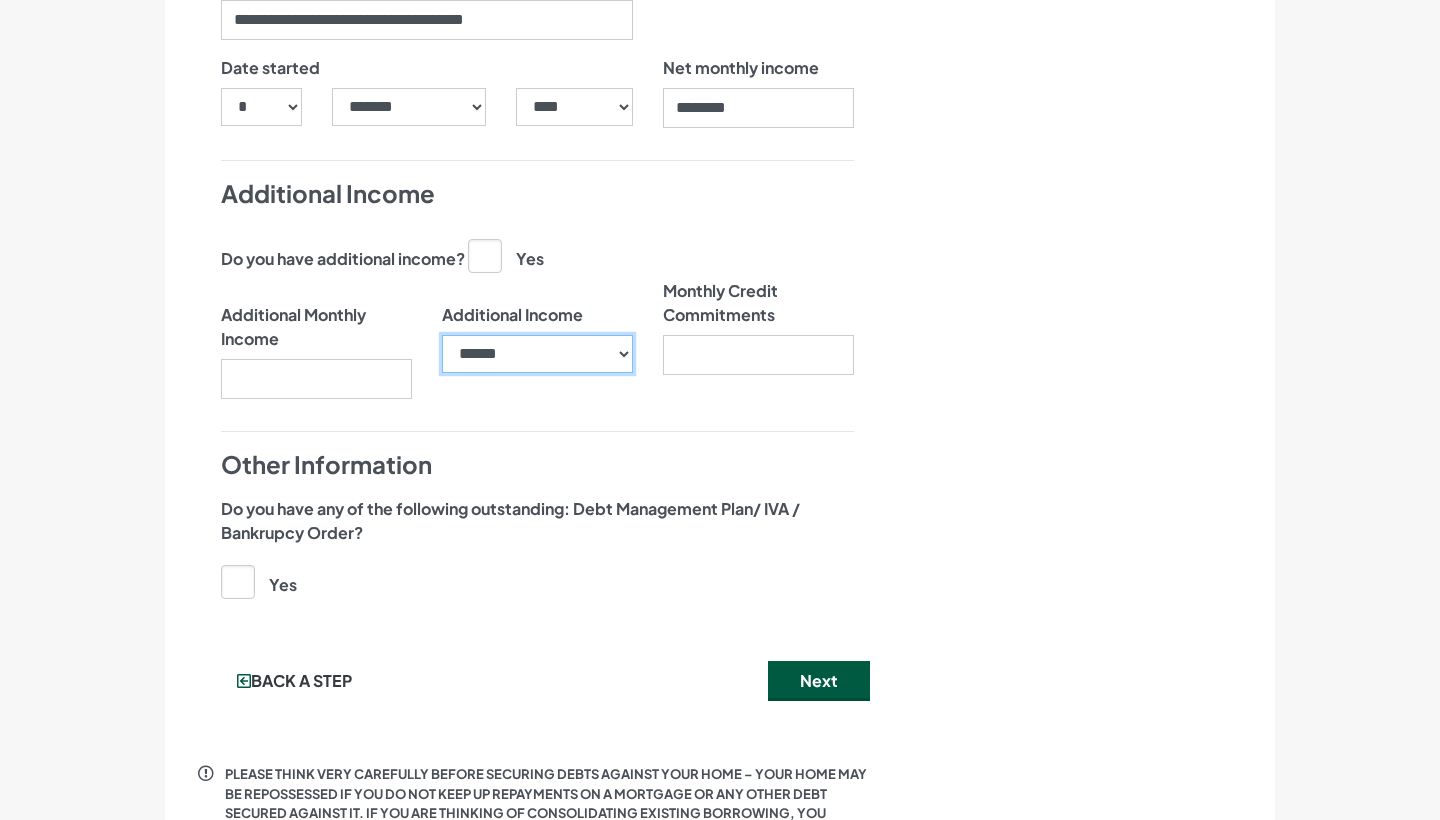 drag, startPoint x: 555, startPoint y: 330, endPoint x: 825, endPoint y: 321, distance: 270.14996 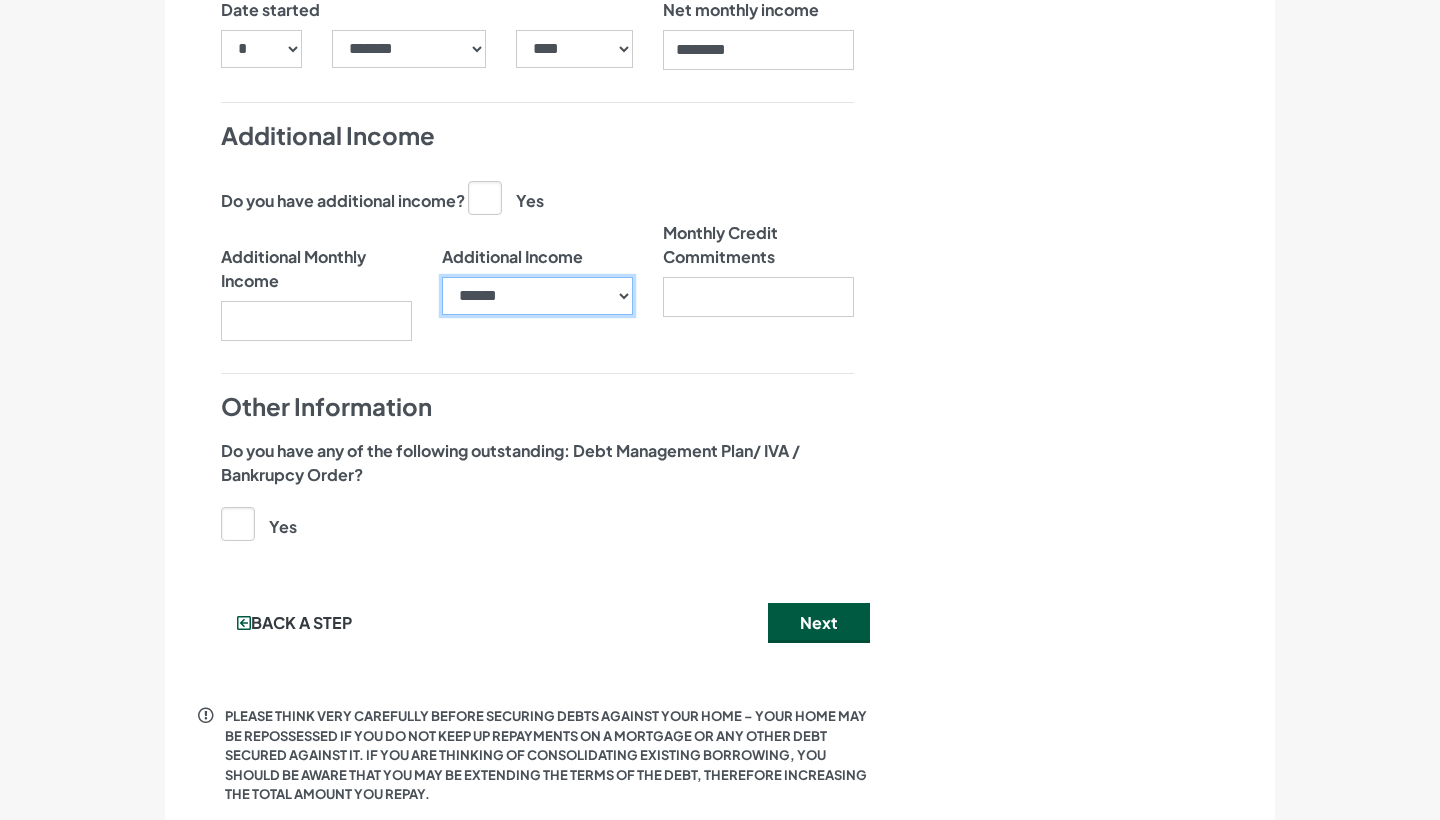 scroll, scrollTop: 1903, scrollLeft: 0, axis: vertical 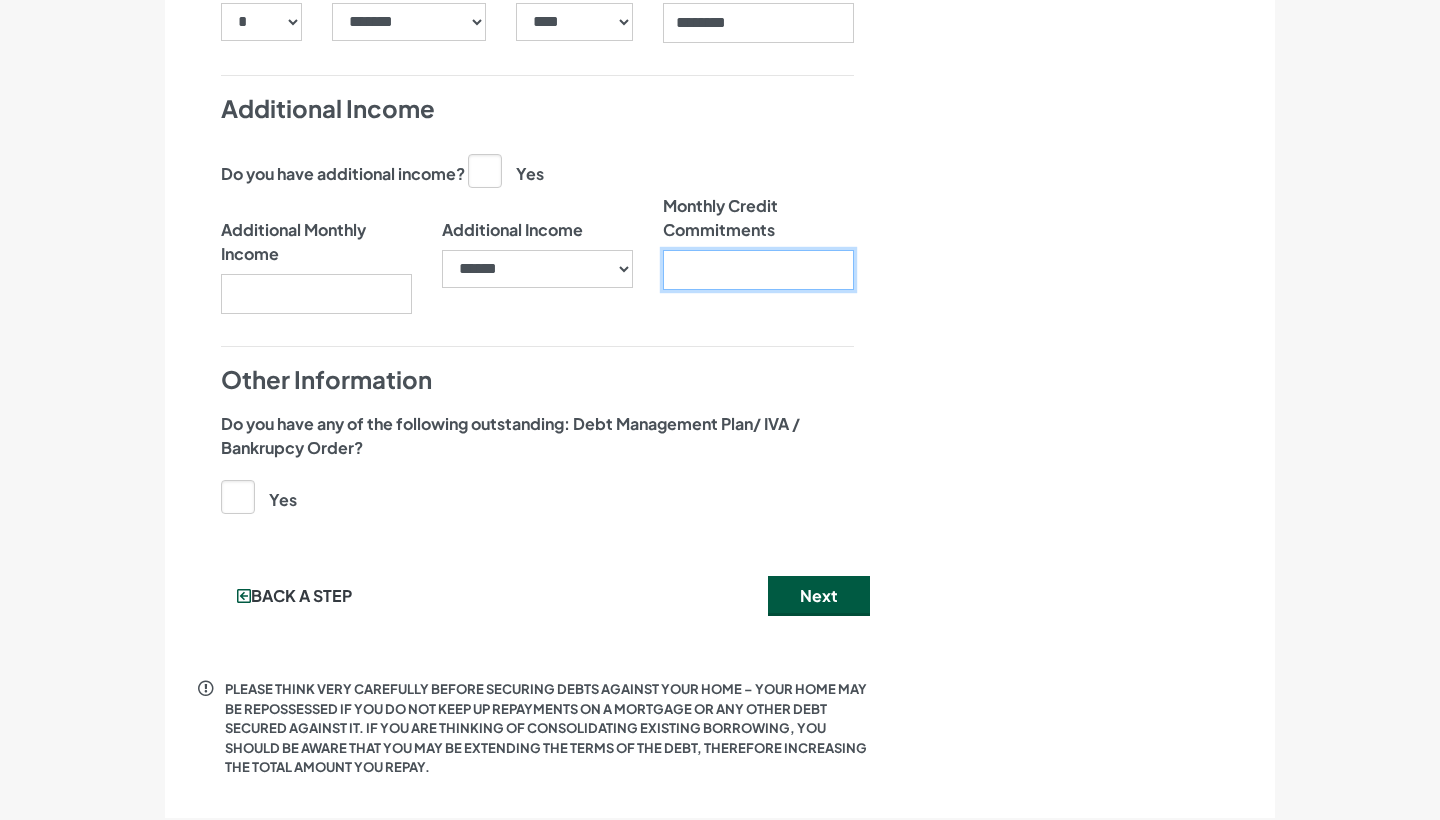 click on "Monthly Credit Commitments" at bounding box center (758, 270) 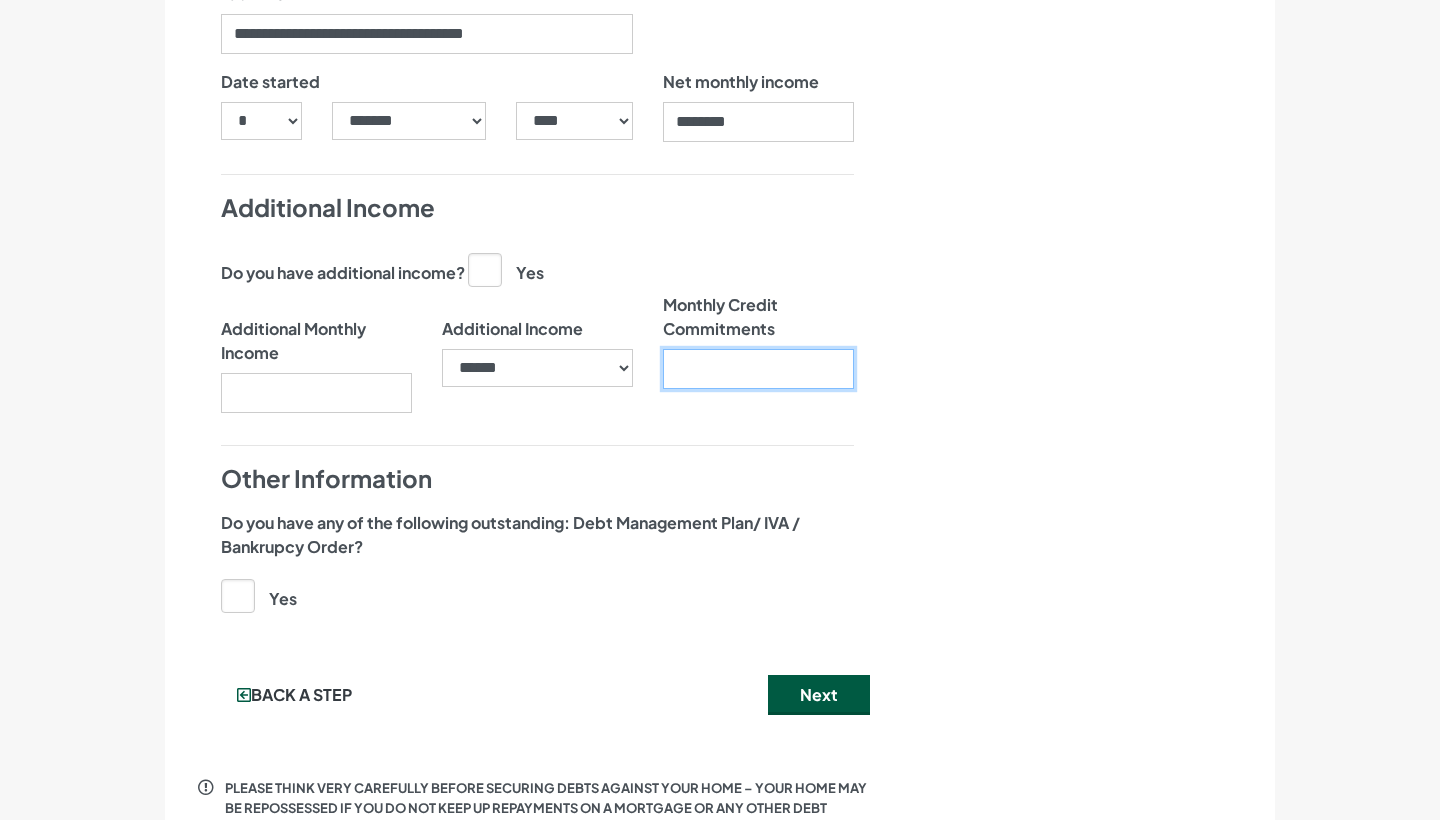 scroll, scrollTop: 1767, scrollLeft: 0, axis: vertical 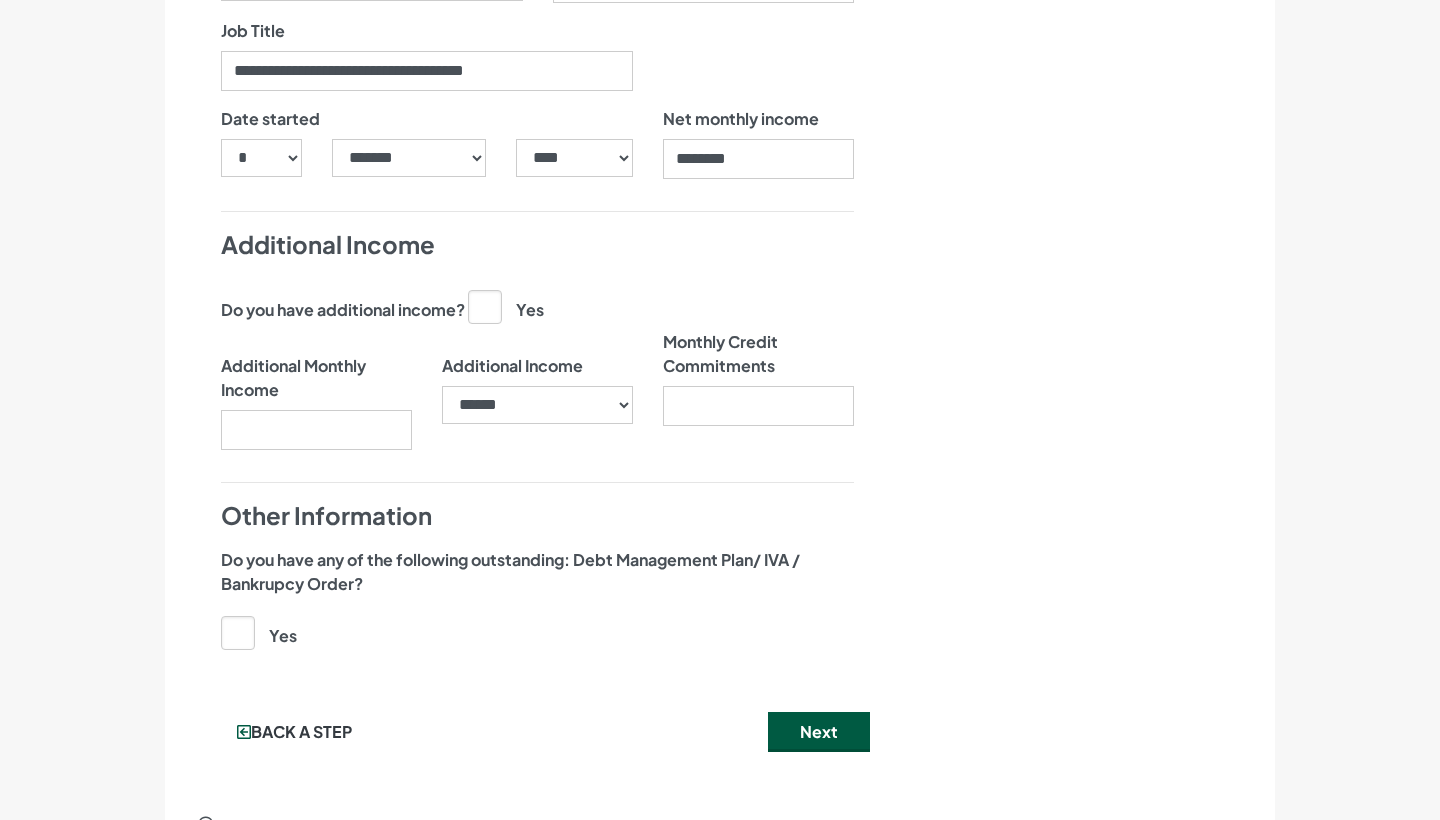 click on "Yes" at bounding box center [506, 306] 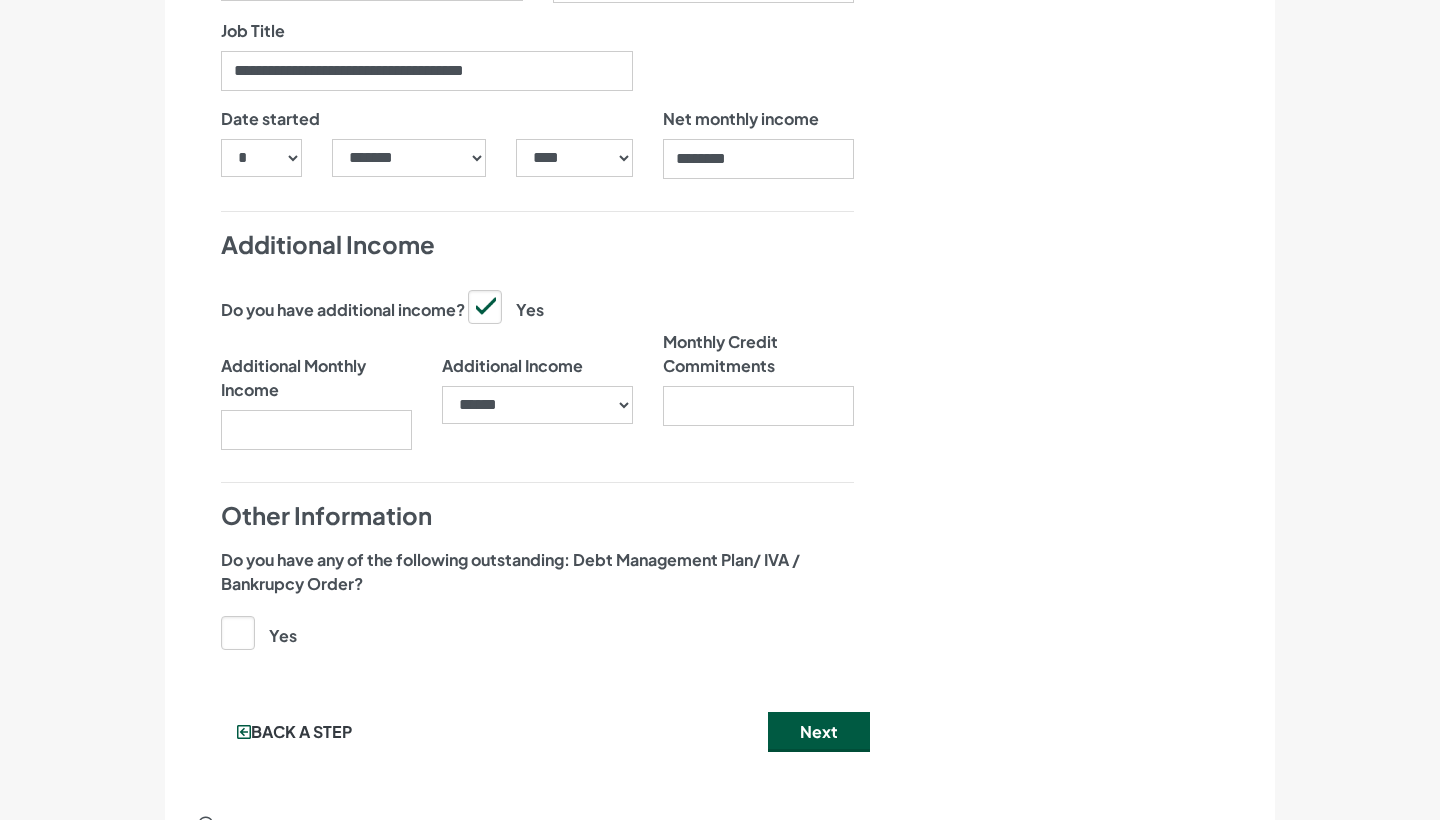 click on "Yes" at bounding box center (506, 306) 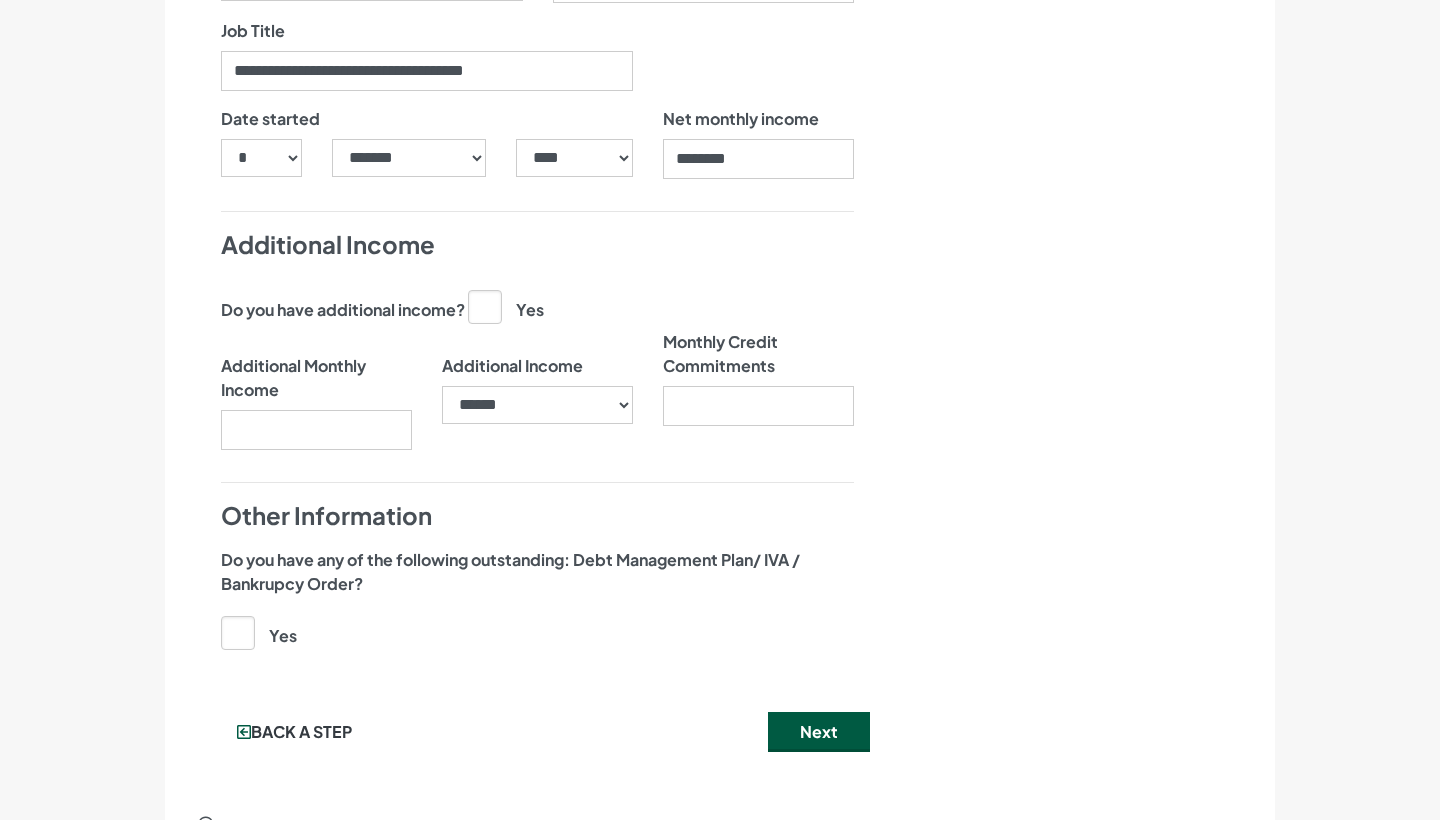 drag, startPoint x: 759, startPoint y: 356, endPoint x: 777, endPoint y: 356, distance: 18 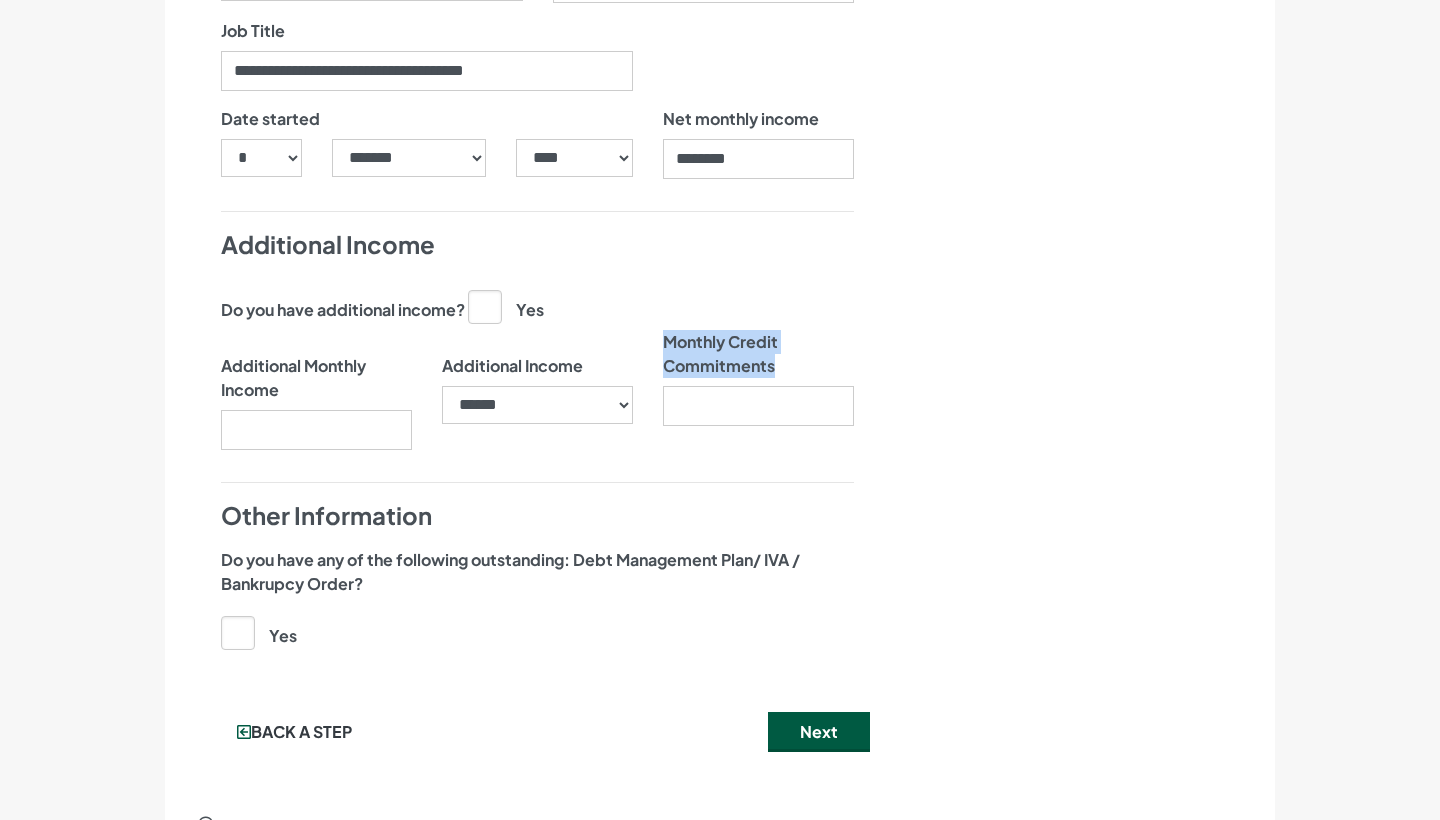 drag, startPoint x: 791, startPoint y: 376, endPoint x: 655, endPoint y: 336, distance: 141.76036 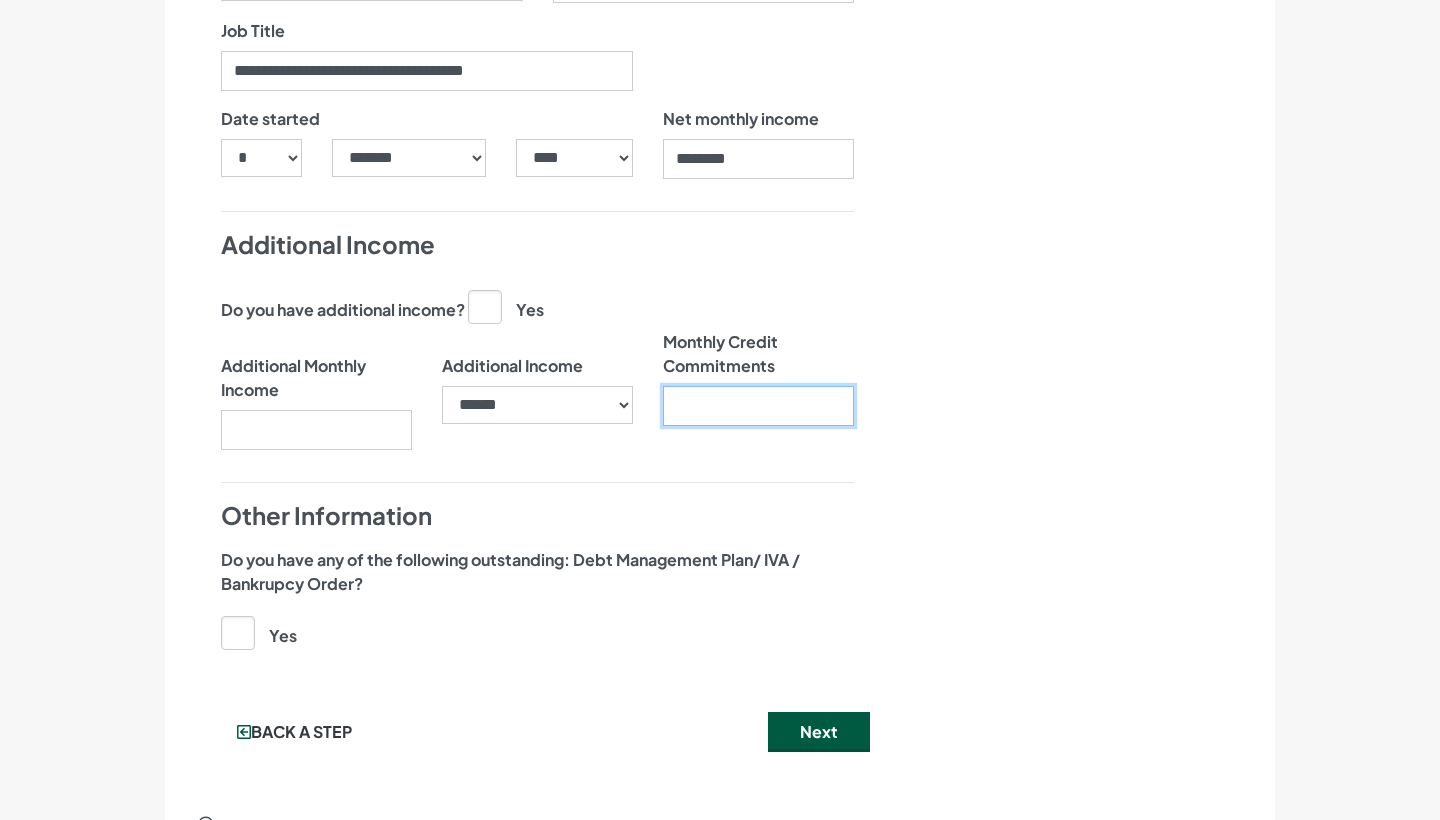 click on "Monthly Credit Commitments" at bounding box center [758, 406] 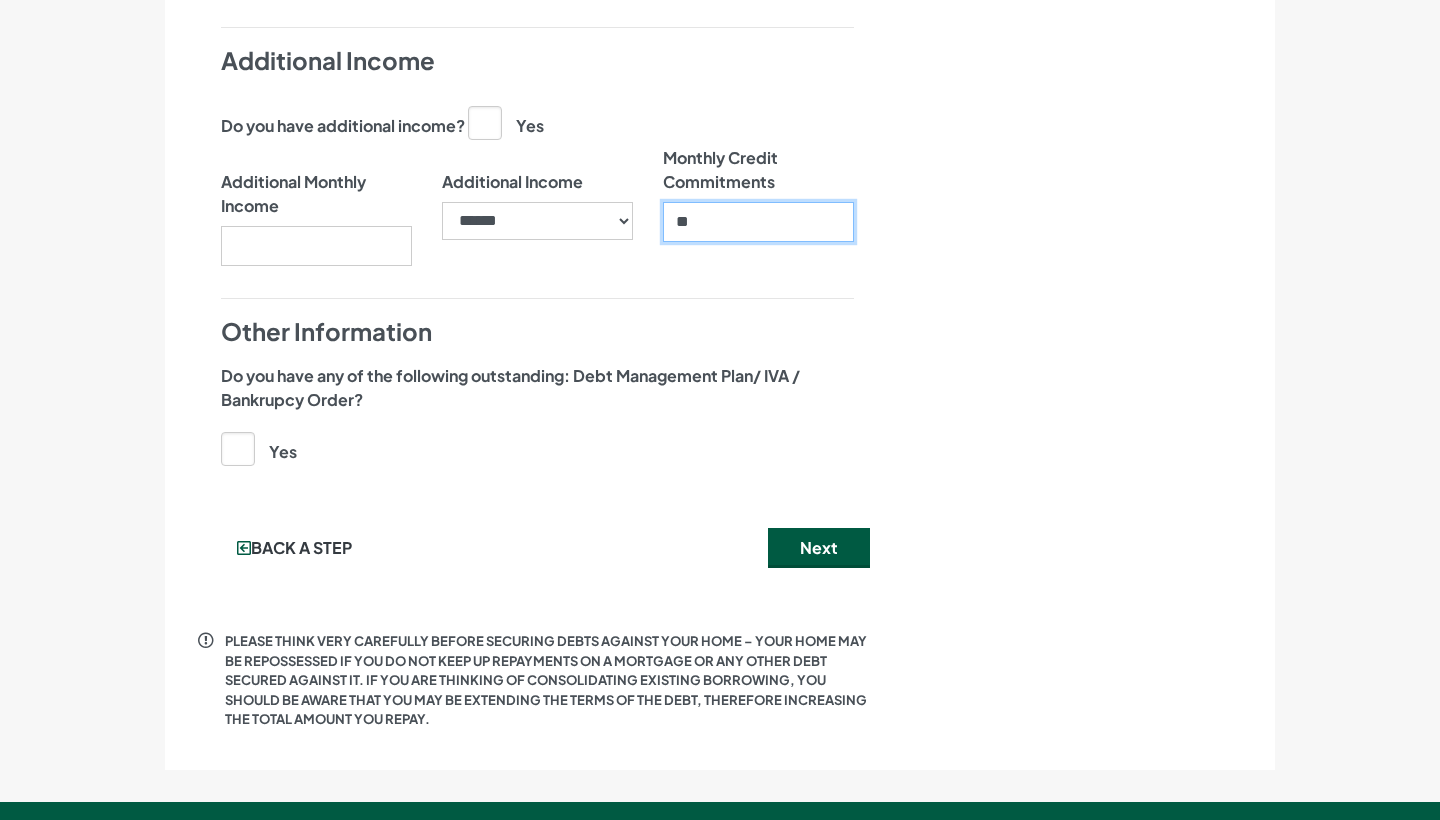 scroll, scrollTop: 1951, scrollLeft: 0, axis: vertical 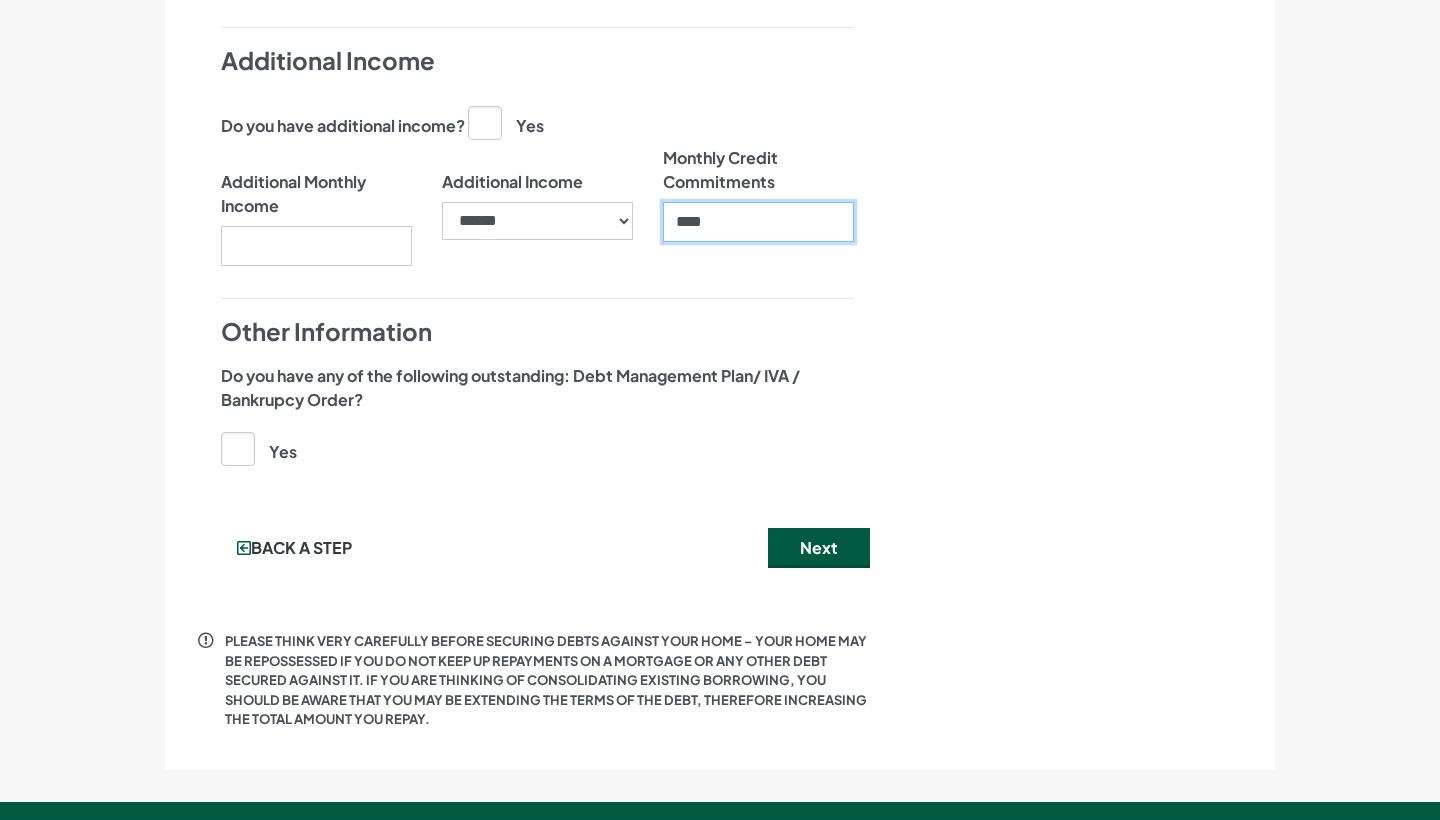 type on "****" 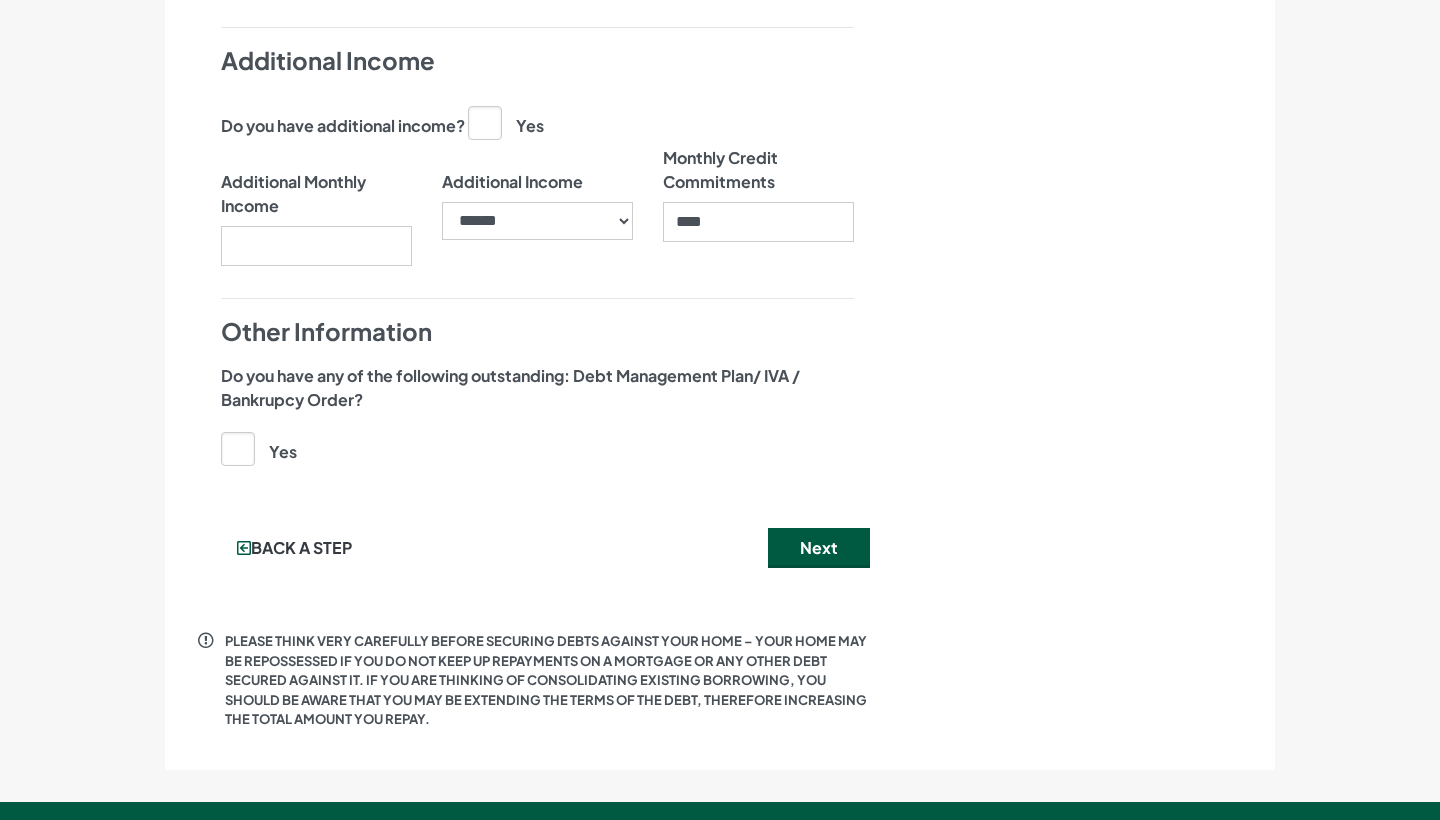 click on "PLEASE THINK VERY CAREFULLY BEFORE SECURING DEBTS AGAINST YOUR HOME – YOUR HOME MAY BE REPOSSESSED IF YOU DO NOT KEEP UP REPAYMENTS ON A MORTGAGE OR ANY OTHER DEBT SECURED AGAINST IT. IF YOU ARE THINKING OF CONSOLIDATING EXISTING BORROWING, YOU SHOULD BE AWARE THAT YOU MAY BE EXTENDING THE TERMS OF THE DEBT, THEREFORE INCREASING THE TOTAL AMOUNT YOU REPAY." at bounding box center (547, 681) 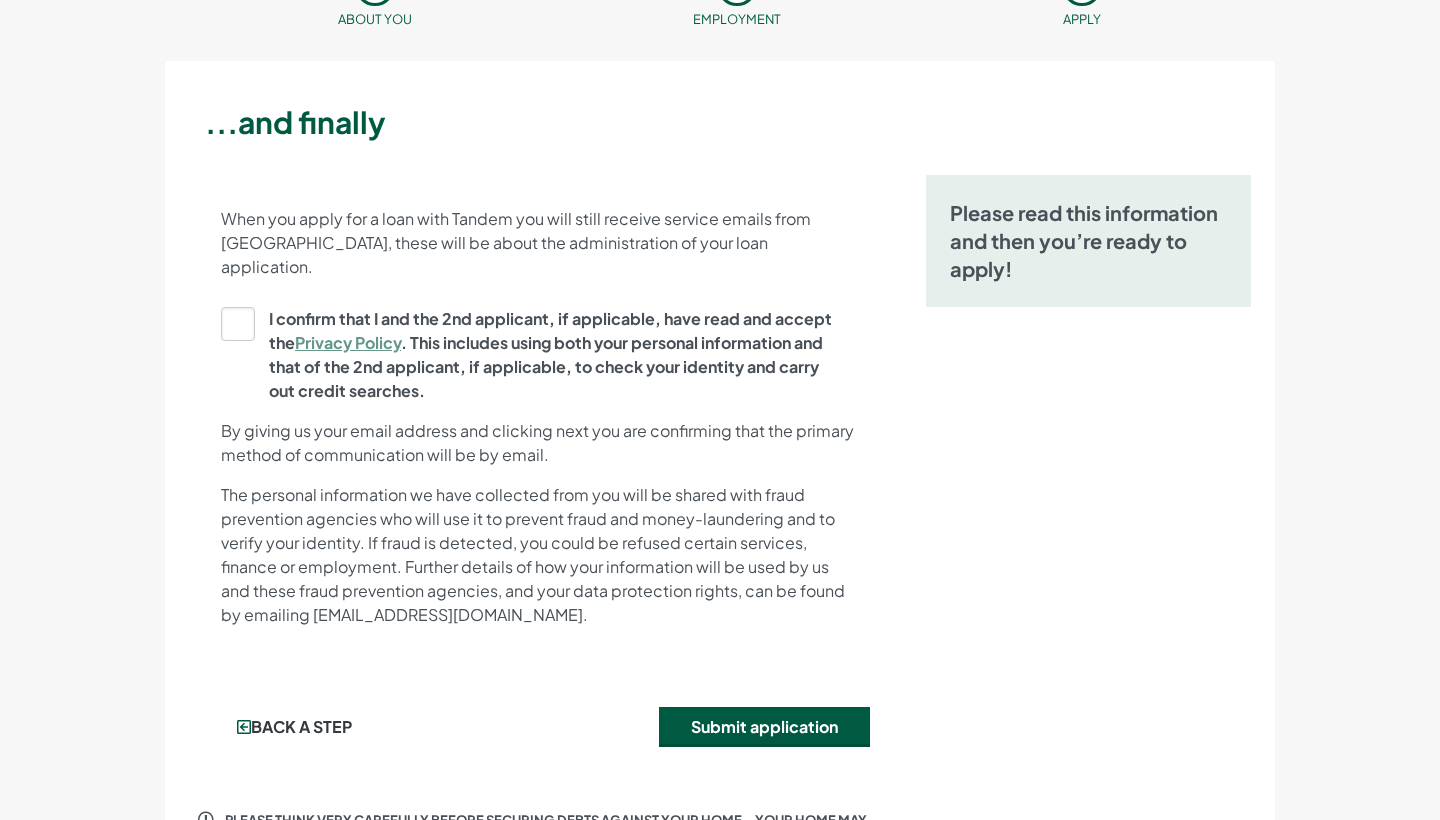 scroll, scrollTop: 207, scrollLeft: 0, axis: vertical 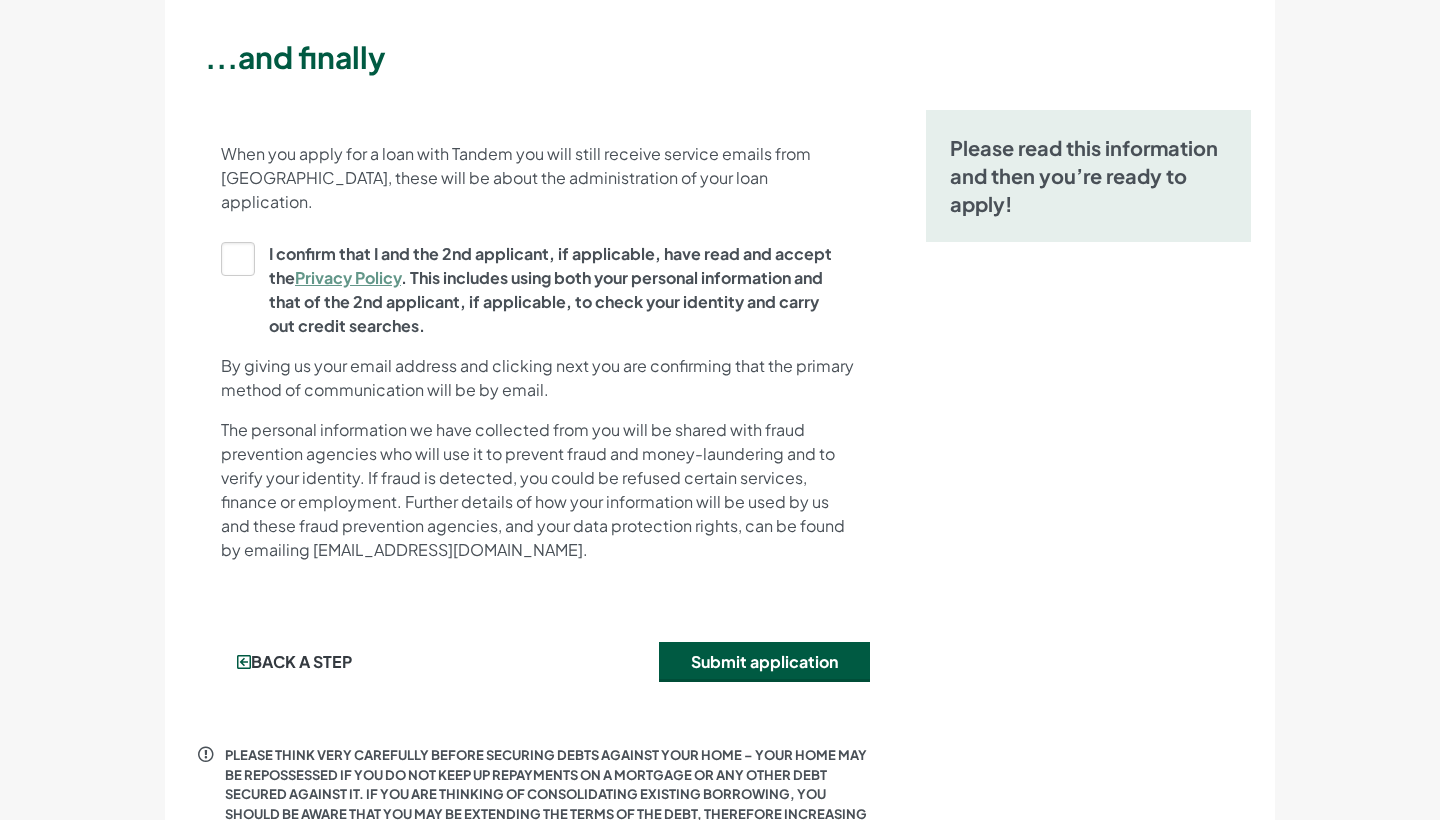 click on "When you apply for a loan with Tandem you will still receive service emails from us, these will be about the administration of your loan application.
I confirm that I and the 2nd applicant, if applicable, have read and accept the  Privacy Policy . This includes using both your personal information and that of the 2nd applicant, if applicable, to check your identity and carry out credit searches.
By giving us your email address and clicking next you are confirming that the primary method of communication will be by email." at bounding box center (537, 360) 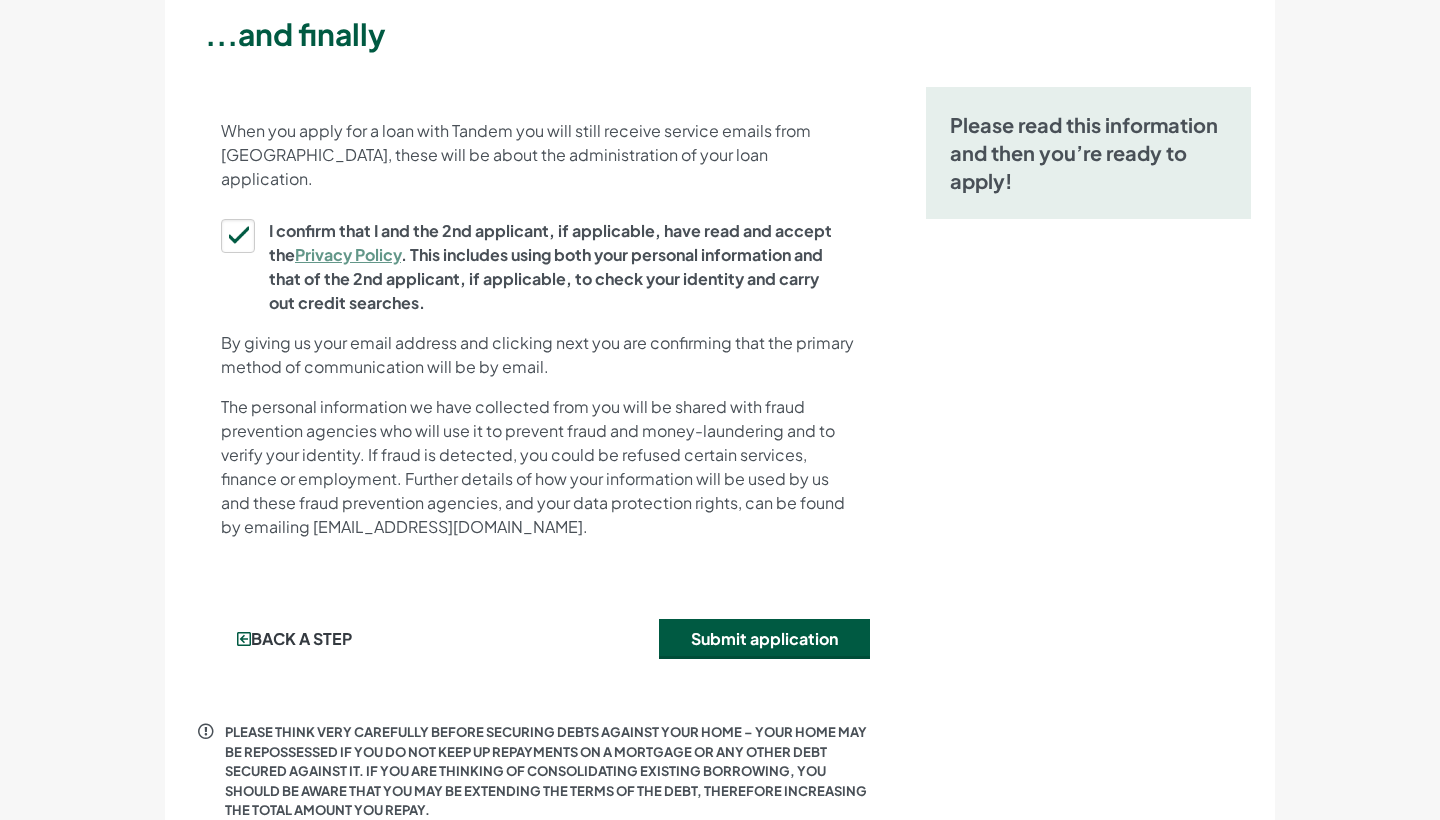scroll, scrollTop: 232, scrollLeft: 0, axis: vertical 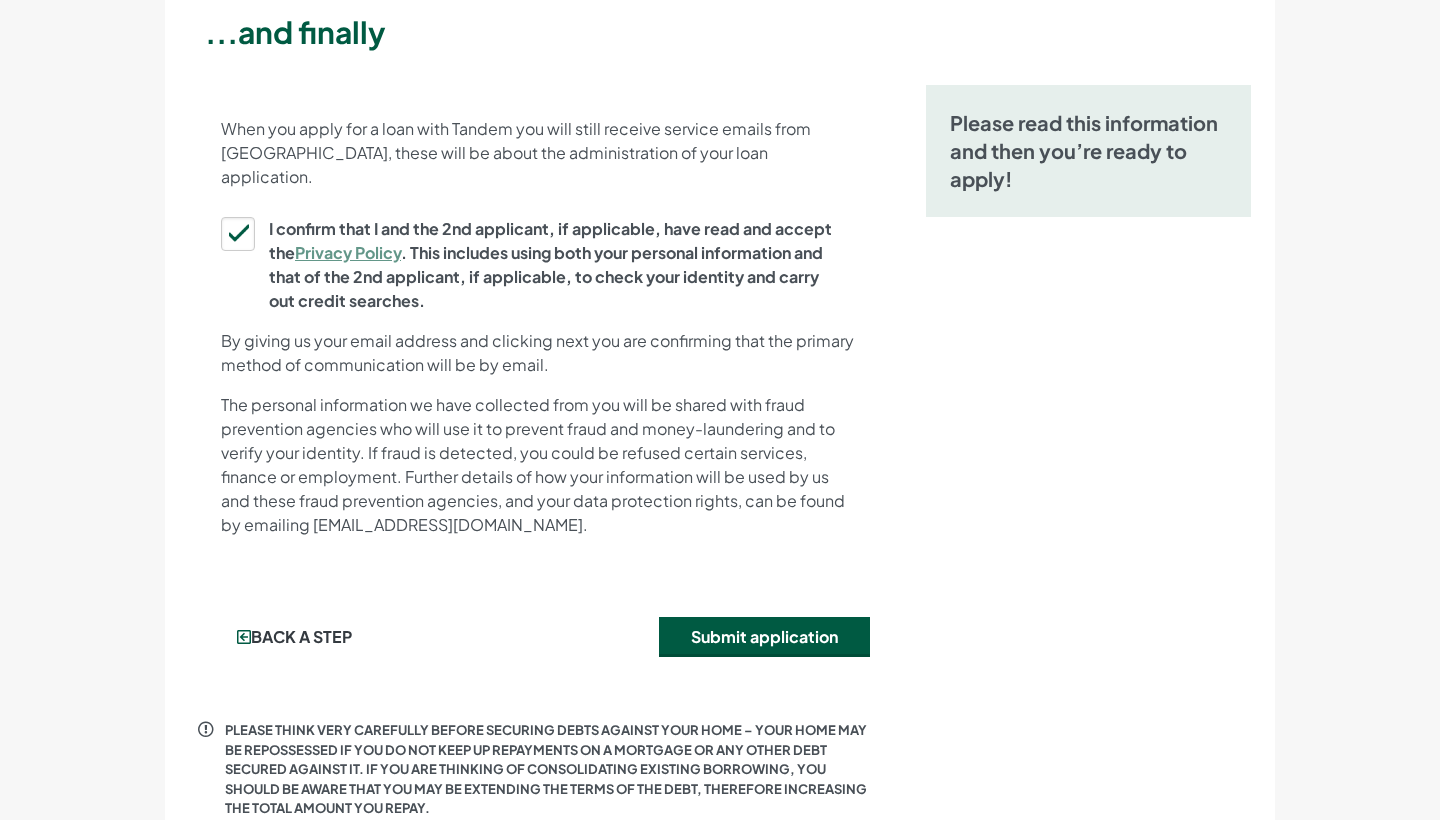 click on "Submit application" at bounding box center [764, 637] 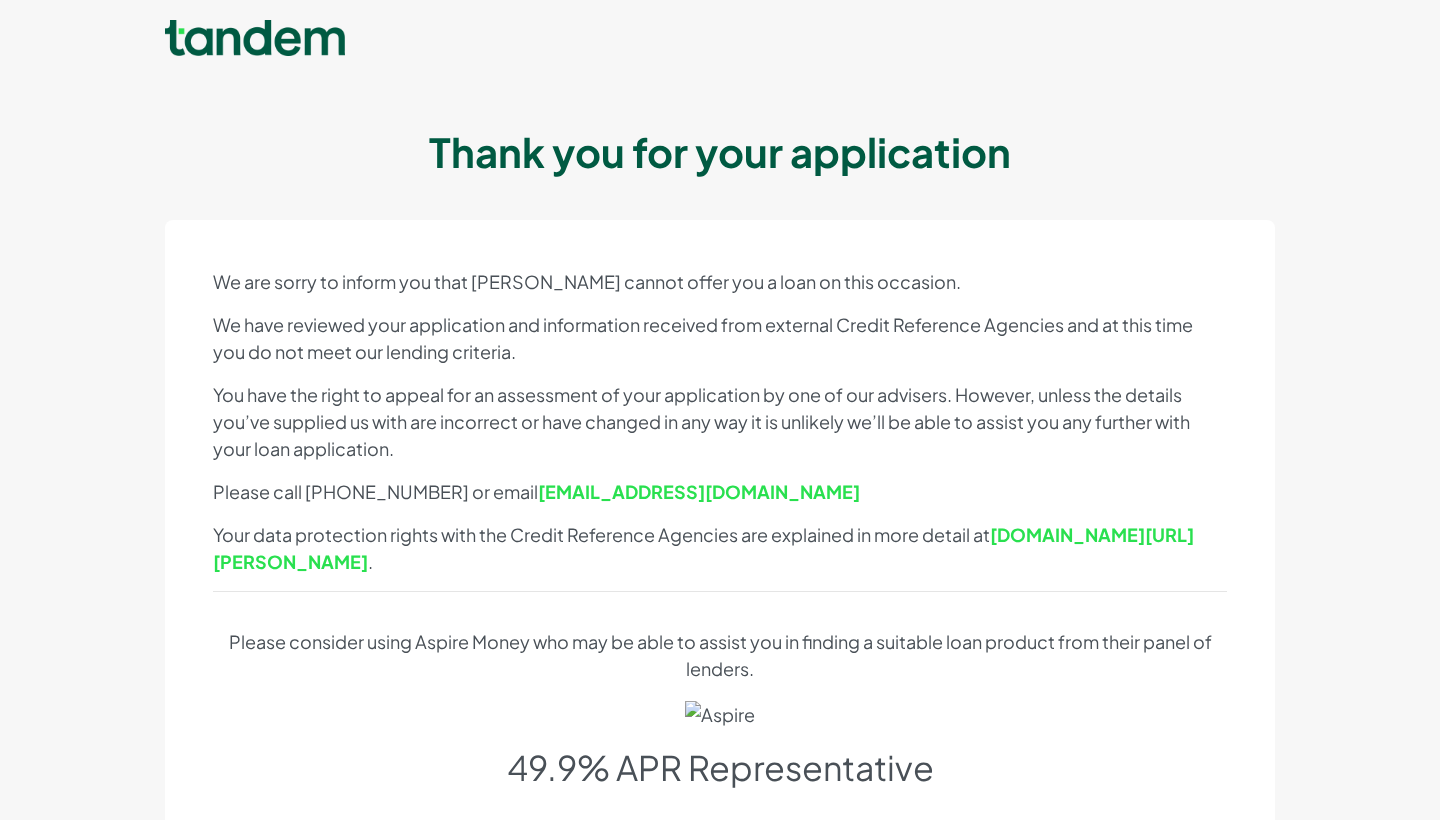scroll, scrollTop: 0, scrollLeft: 0, axis: both 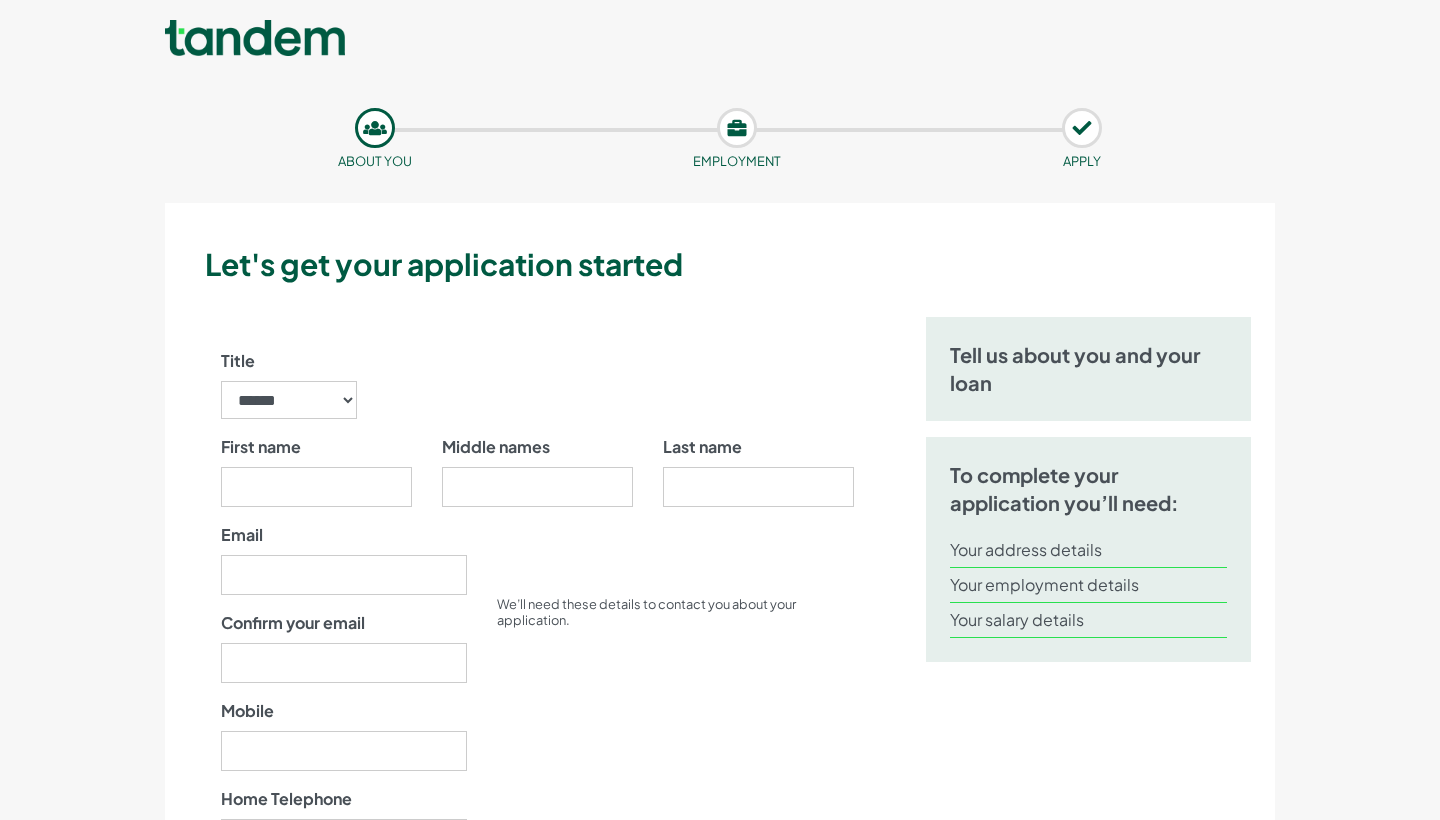 click on "Title
******
**
***
****
**
**
****" at bounding box center (289, 384) 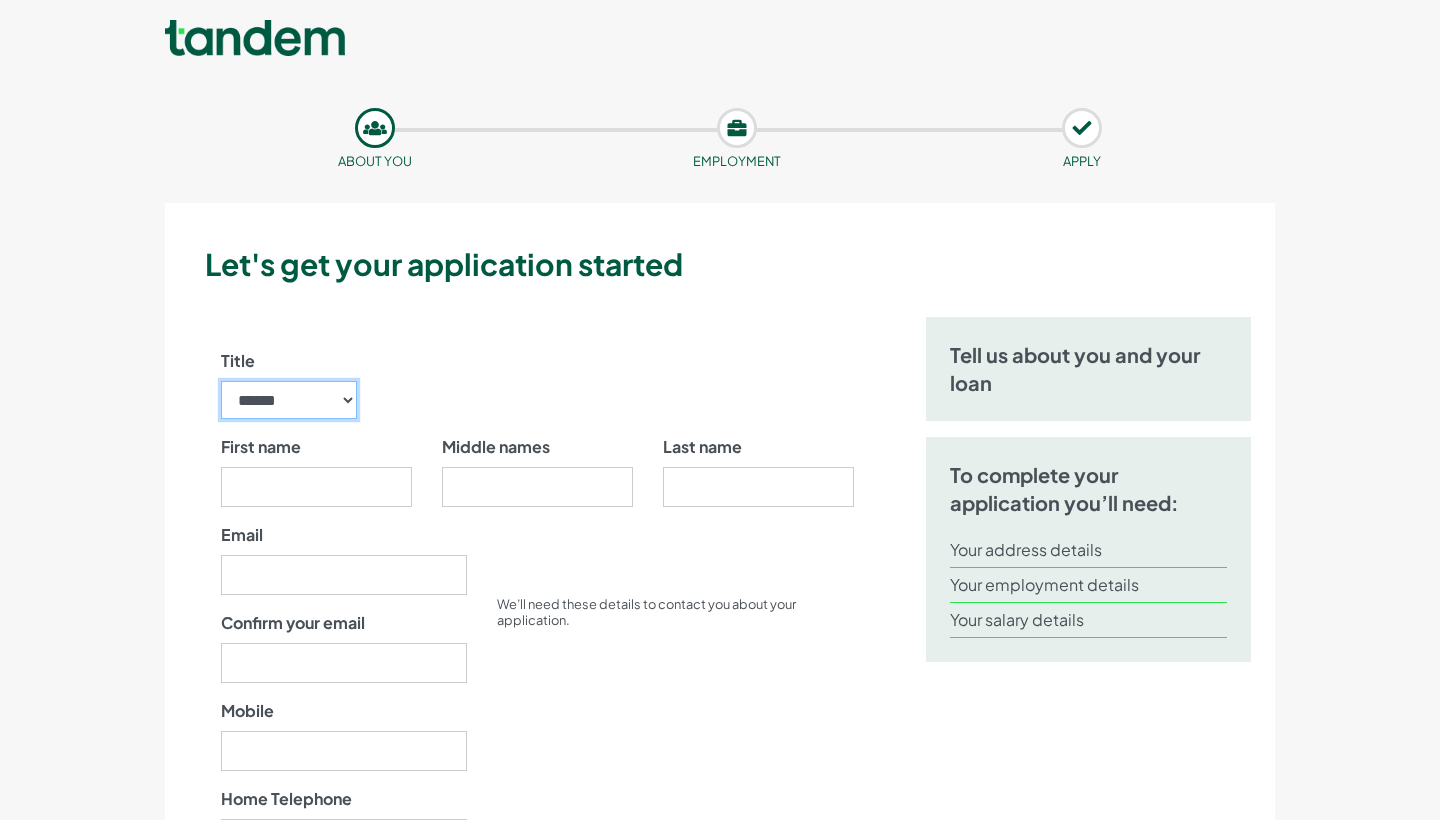 select on "****" 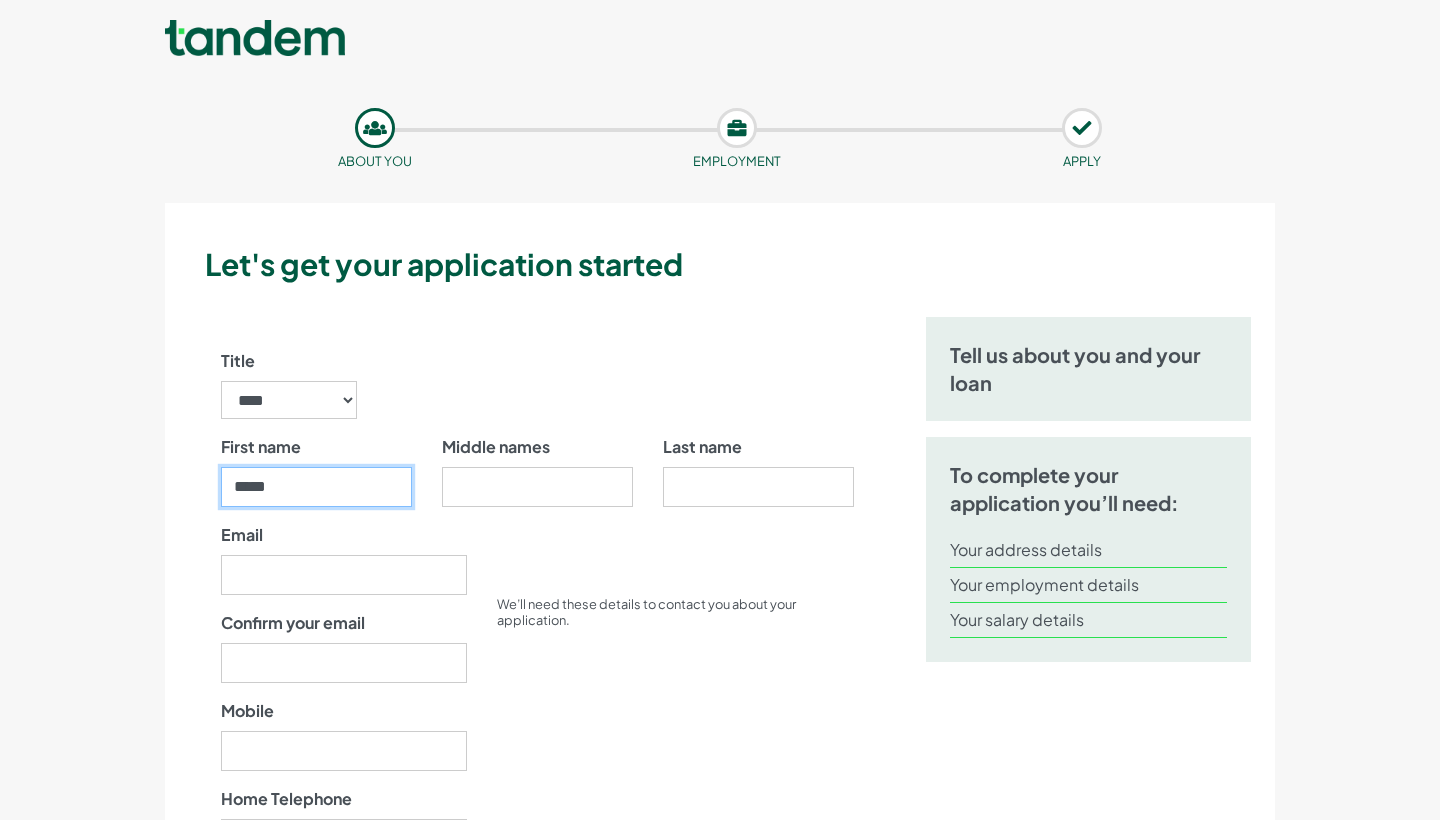type on "*****" 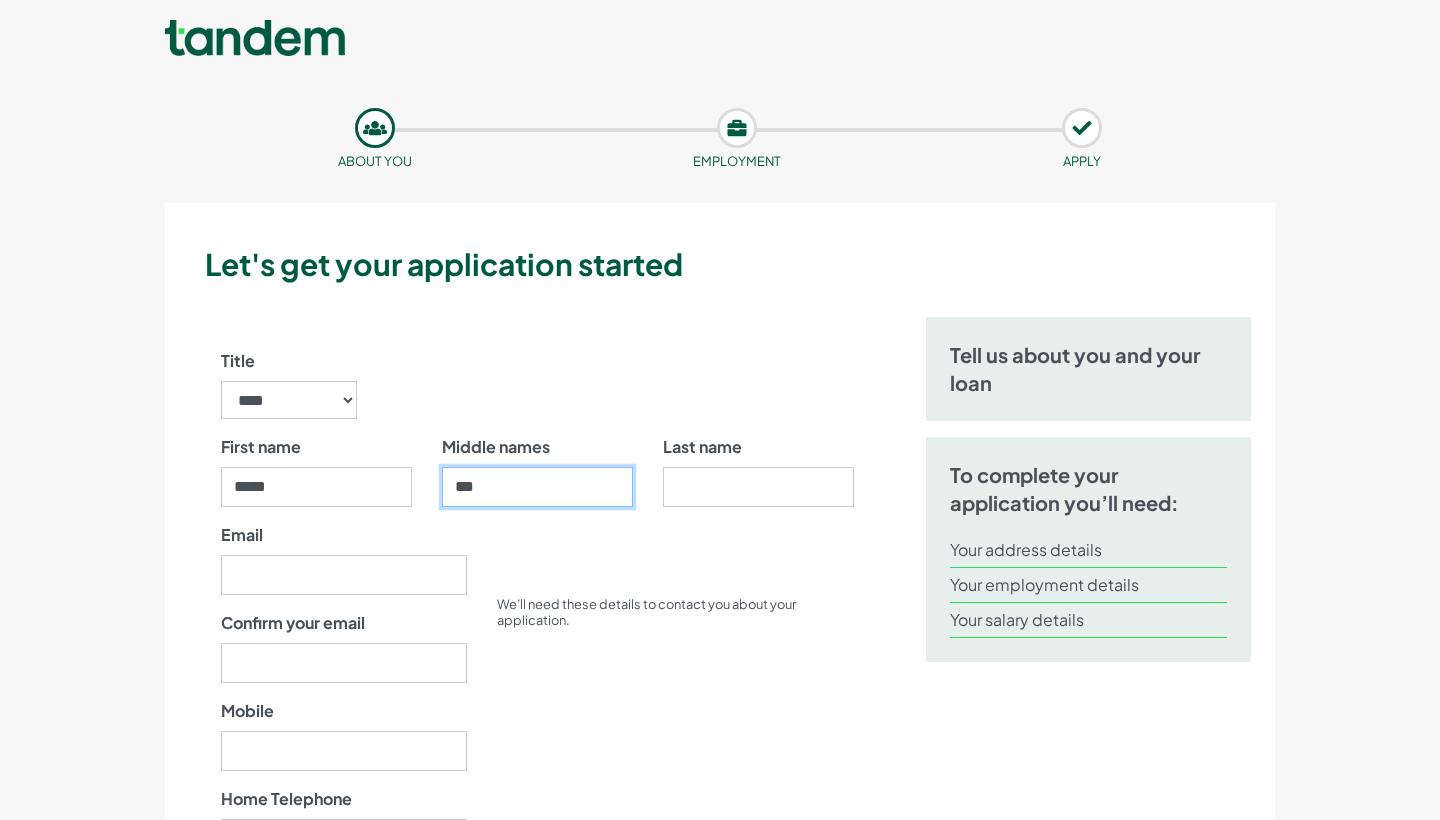 type on "****" 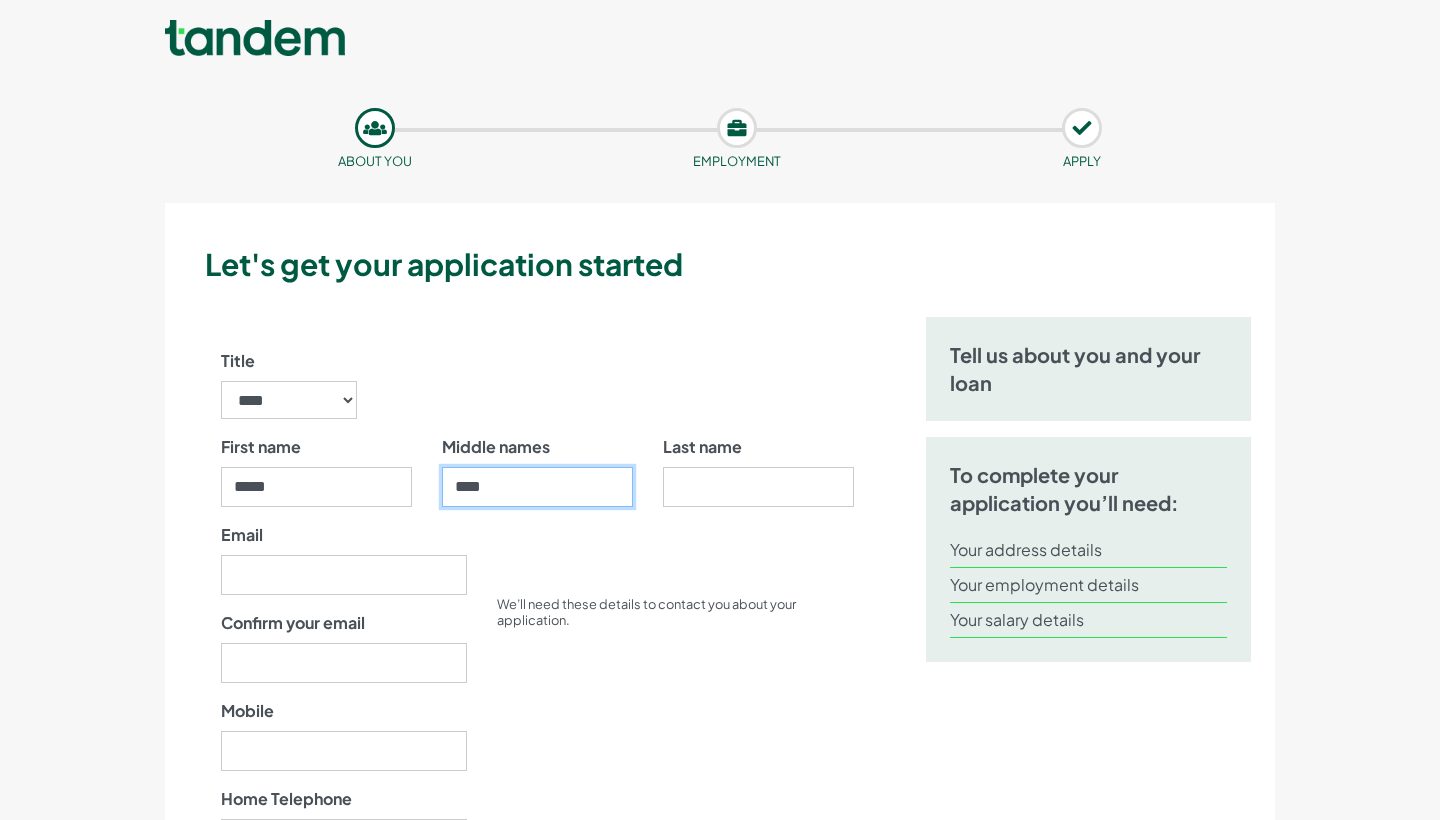 scroll, scrollTop: 0, scrollLeft: 0, axis: both 